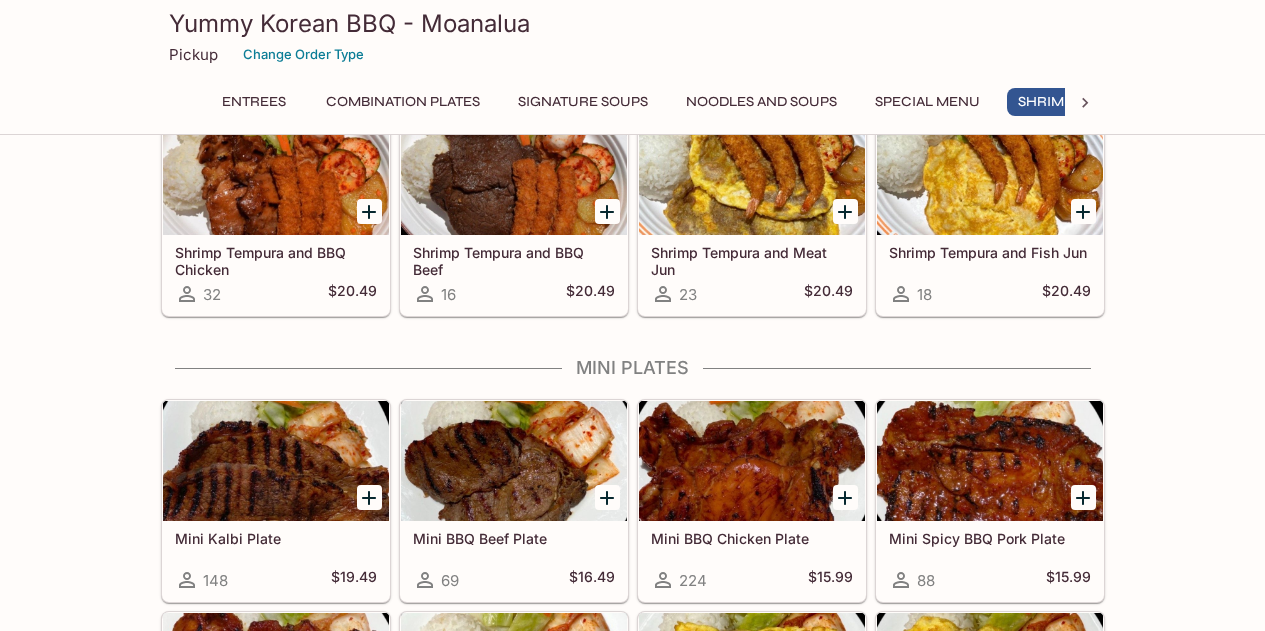 scroll, scrollTop: 2400, scrollLeft: 0, axis: vertical 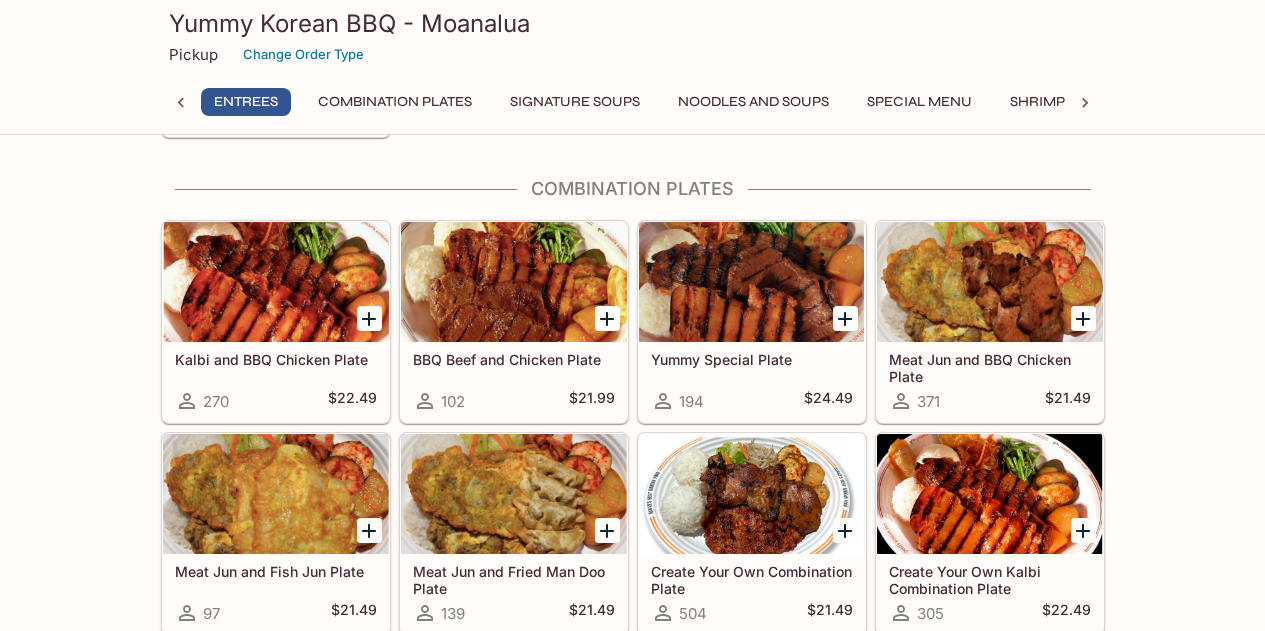 click on "Yummy Special Plate" at bounding box center [752, 359] 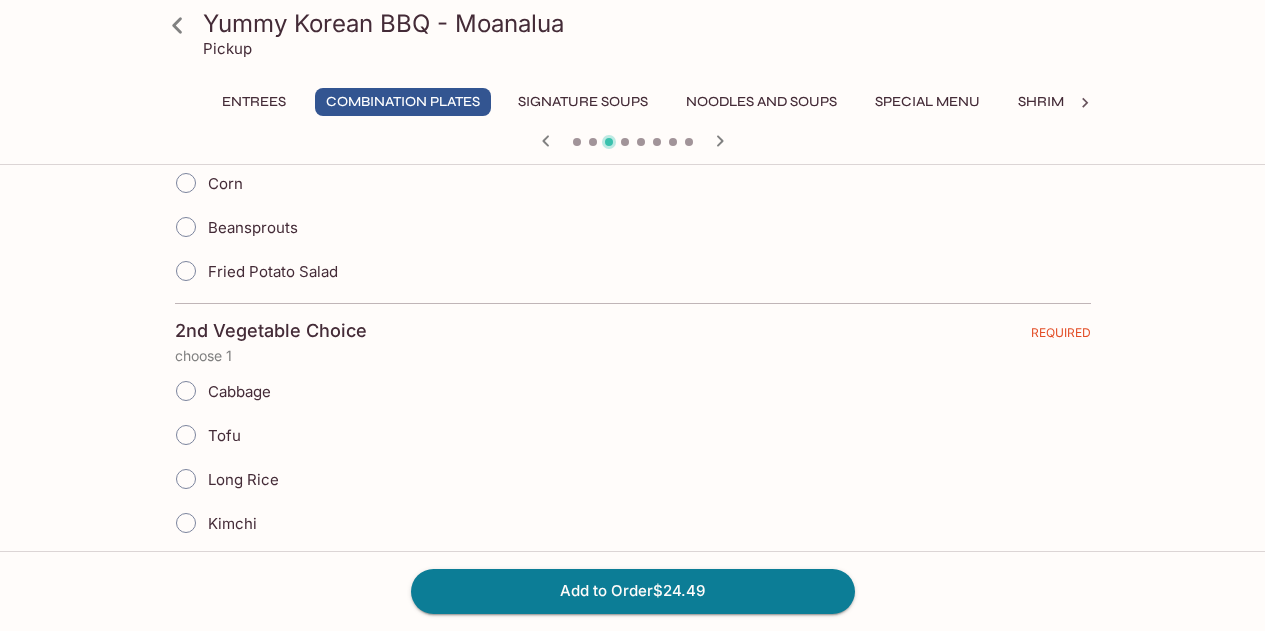 scroll, scrollTop: 800, scrollLeft: 0, axis: vertical 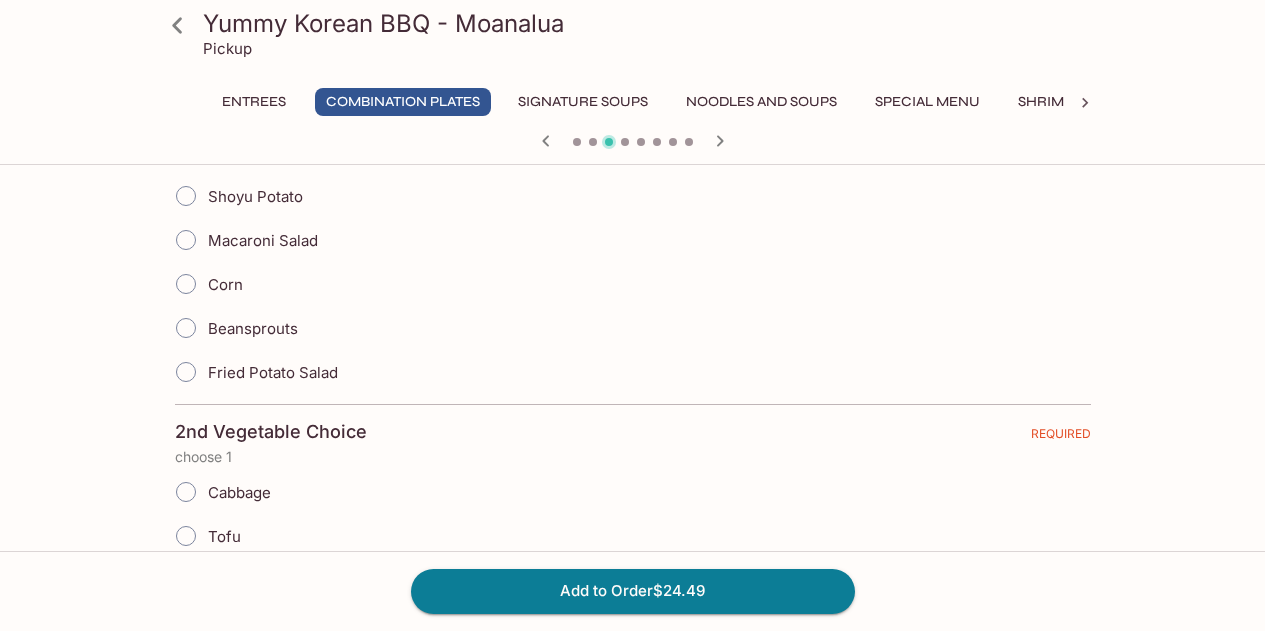 click on "Corn" at bounding box center [186, 284] 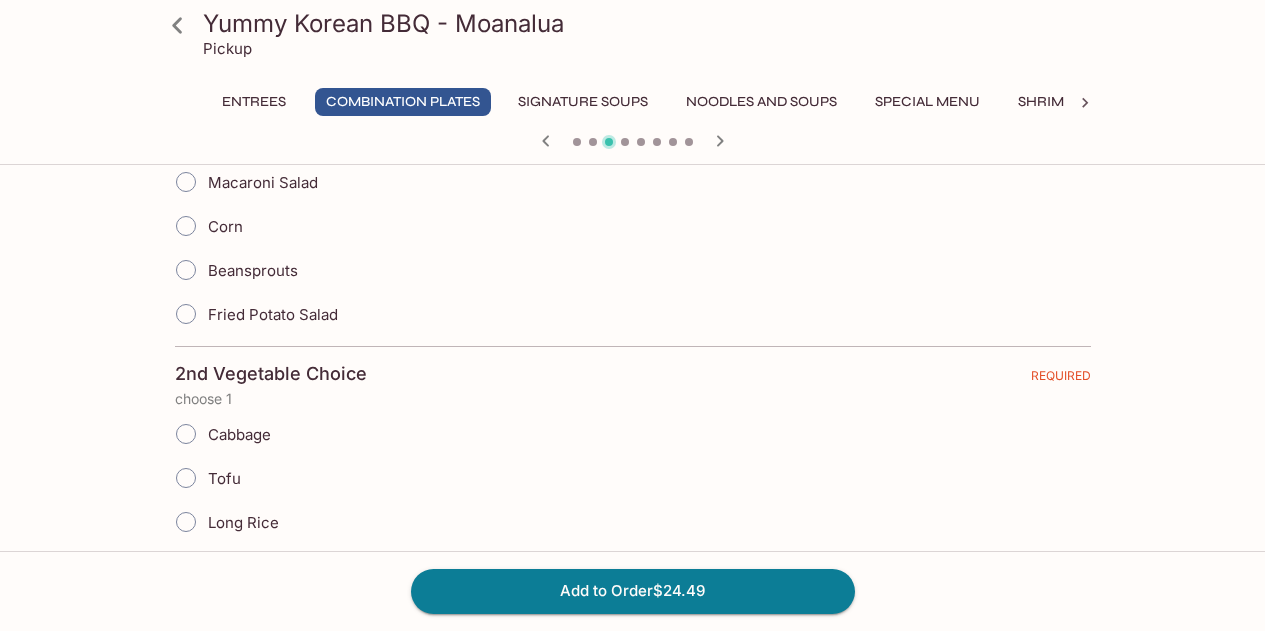scroll, scrollTop: 800, scrollLeft: 0, axis: vertical 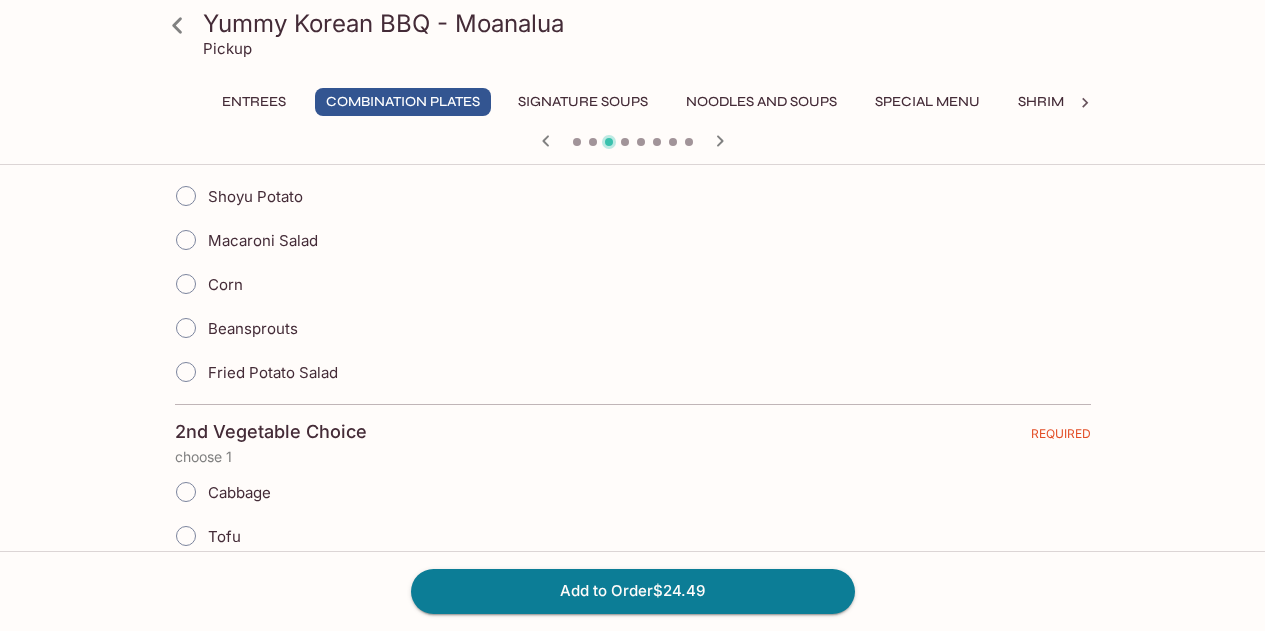 click on "Corn" at bounding box center [186, 284] 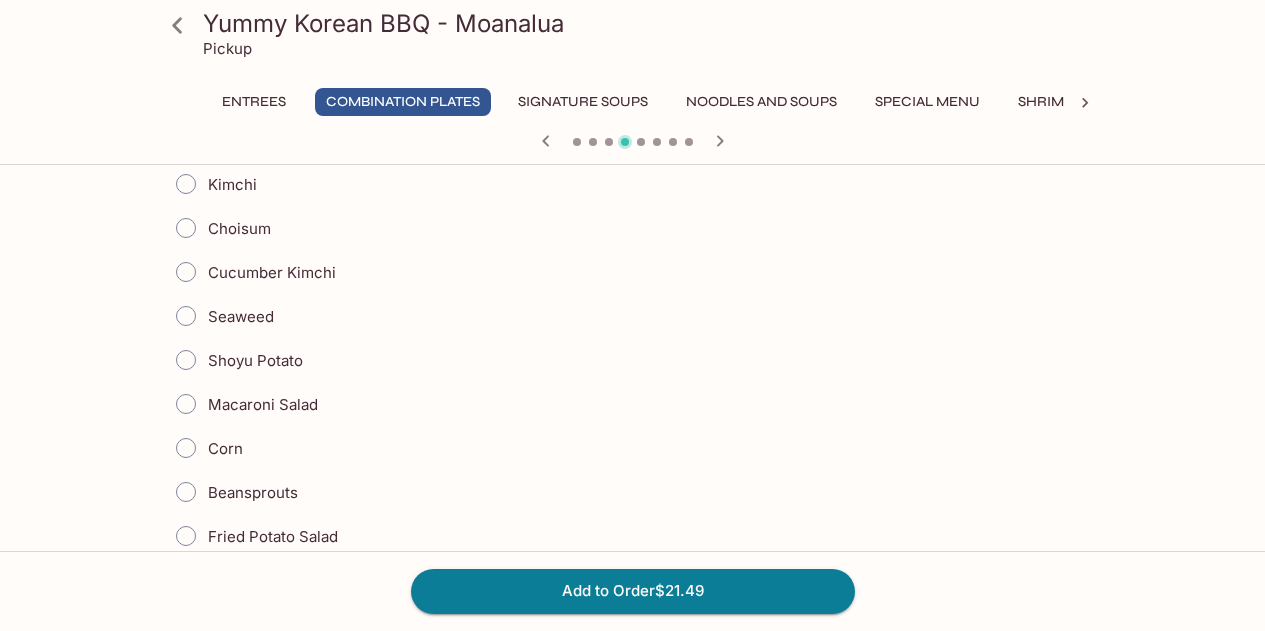 scroll, scrollTop: 1300, scrollLeft: 0, axis: vertical 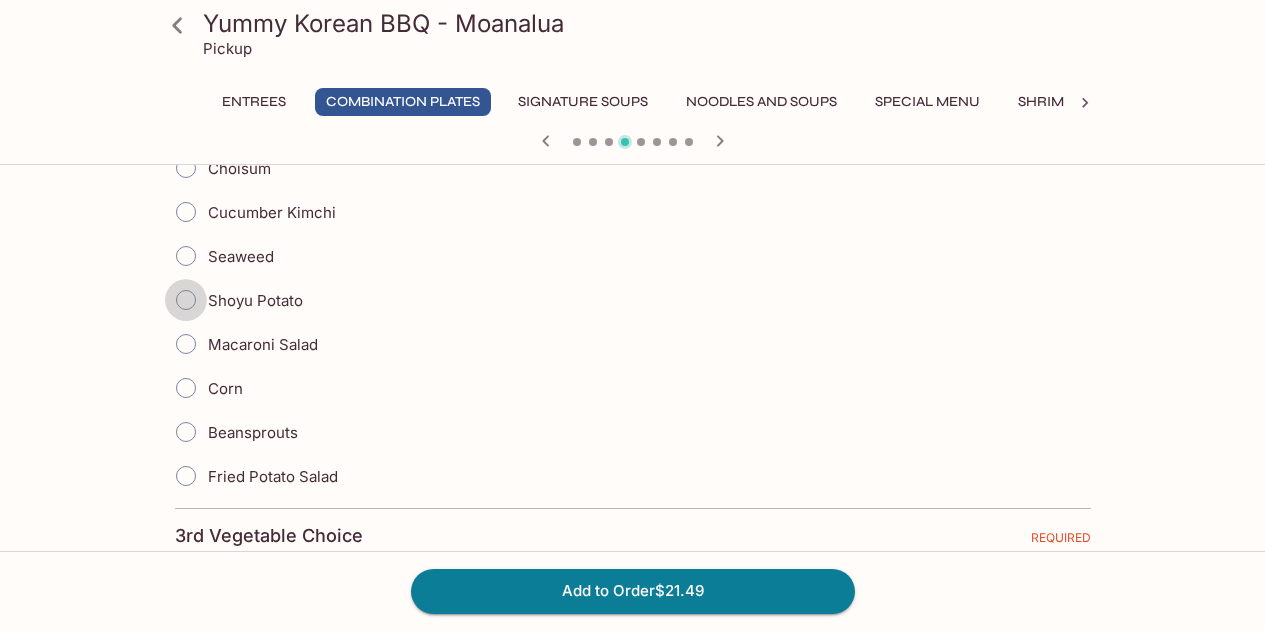 click on "Shoyu Potato" at bounding box center (186, 300) 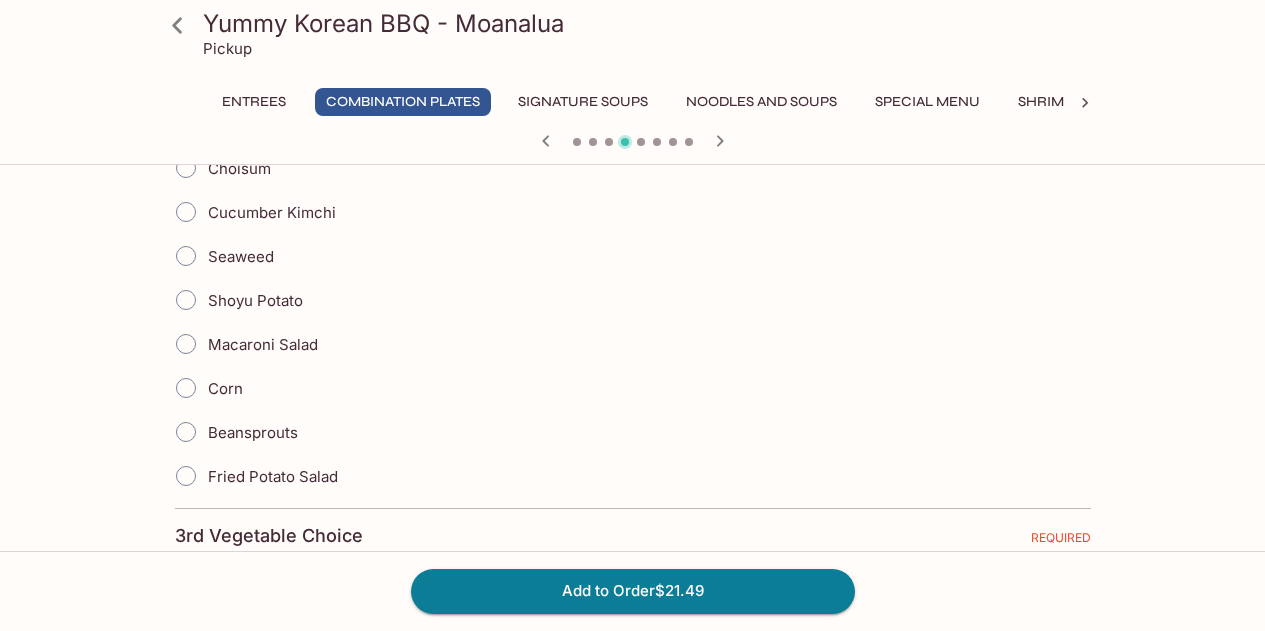 click on "Shoyu Potato" at bounding box center (186, 300) 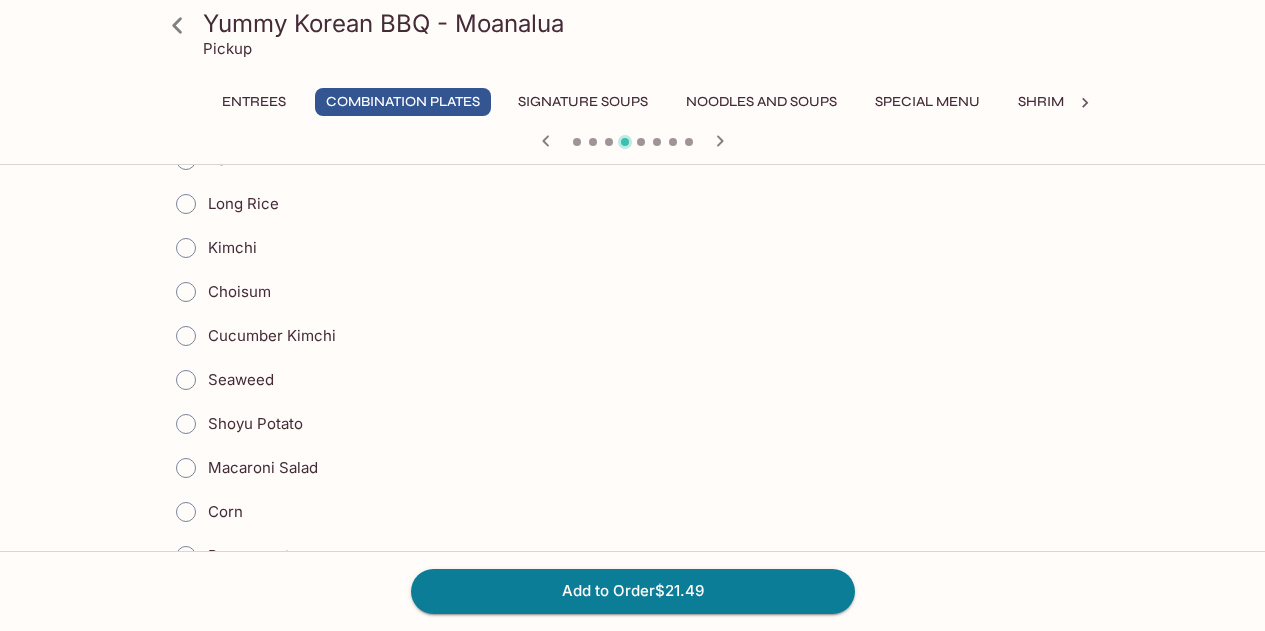 scroll, scrollTop: 1900, scrollLeft: 0, axis: vertical 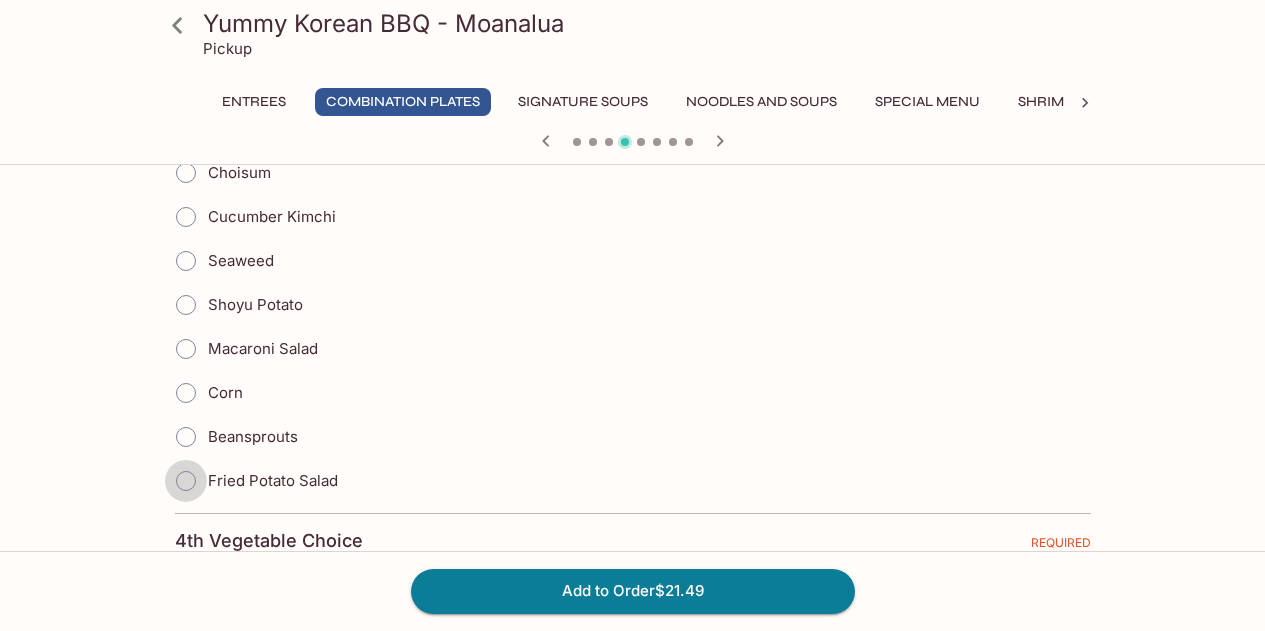 click on "Fried Potato Salad" at bounding box center [186, 481] 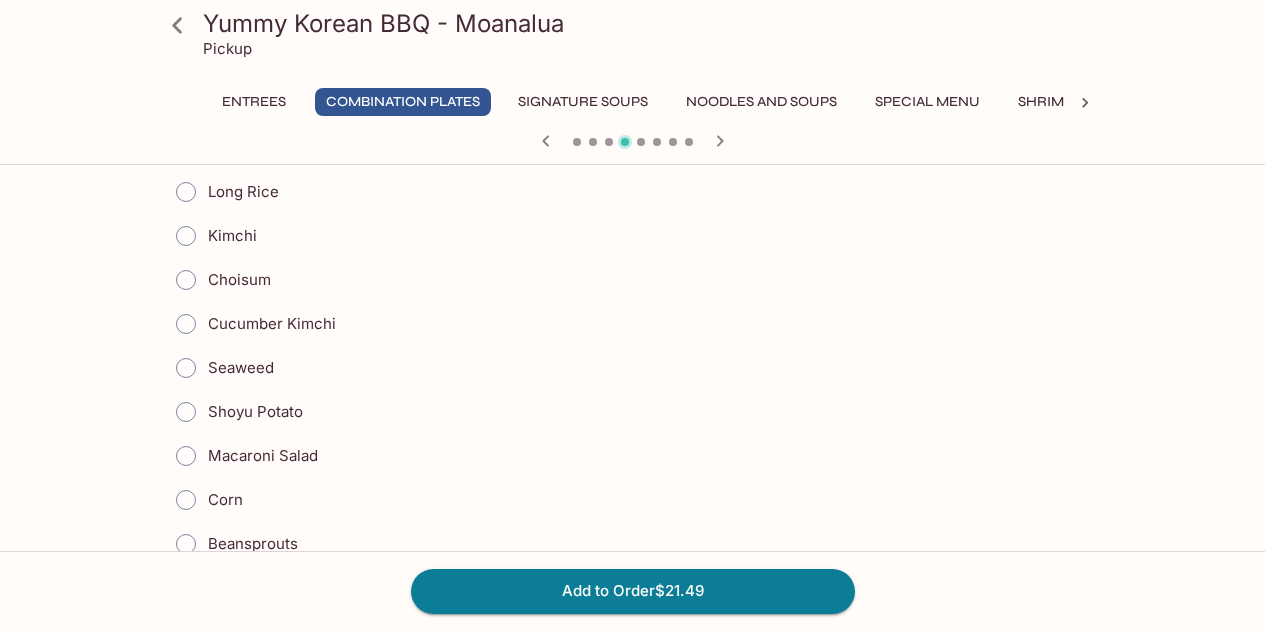 scroll, scrollTop: 2200, scrollLeft: 0, axis: vertical 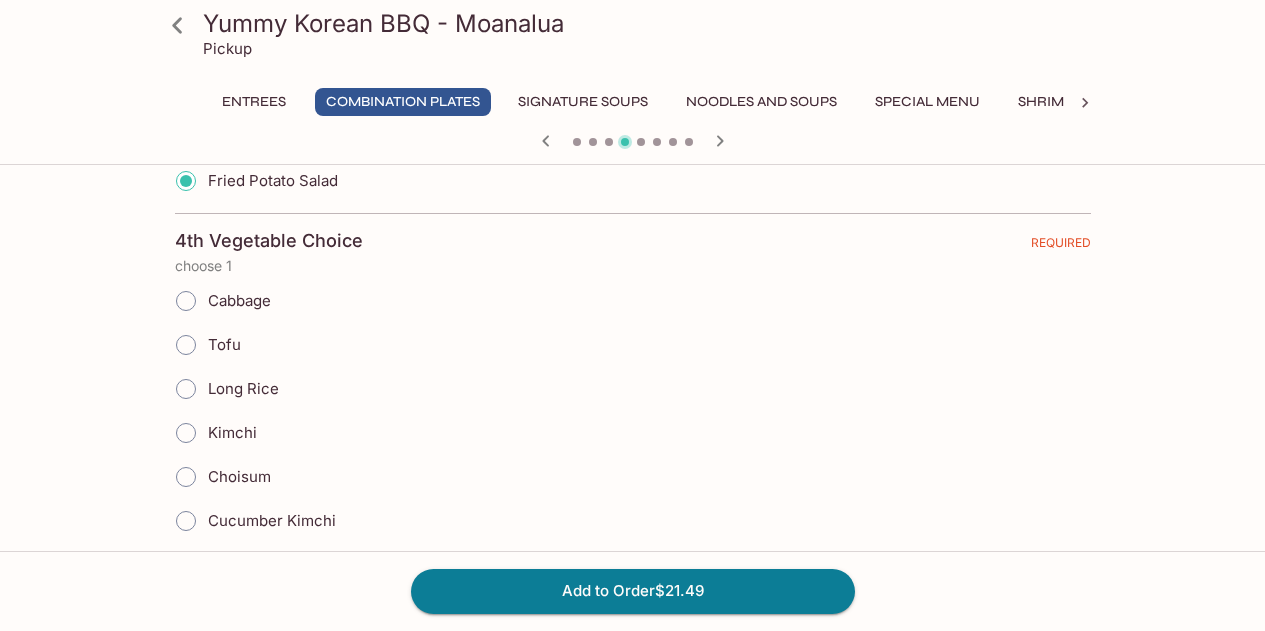 click on "Long Rice" at bounding box center (186, 389) 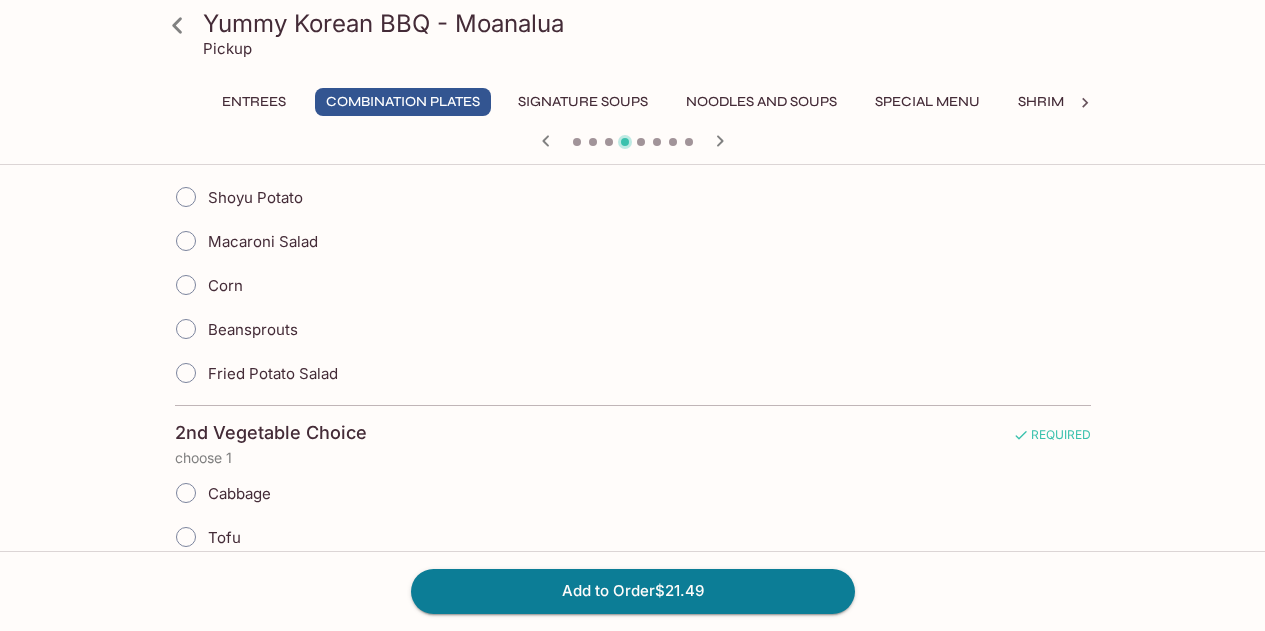 scroll, scrollTop: 800, scrollLeft: 0, axis: vertical 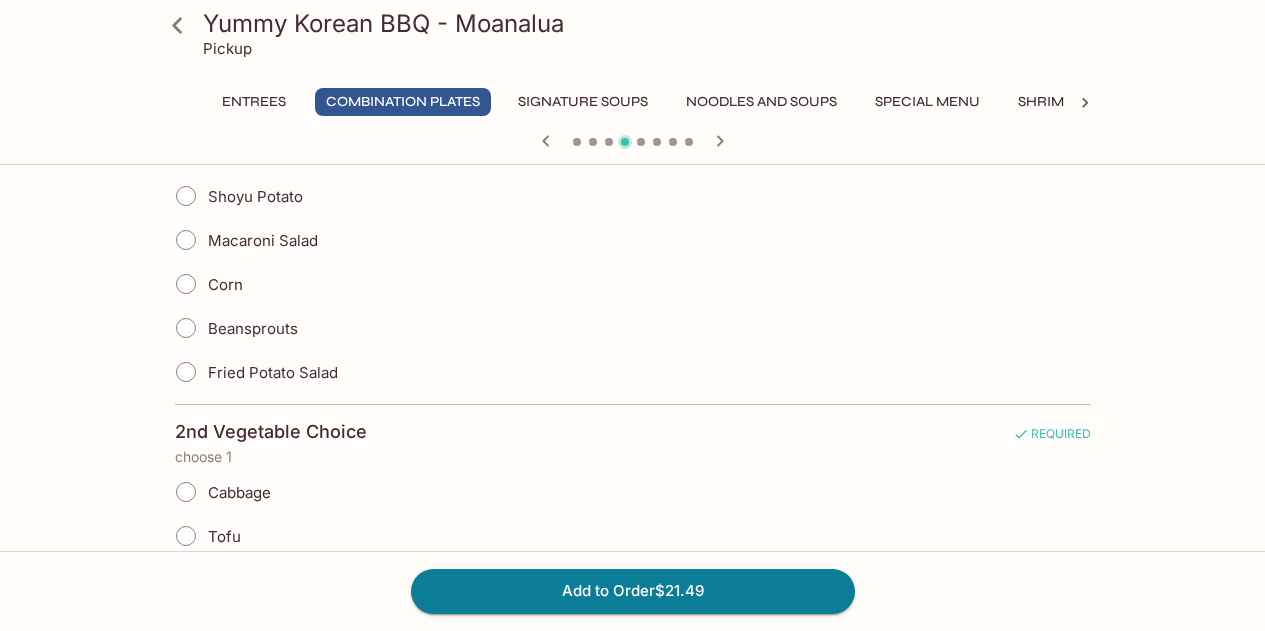 click on "Corn" at bounding box center [186, 284] 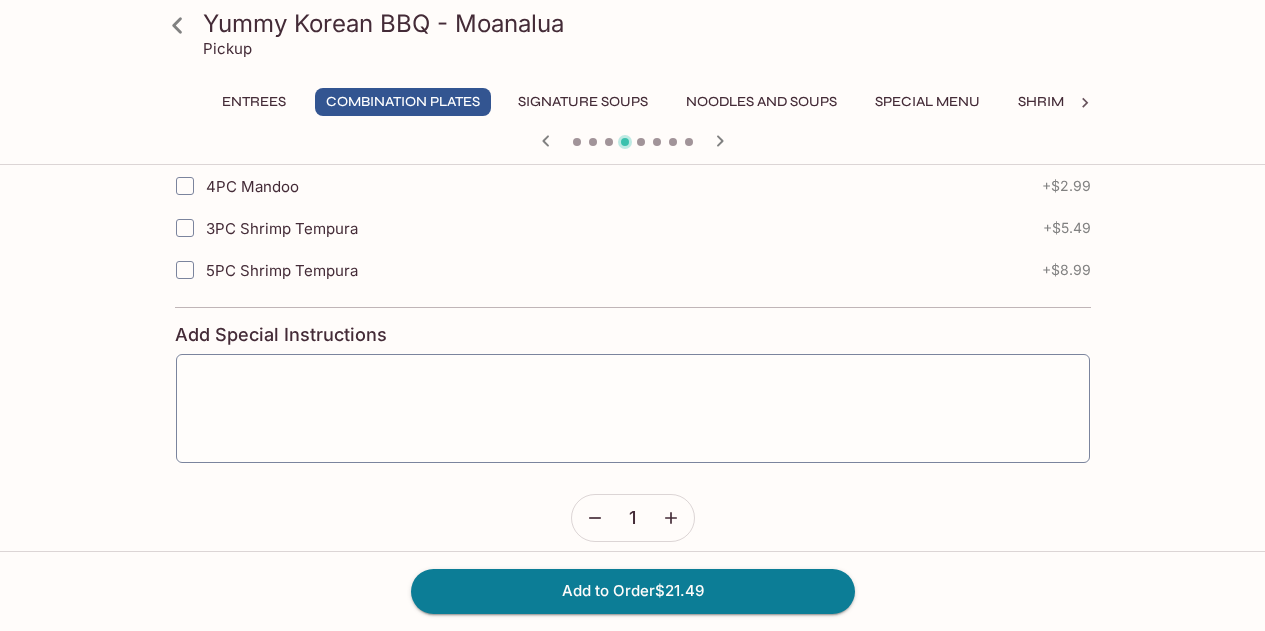 scroll, scrollTop: 3496, scrollLeft: 0, axis: vertical 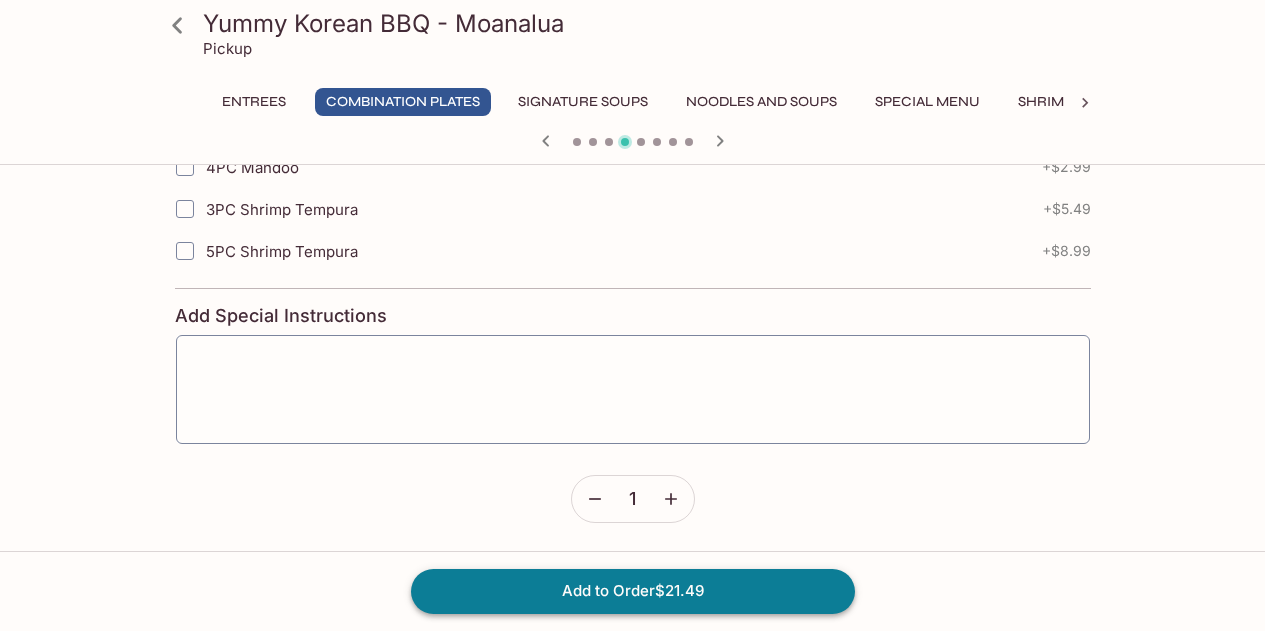 click on "Add to Order  $21.49" at bounding box center [633, 591] 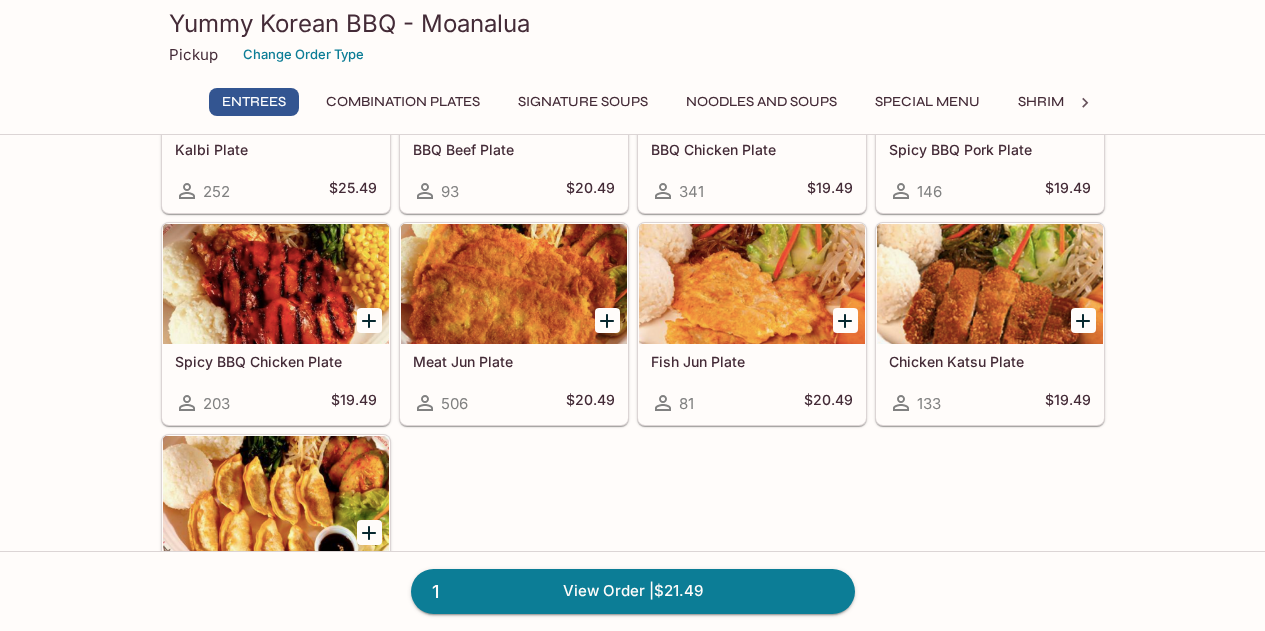 scroll, scrollTop: 0, scrollLeft: 0, axis: both 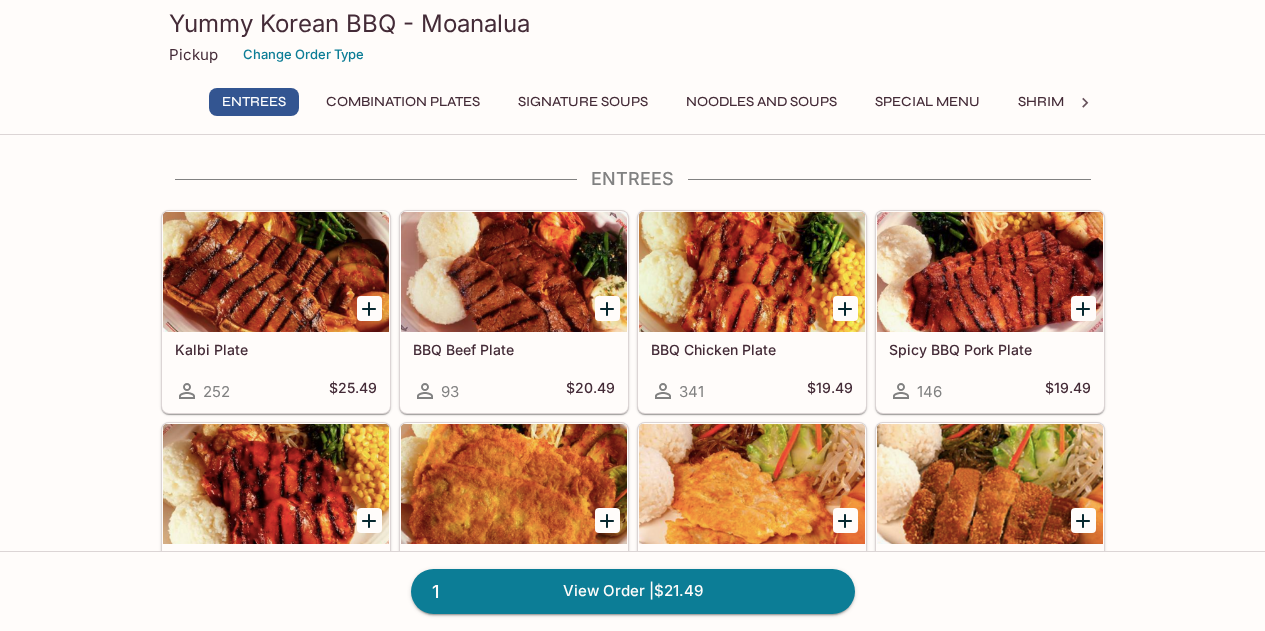 click 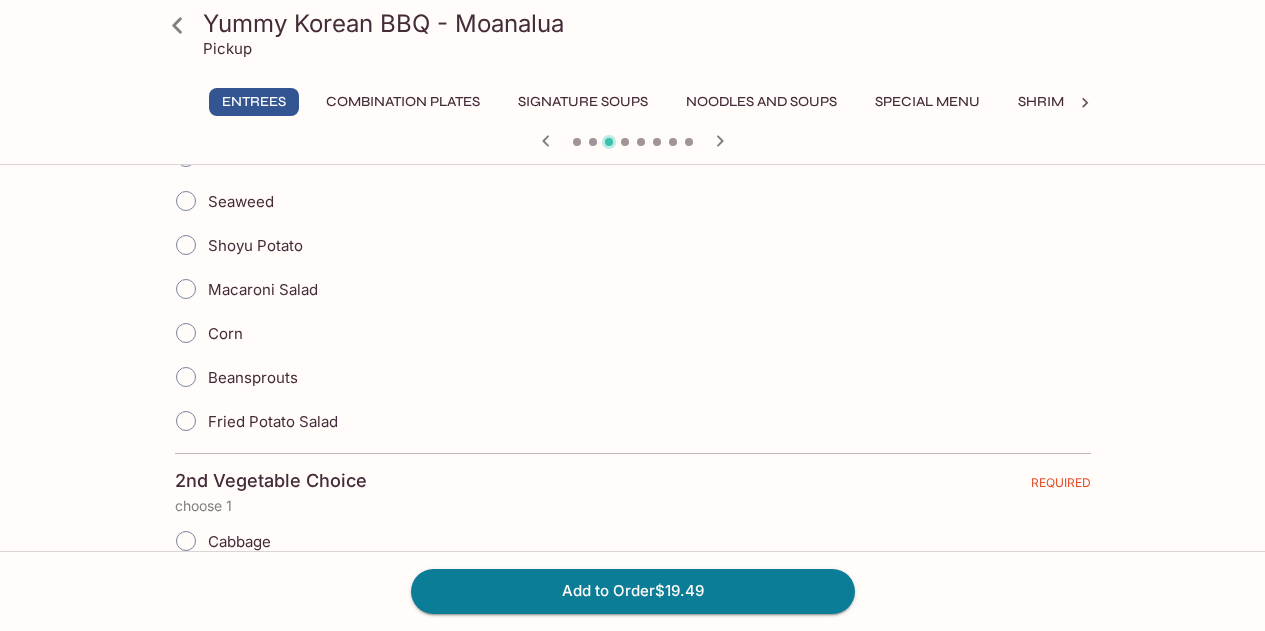 scroll, scrollTop: 600, scrollLeft: 0, axis: vertical 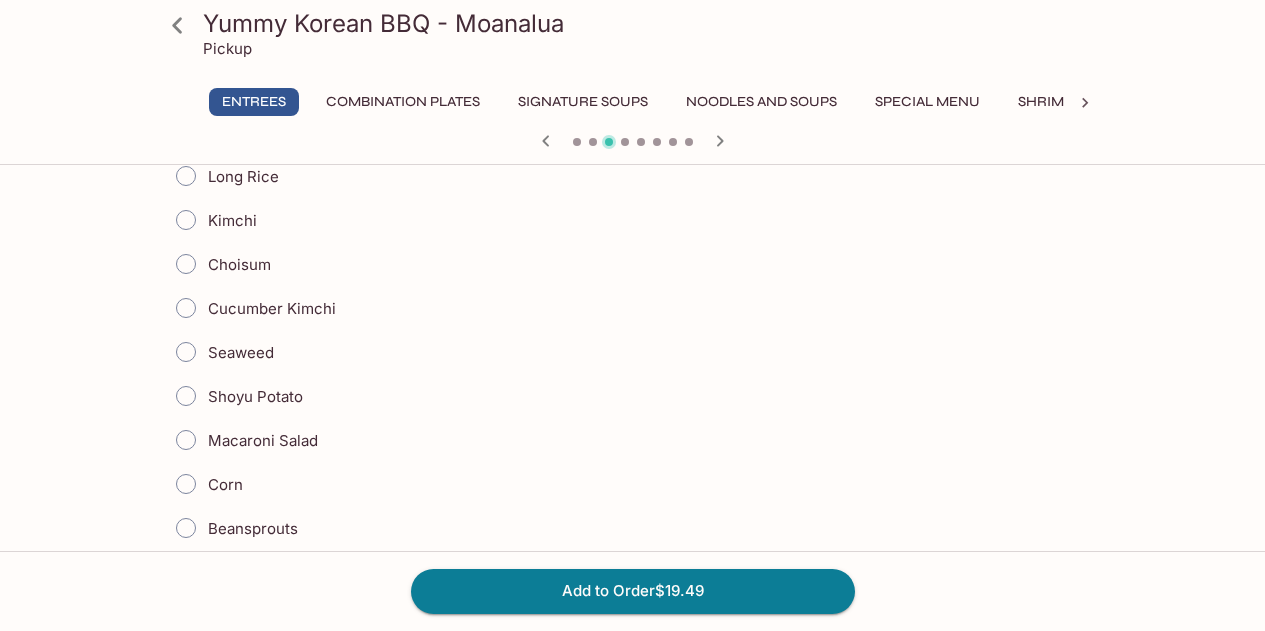 click on "Beansprouts" at bounding box center (186, 528) 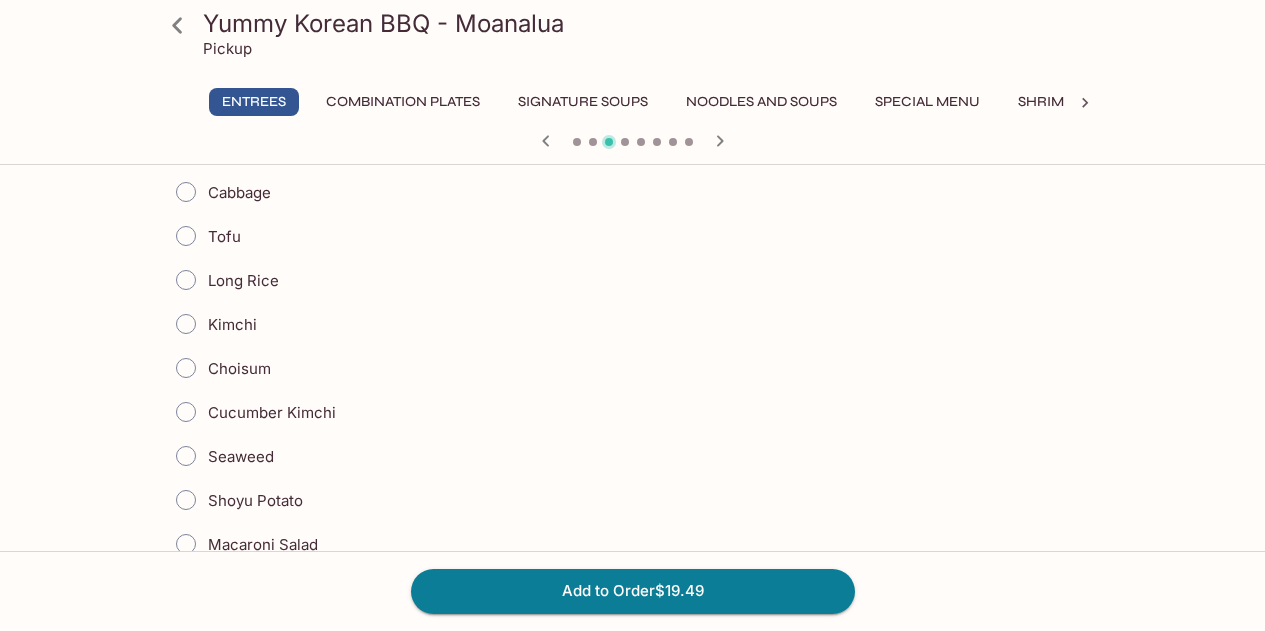 scroll, scrollTop: 1400, scrollLeft: 0, axis: vertical 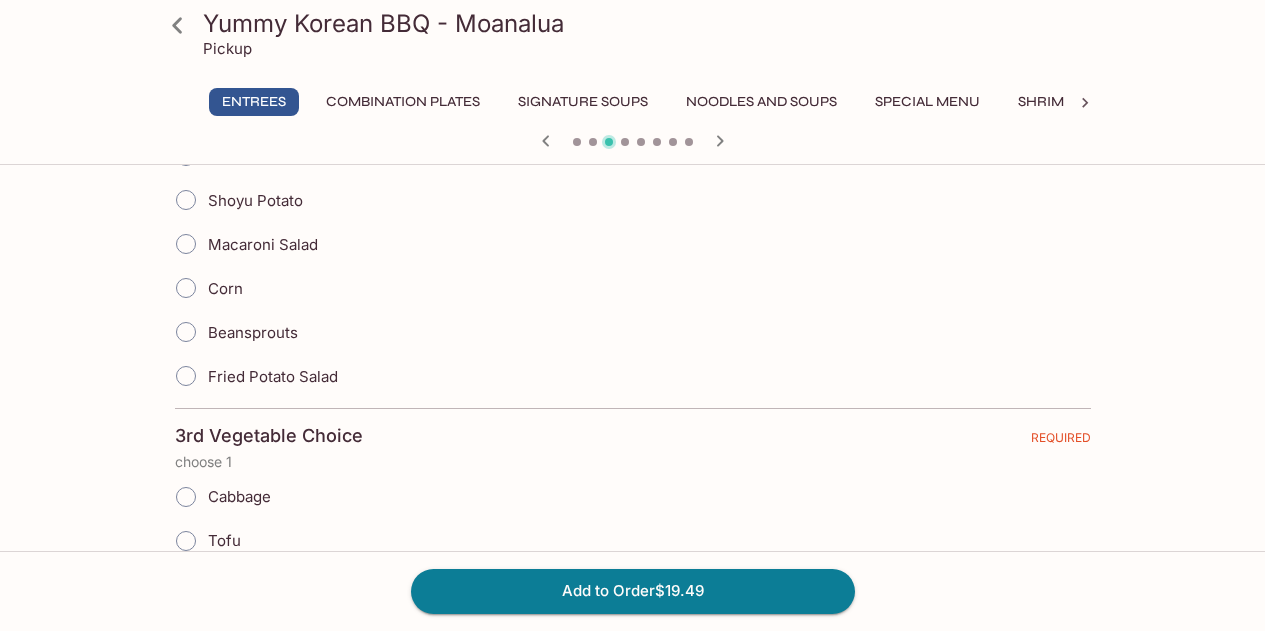 click on "Beansprouts" at bounding box center [186, 332] 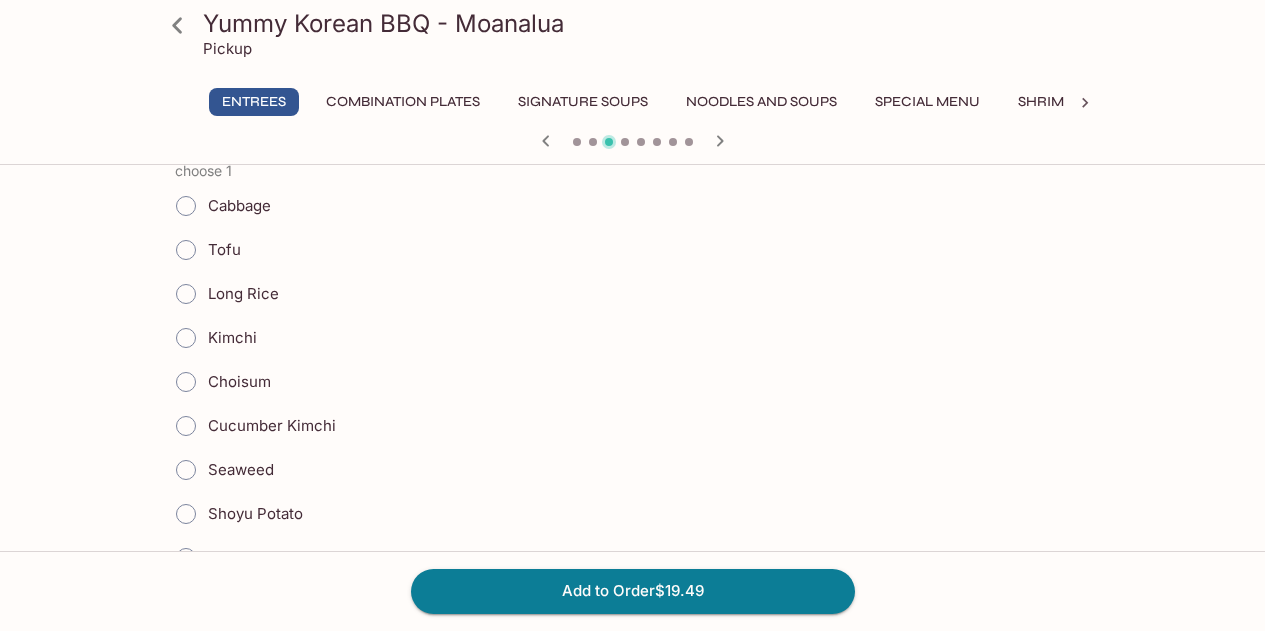 scroll, scrollTop: 1700, scrollLeft: 0, axis: vertical 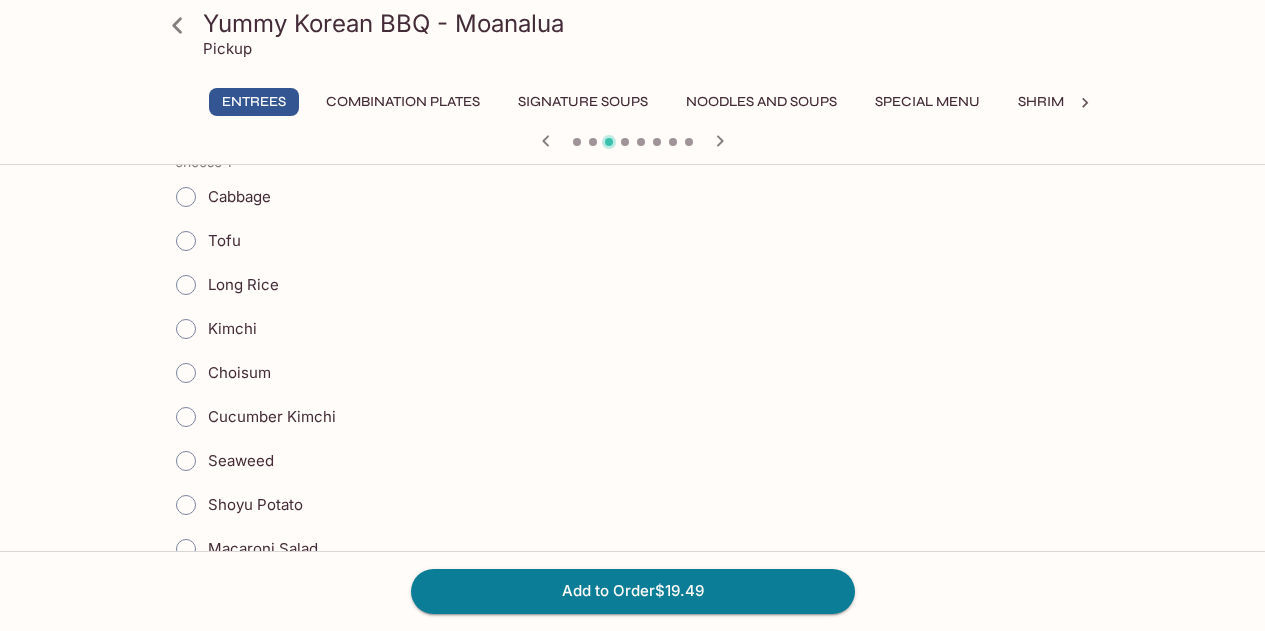 click on "Kimchi" at bounding box center (186, 329) 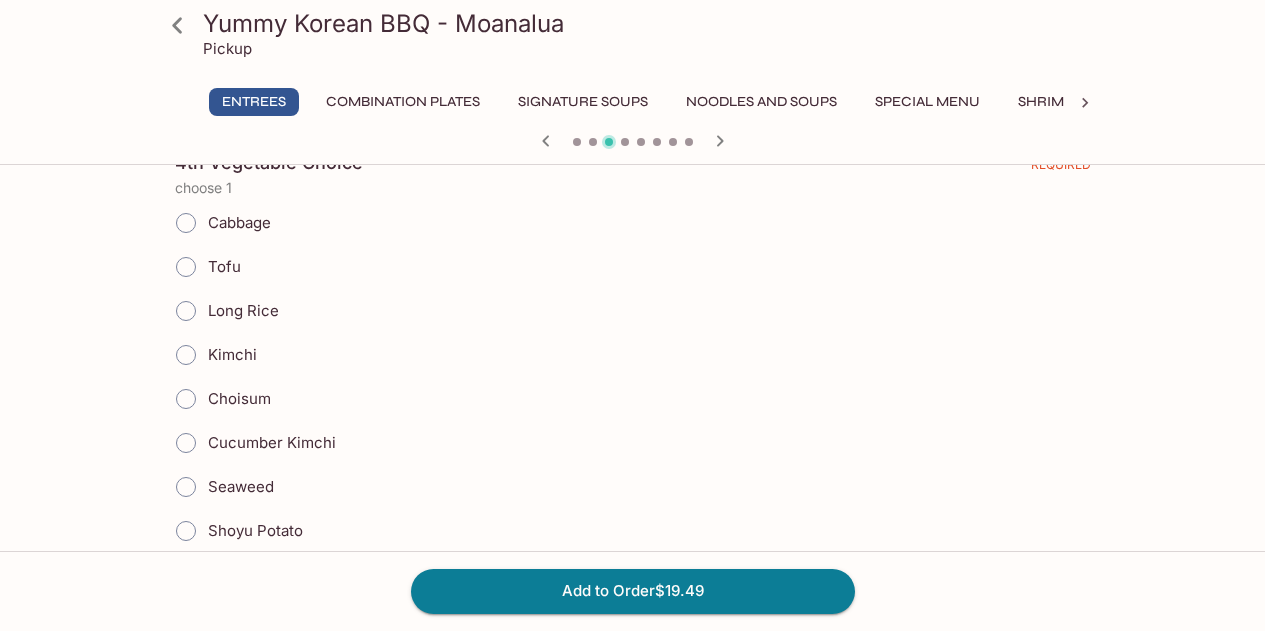 scroll, scrollTop: 2300, scrollLeft: 0, axis: vertical 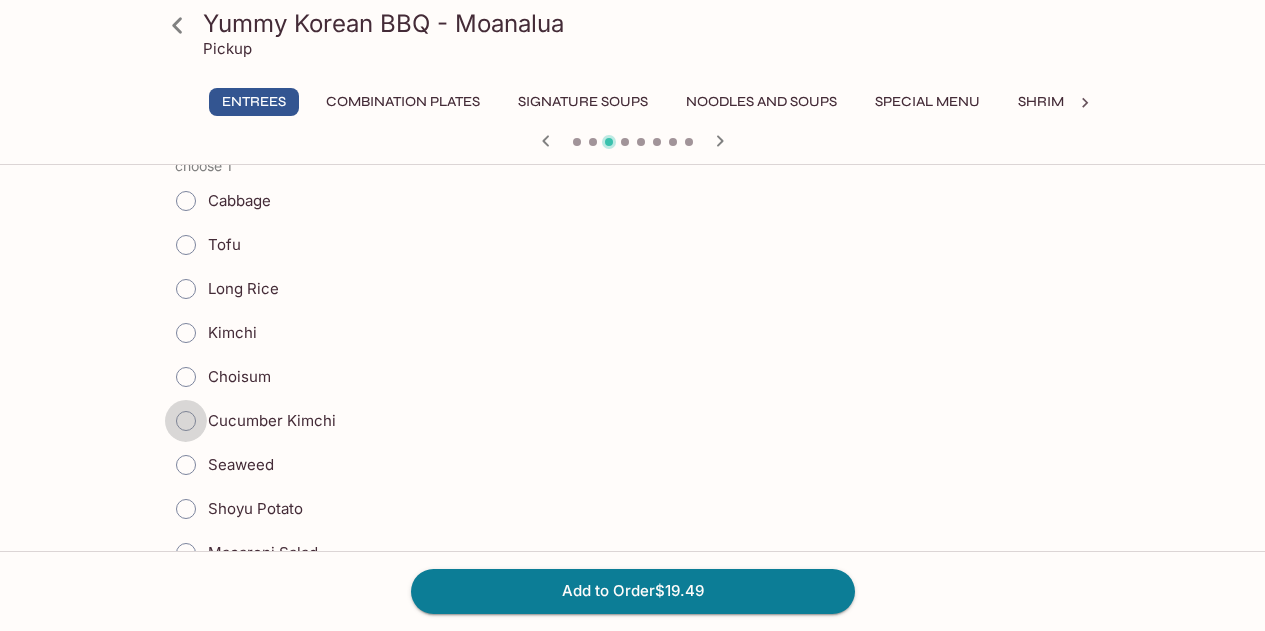 click on "Cucumber Kimchi" at bounding box center [186, 421] 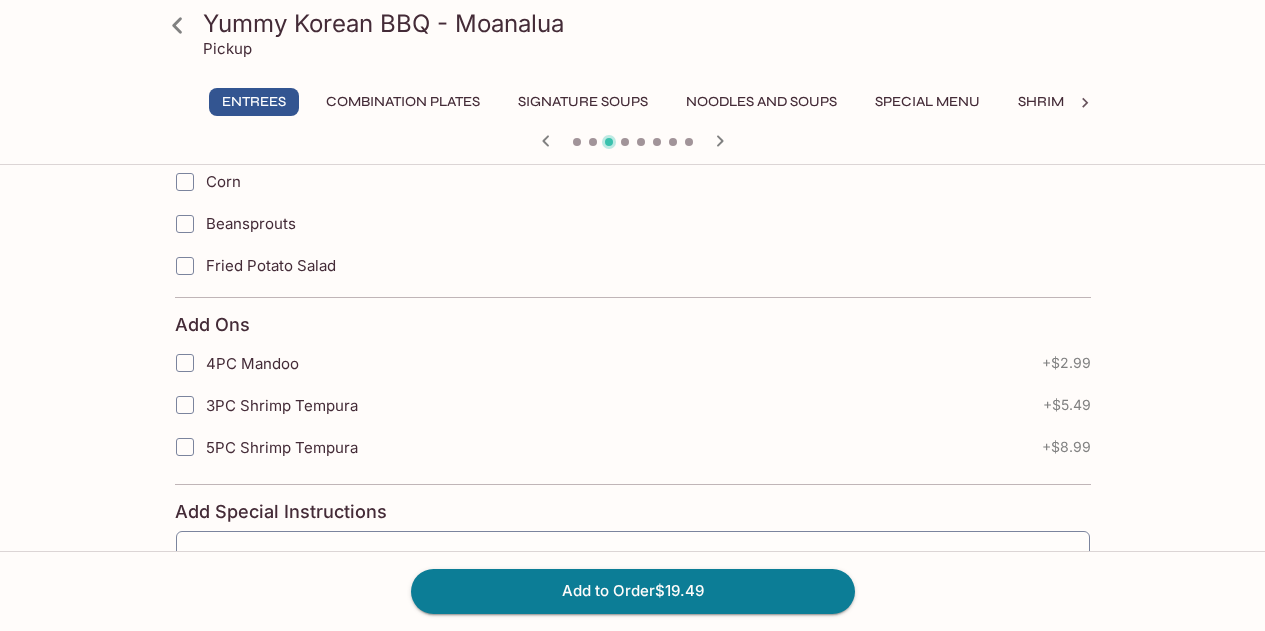 scroll, scrollTop: 3400, scrollLeft: 0, axis: vertical 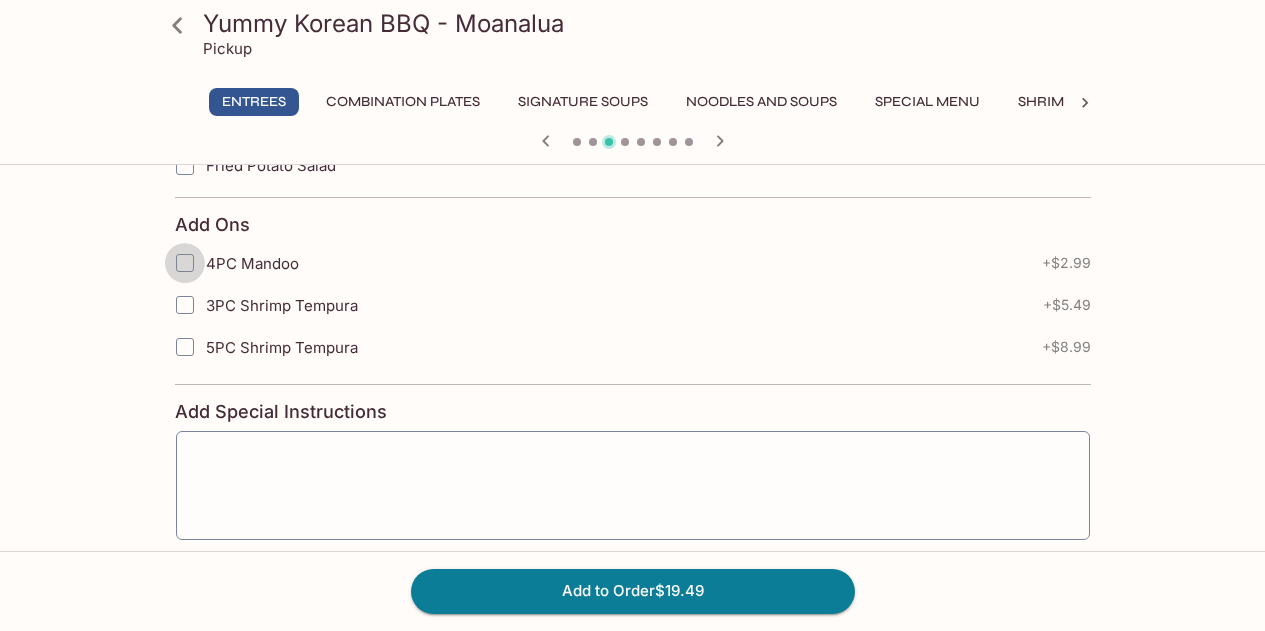 click on "4PC Mandoo" at bounding box center (185, 263) 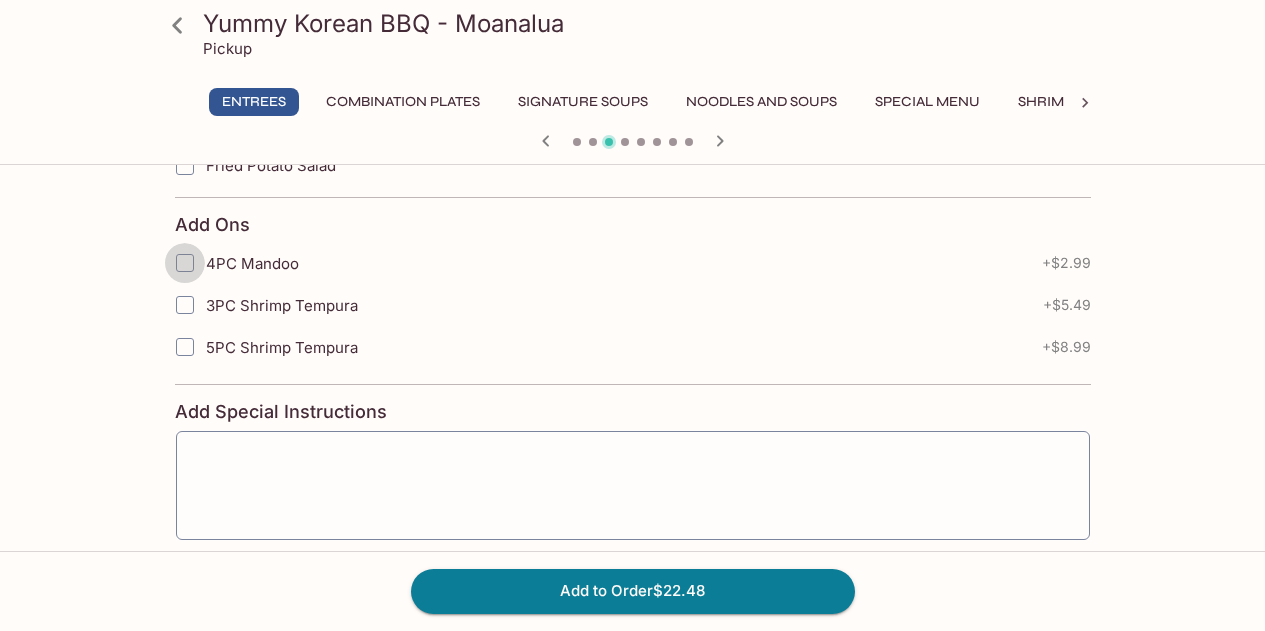 click on "4PC Mandoo" at bounding box center (185, 263) 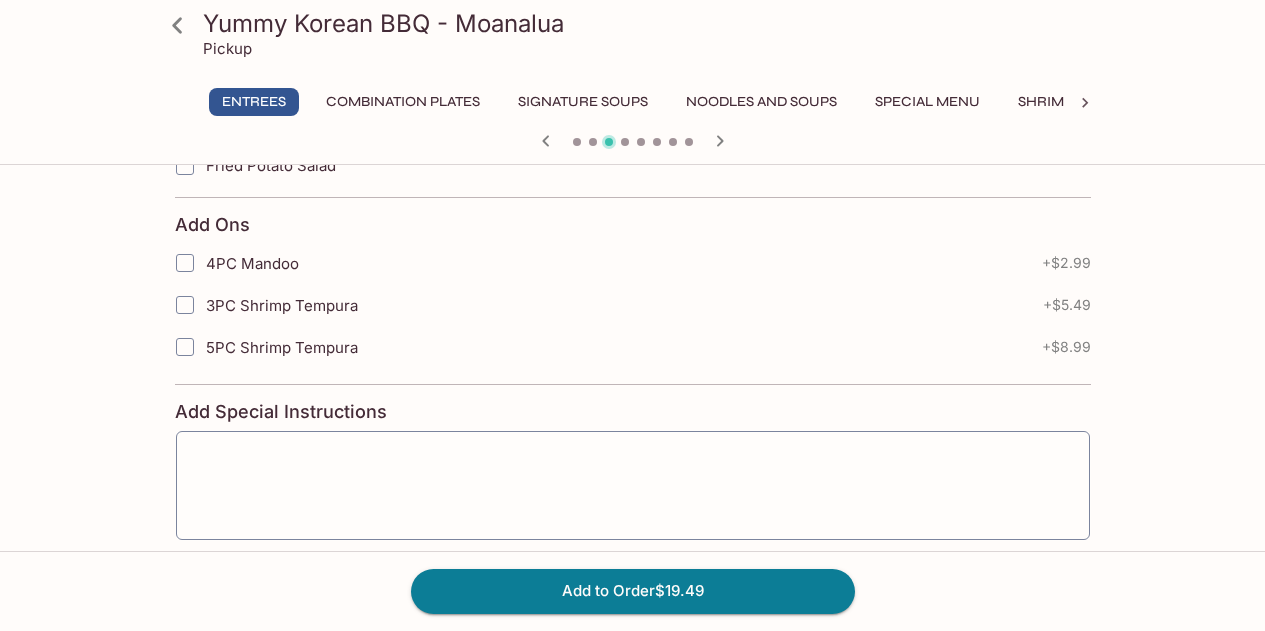 click on "4PC Mandoo" at bounding box center [185, 263] 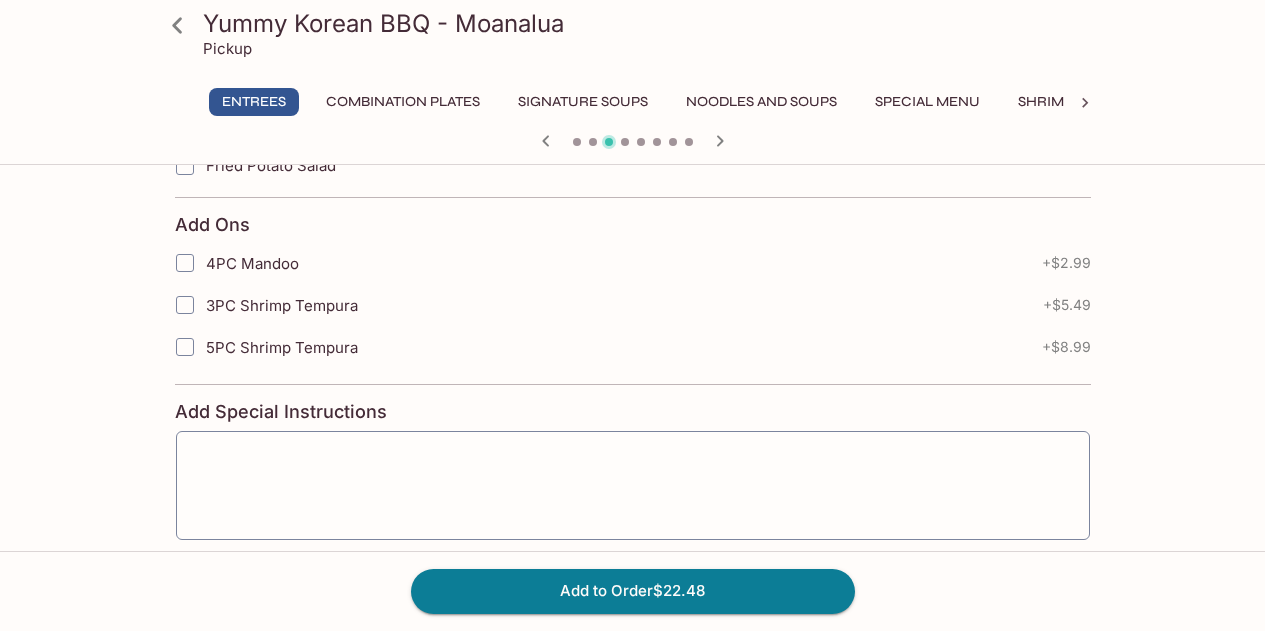 click on "4PC Mandoo" at bounding box center [185, 263] 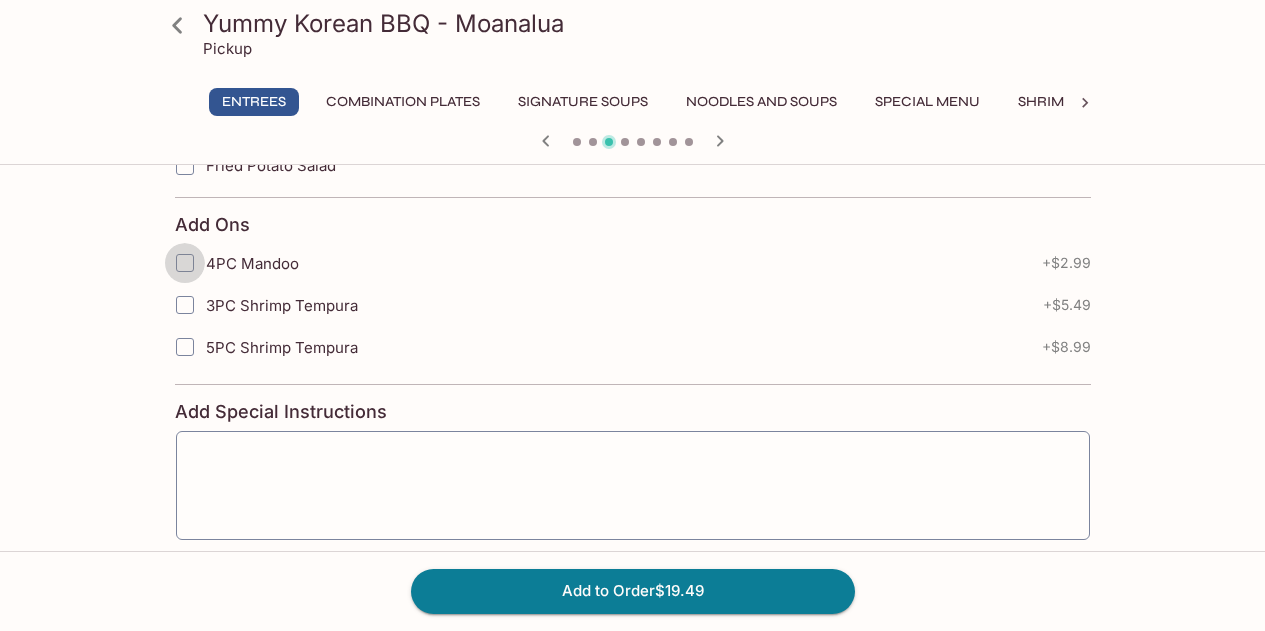click on "4PC Mandoo" at bounding box center [185, 263] 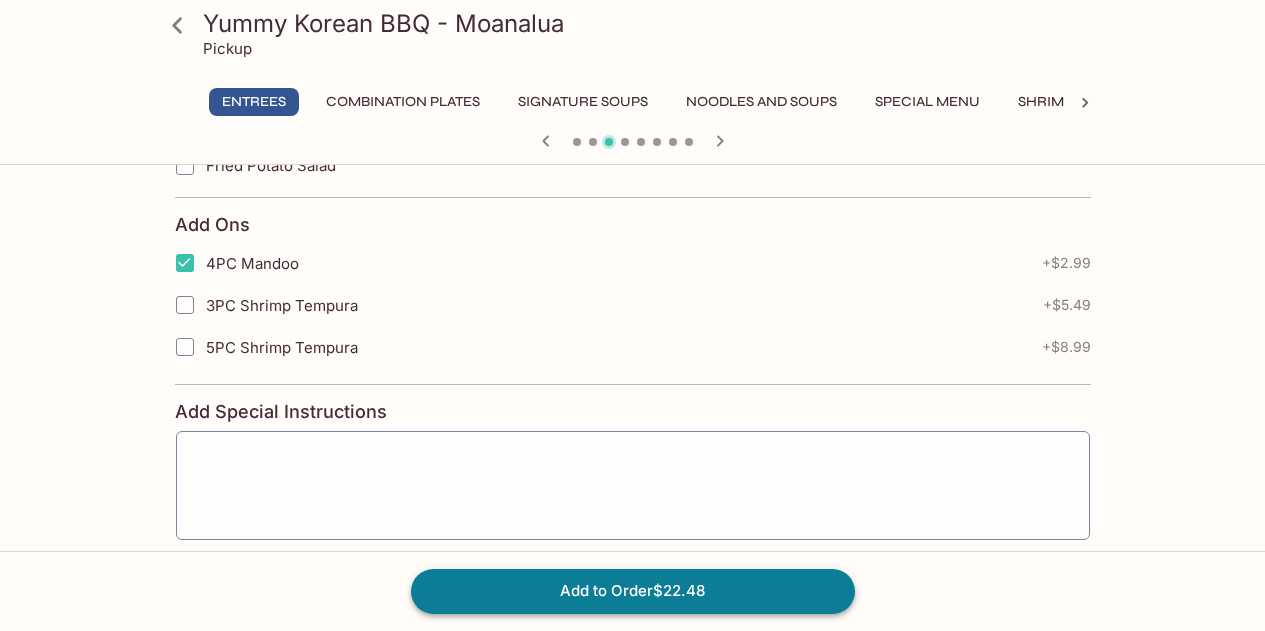 click on "Add to Order  $22.48" at bounding box center (633, 591) 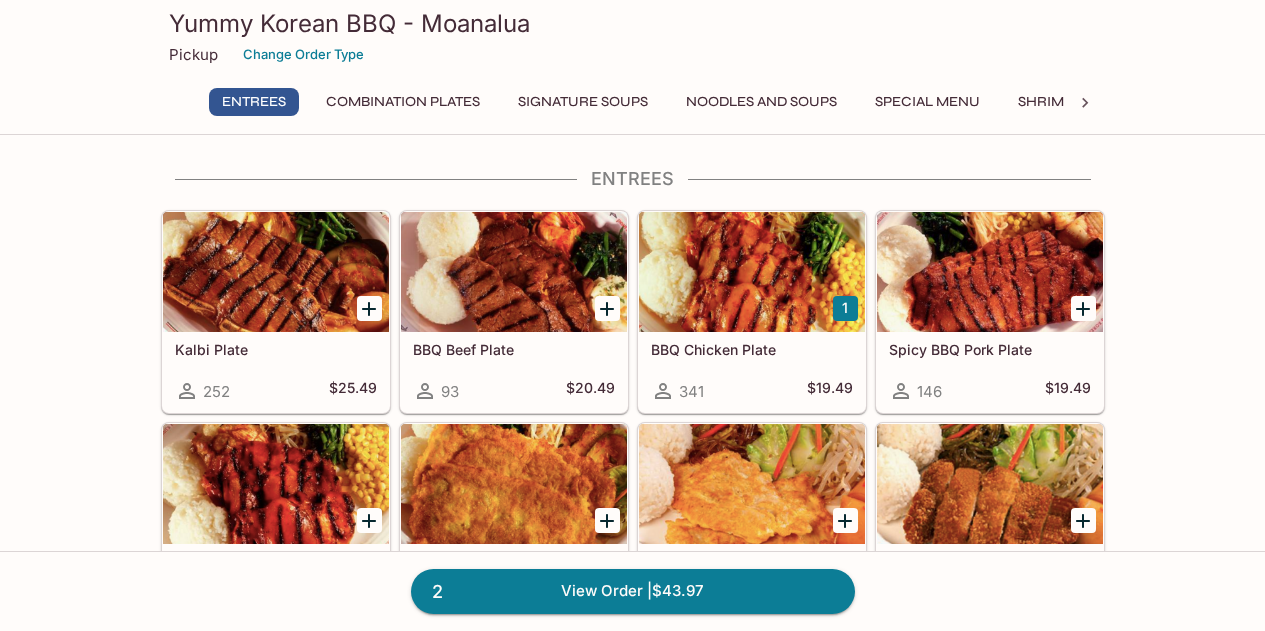 scroll, scrollTop: 200, scrollLeft: 0, axis: vertical 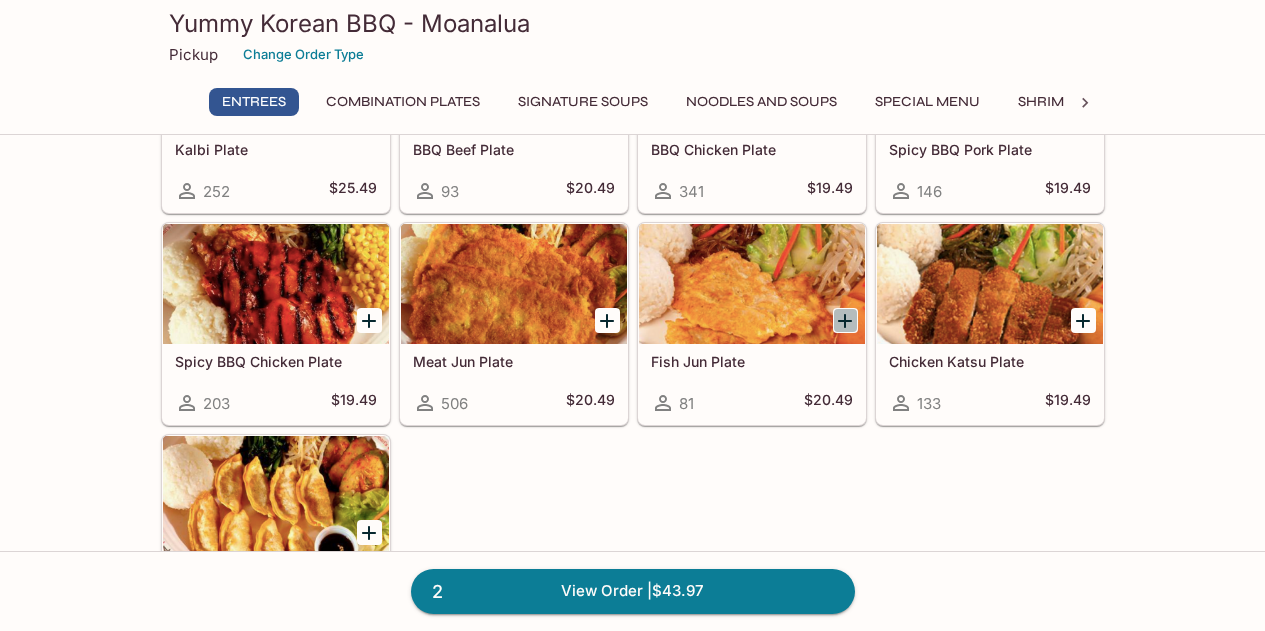 click 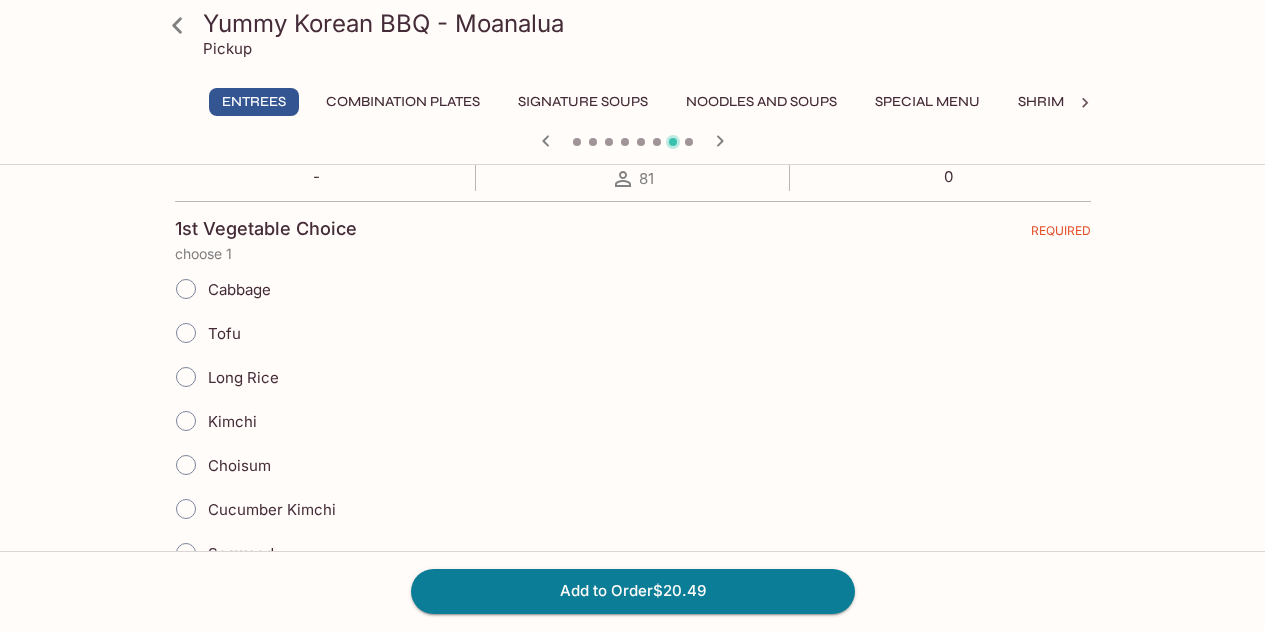 scroll, scrollTop: 500, scrollLeft: 0, axis: vertical 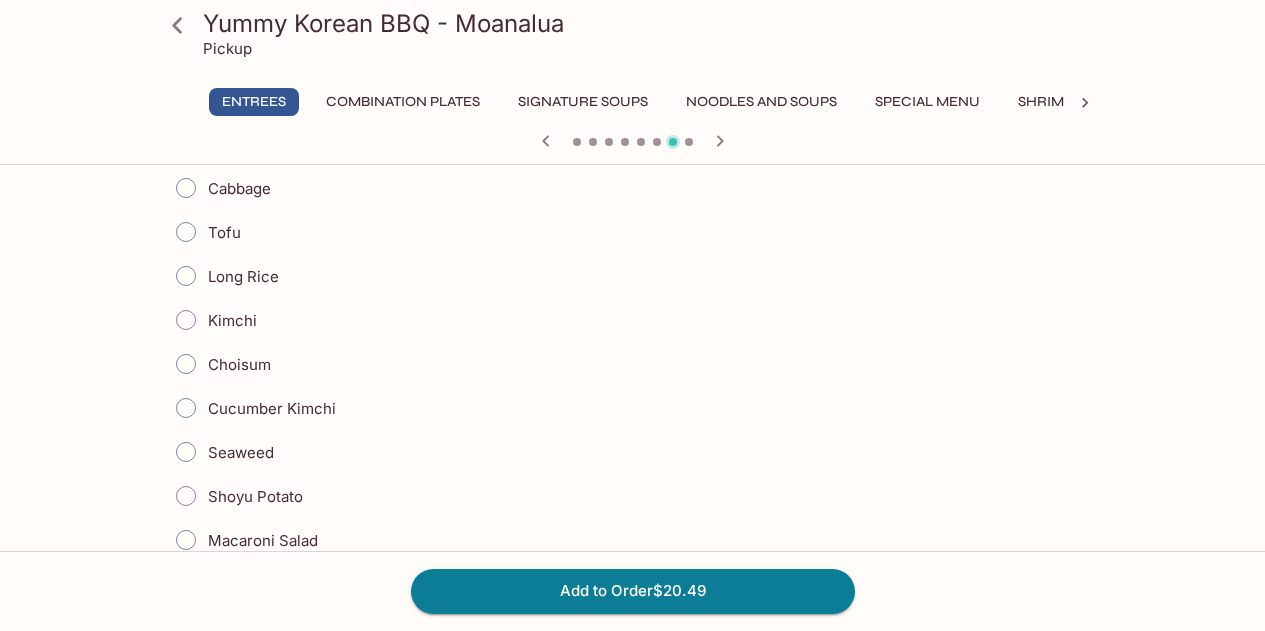 click on "Kimchi" at bounding box center (186, 320) 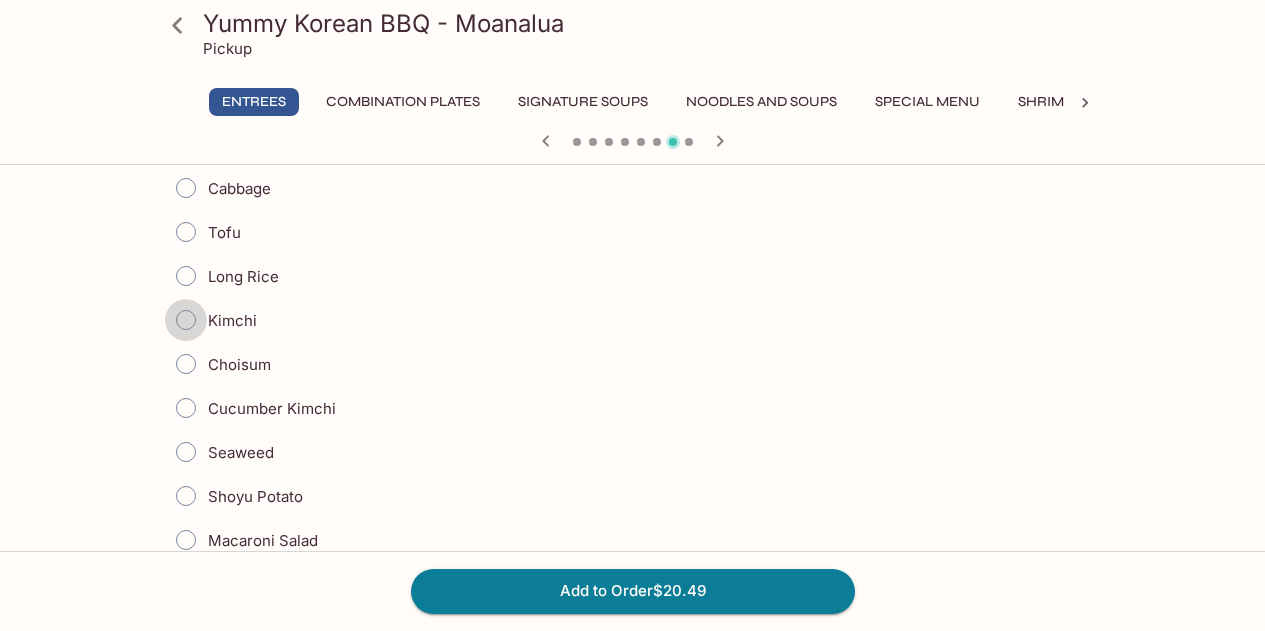 click on "Kimchi" at bounding box center (186, 320) 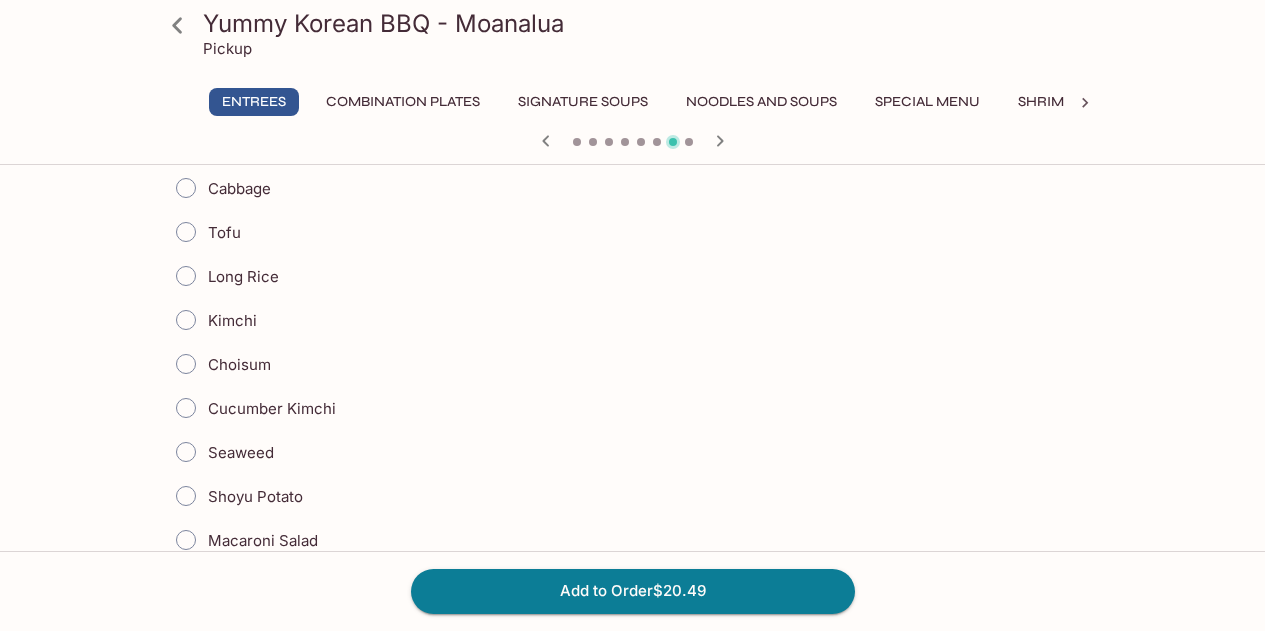 click on "Kimchi" at bounding box center [186, 320] 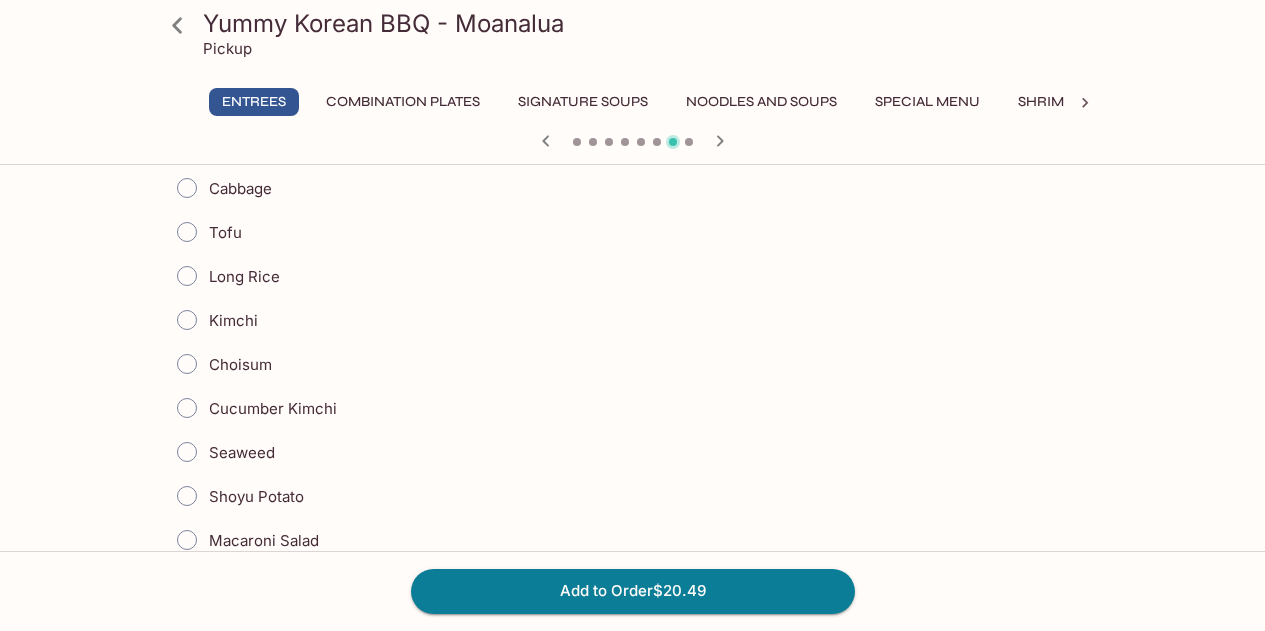 click on "Kimchi" at bounding box center (233, 320) 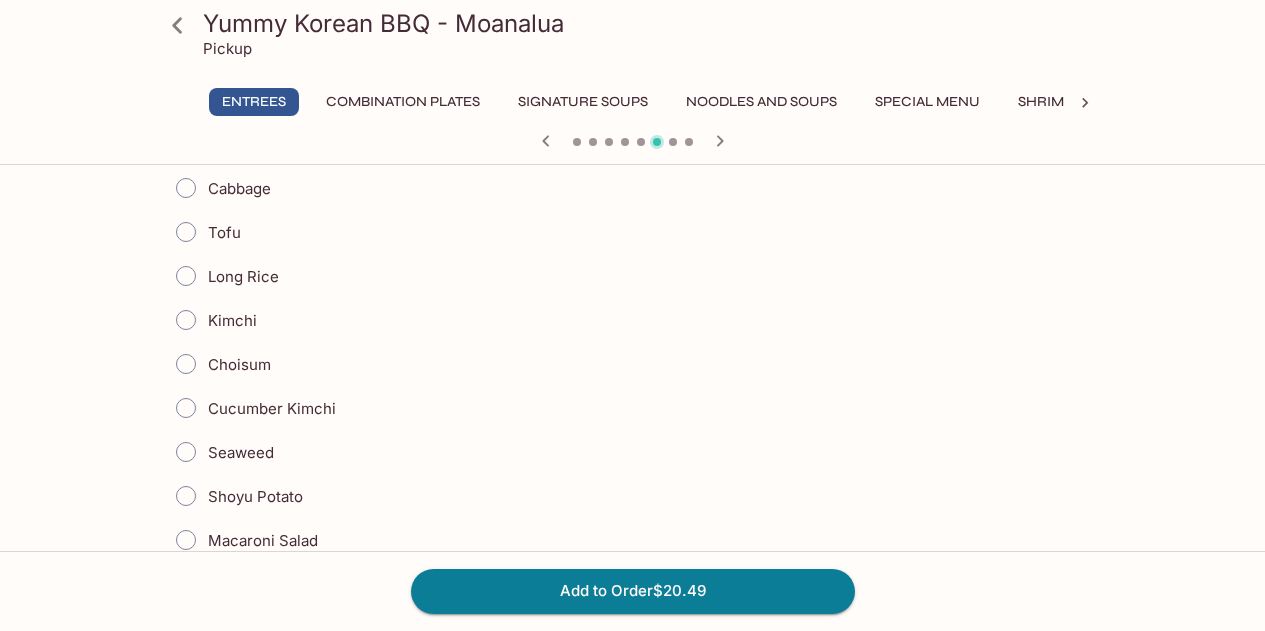 click on "Kimchi" at bounding box center [186, 320] 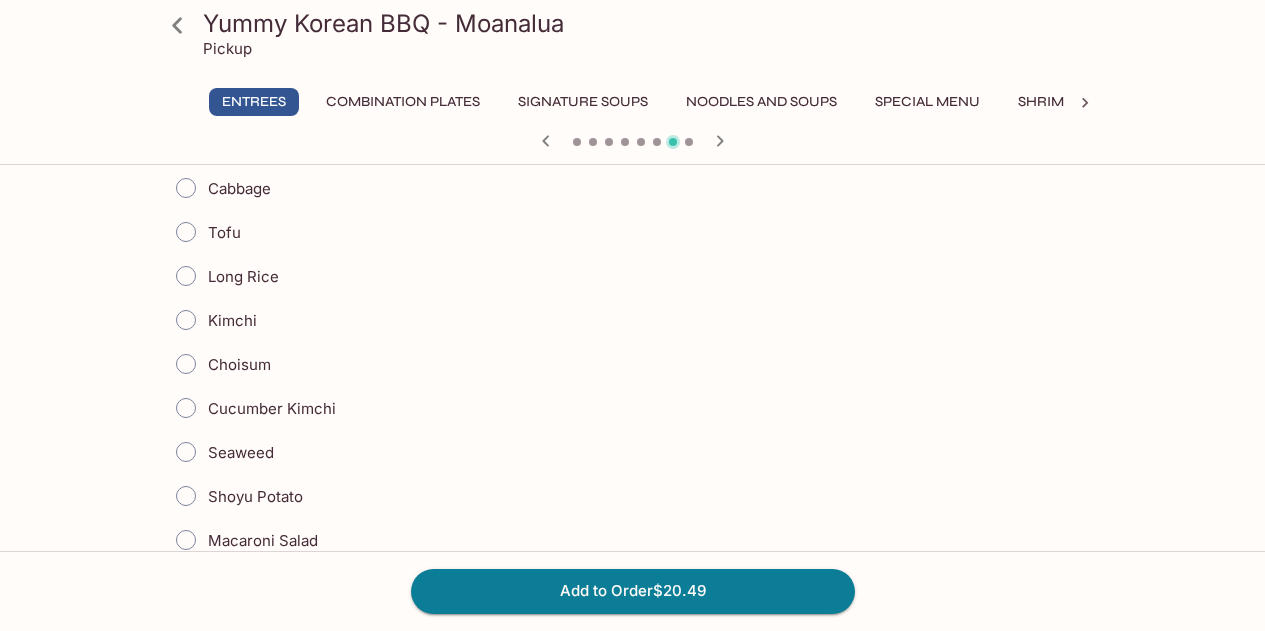 click on "Kimchi" at bounding box center [186, 320] 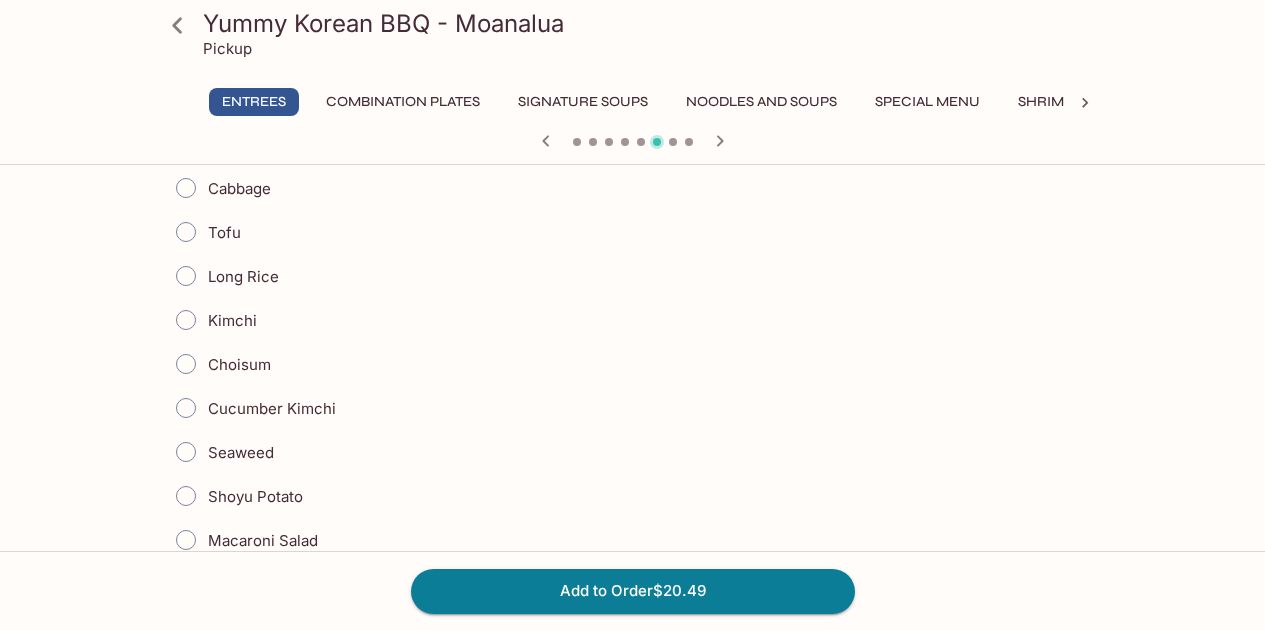 click on "Kimchi" at bounding box center (186, 320) 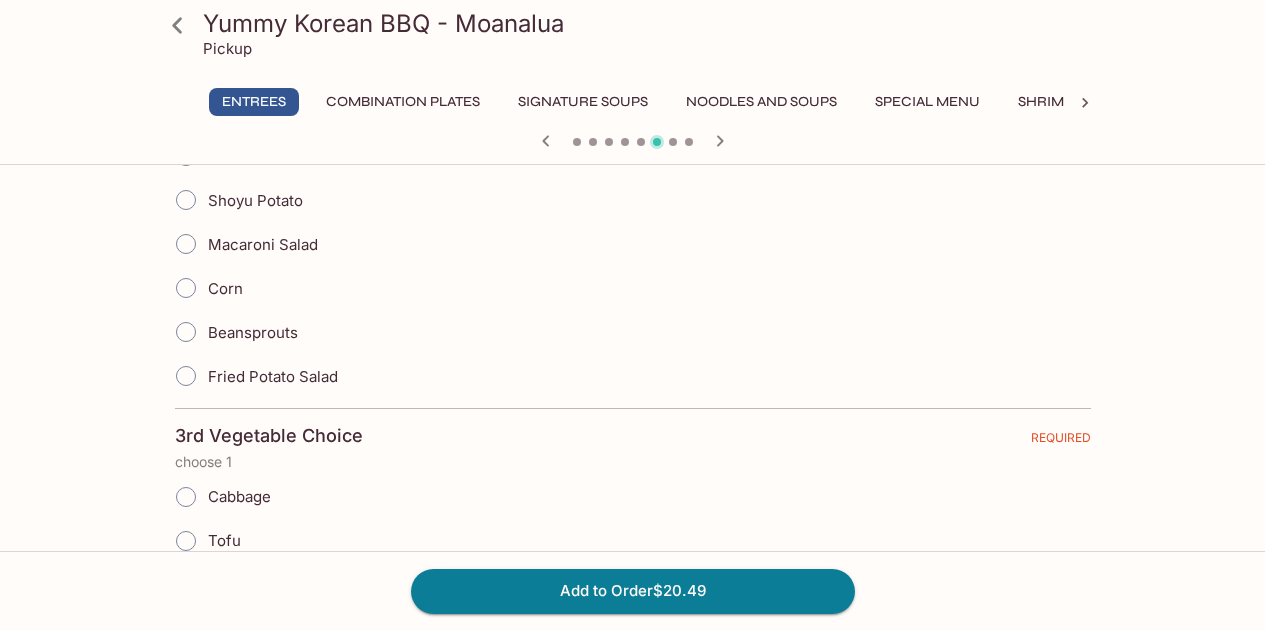 scroll, scrollTop: 1200, scrollLeft: 0, axis: vertical 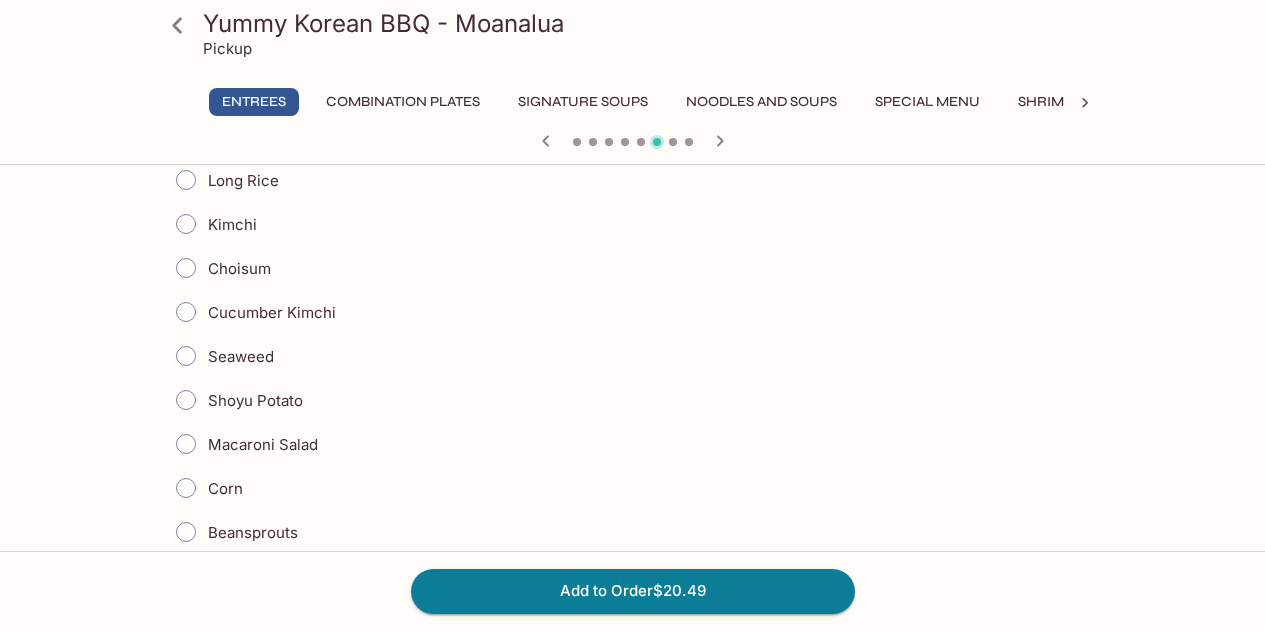 click on "Cucumber Kimchi" at bounding box center [186, 312] 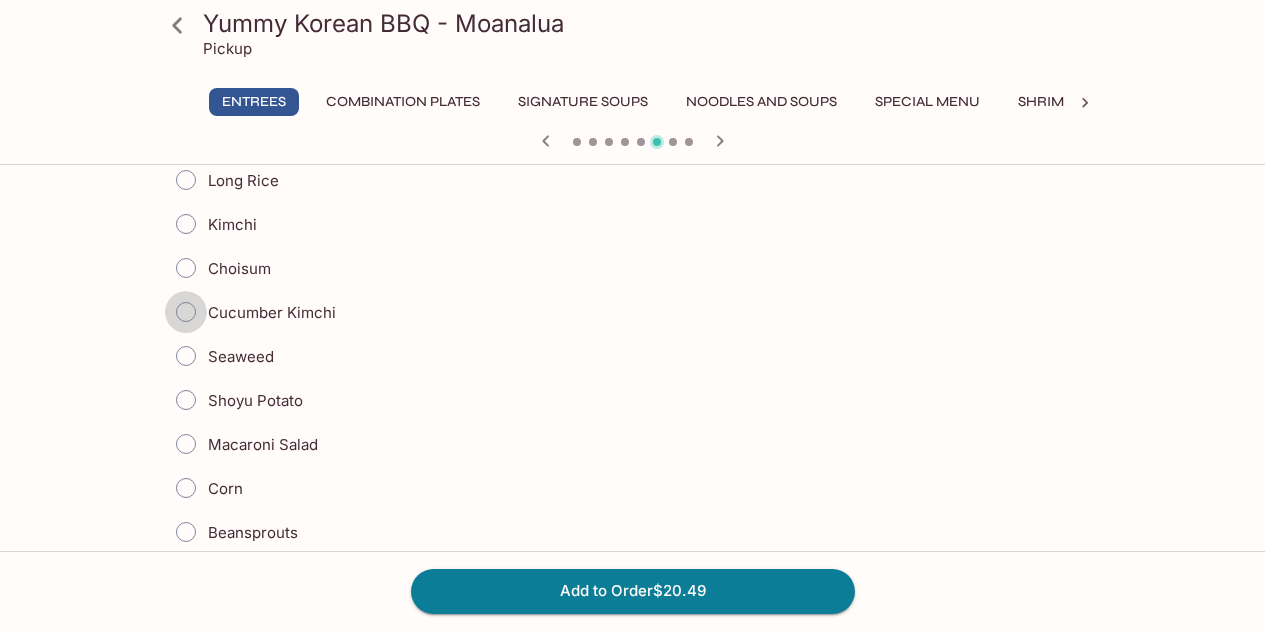 click on "Cucumber Kimchi" at bounding box center [186, 312] 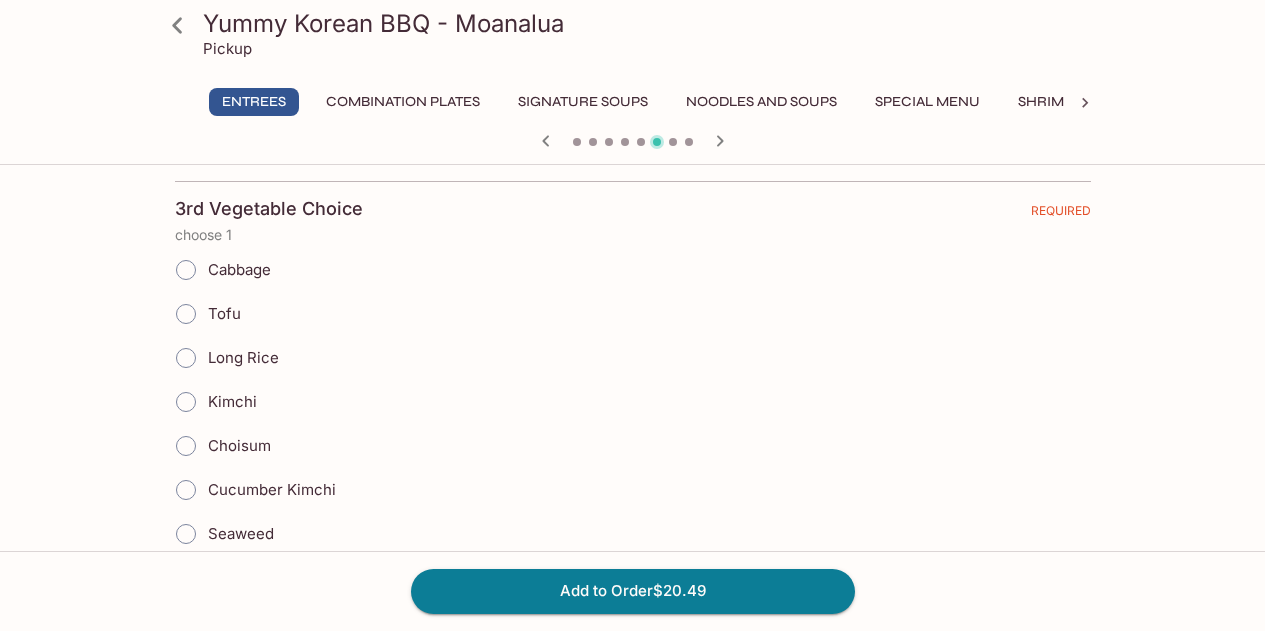 scroll, scrollTop: 1600, scrollLeft: 0, axis: vertical 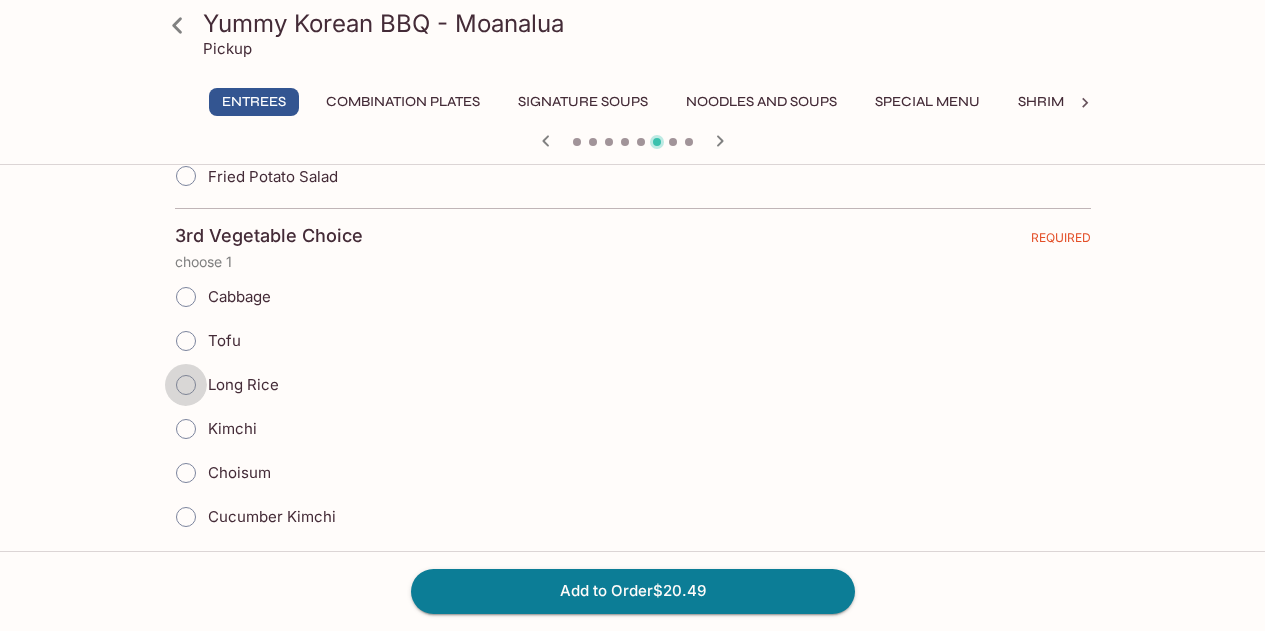 click on "Long Rice" at bounding box center (186, 385) 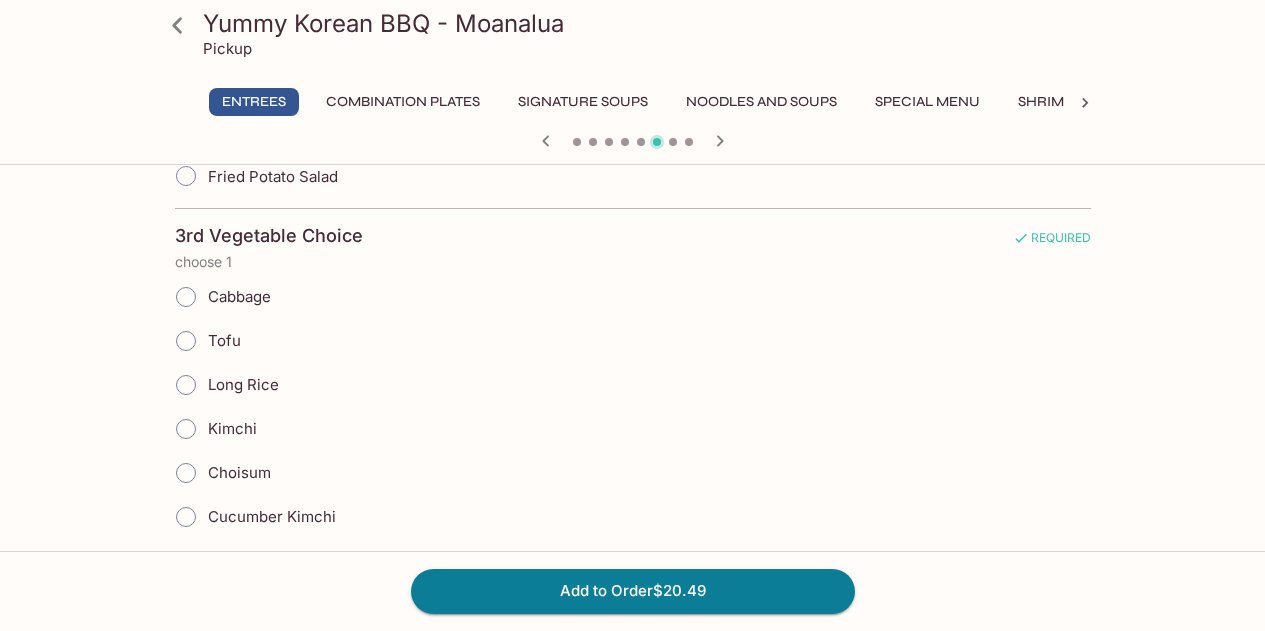 click on "Long Rice" at bounding box center (186, 385) 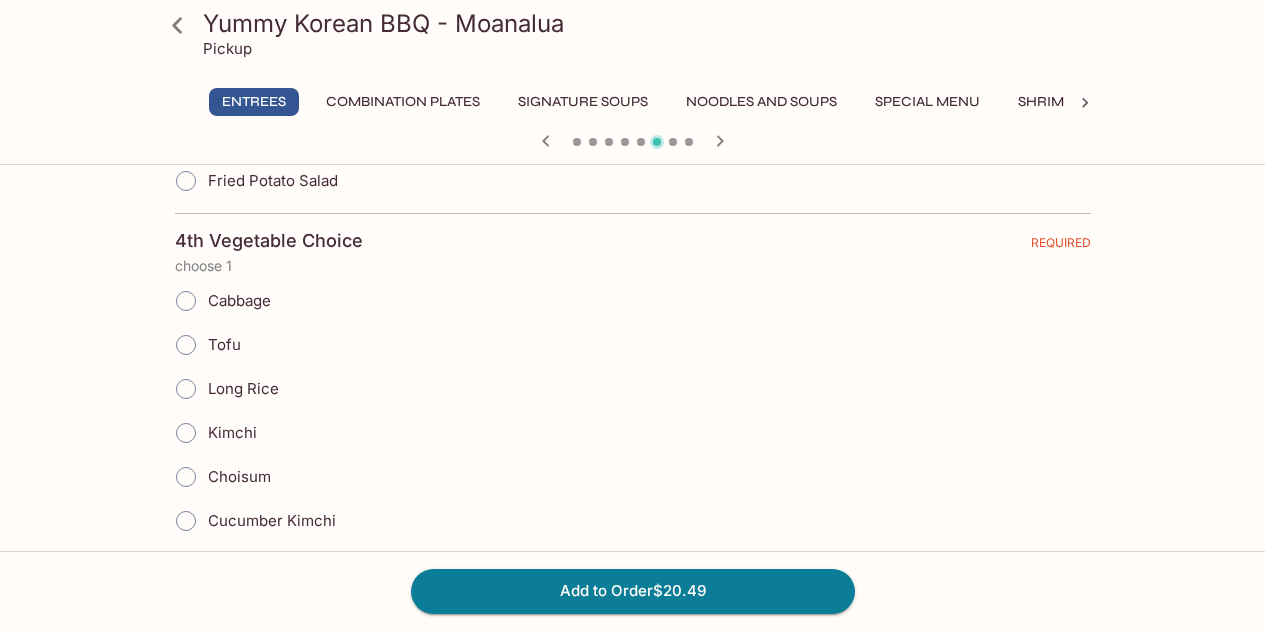 scroll, scrollTop: 2300, scrollLeft: 0, axis: vertical 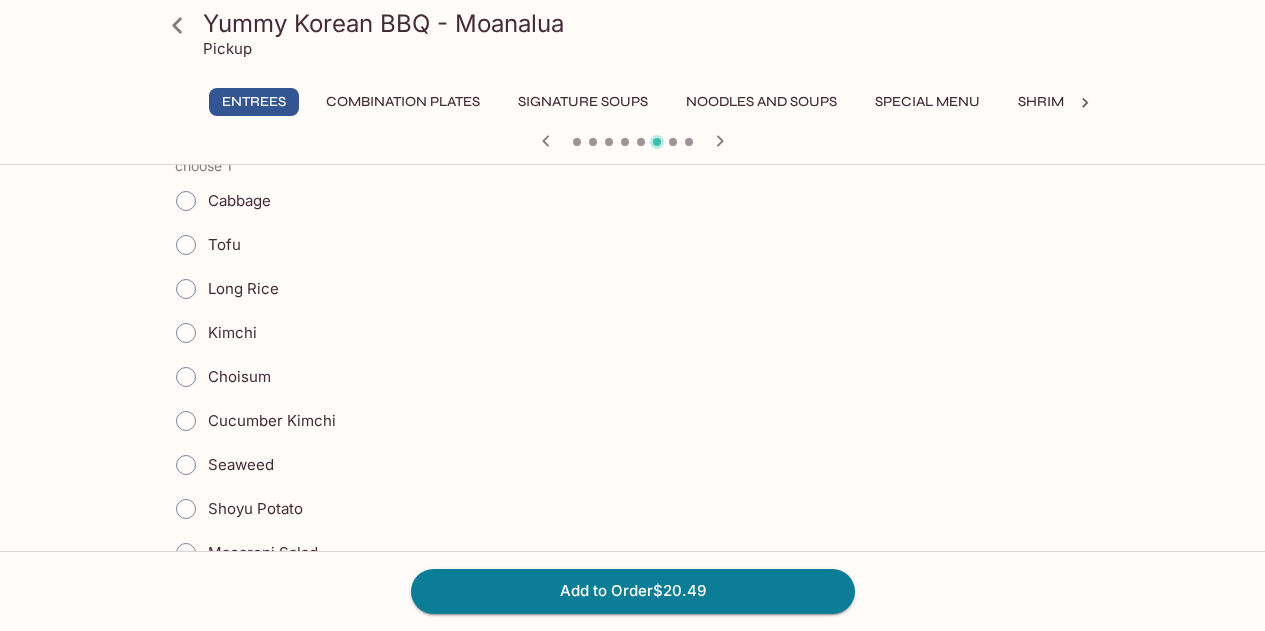 click on "Cabbage" at bounding box center (186, 201) 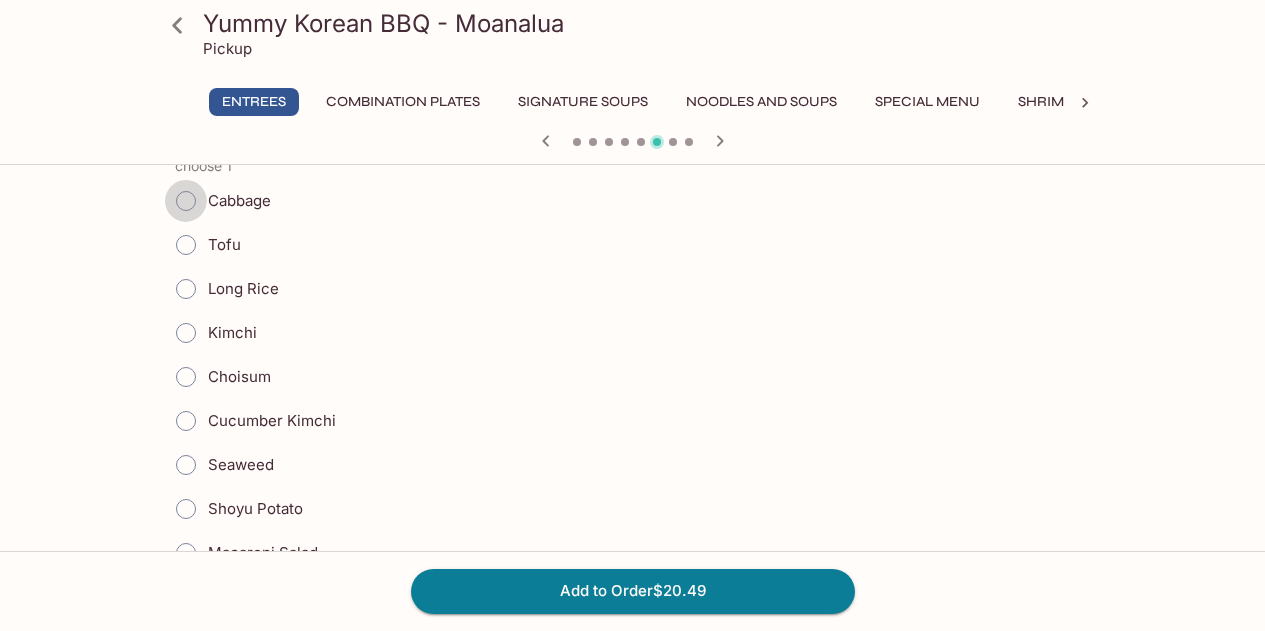 click on "Cabbage" at bounding box center (186, 201) 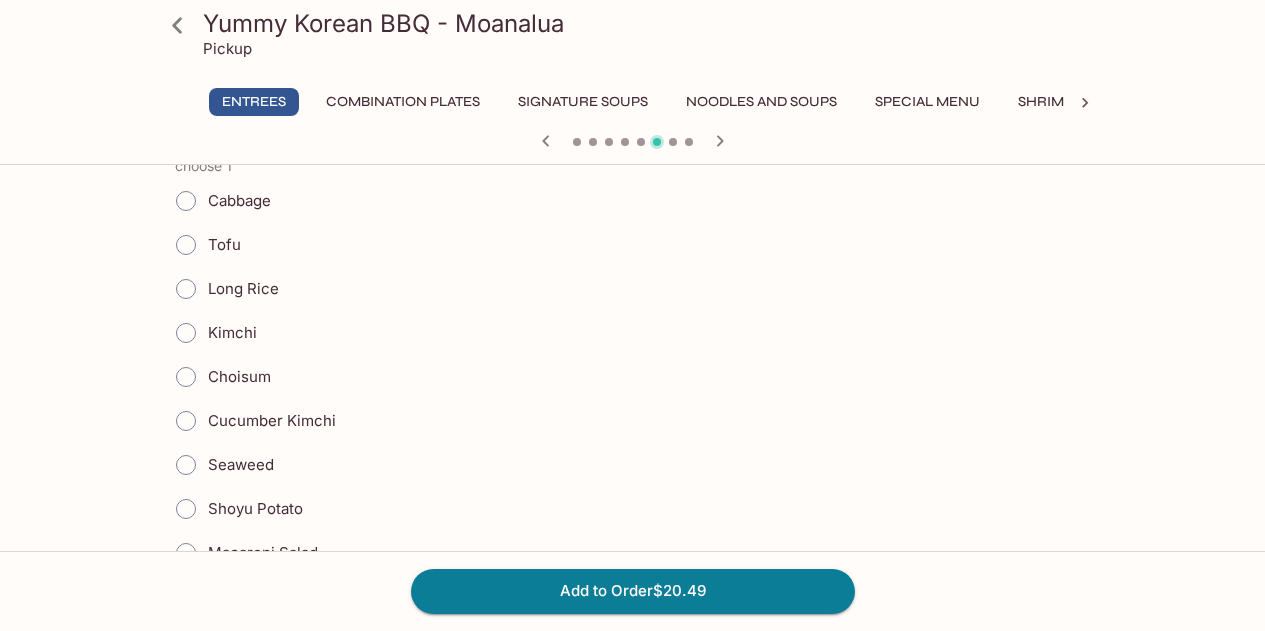 click on "Cabbage" at bounding box center [186, 201] 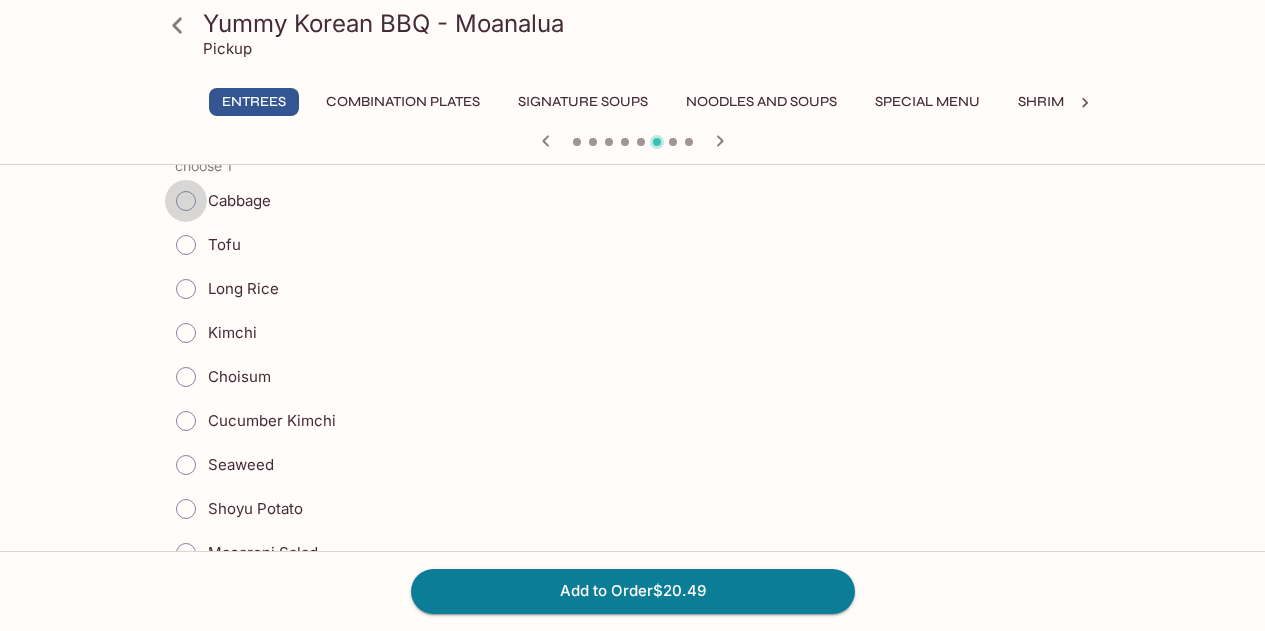 click on "Cabbage" at bounding box center (186, 201) 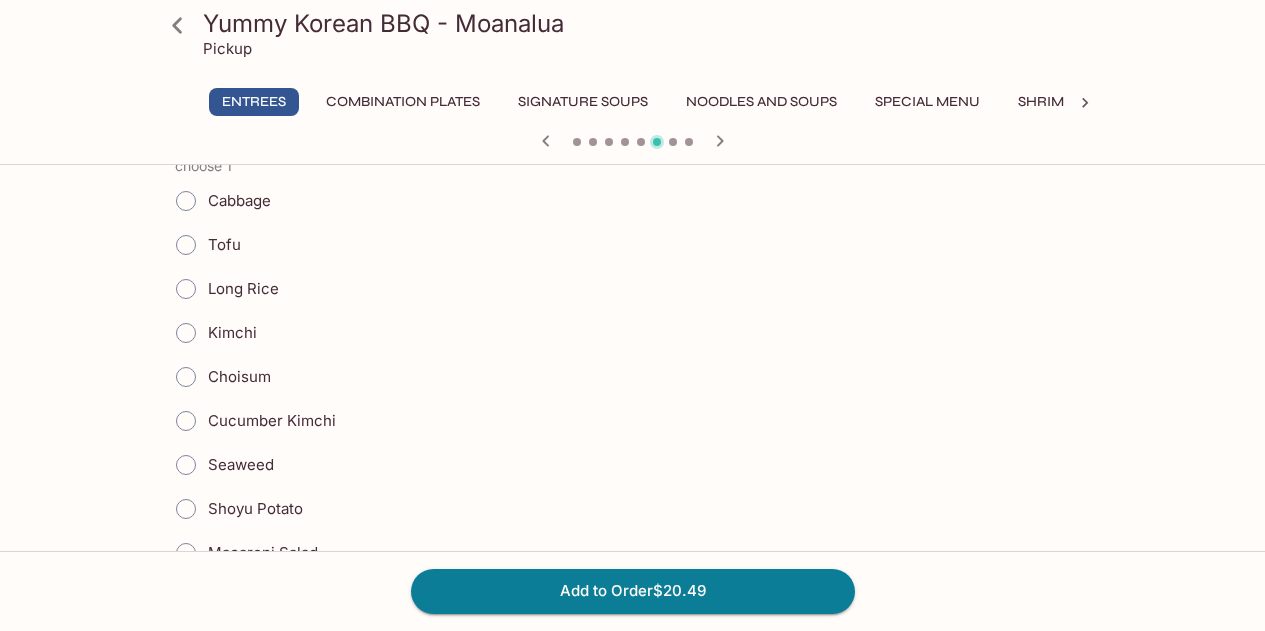 click on "Cabbage" at bounding box center [186, 201] 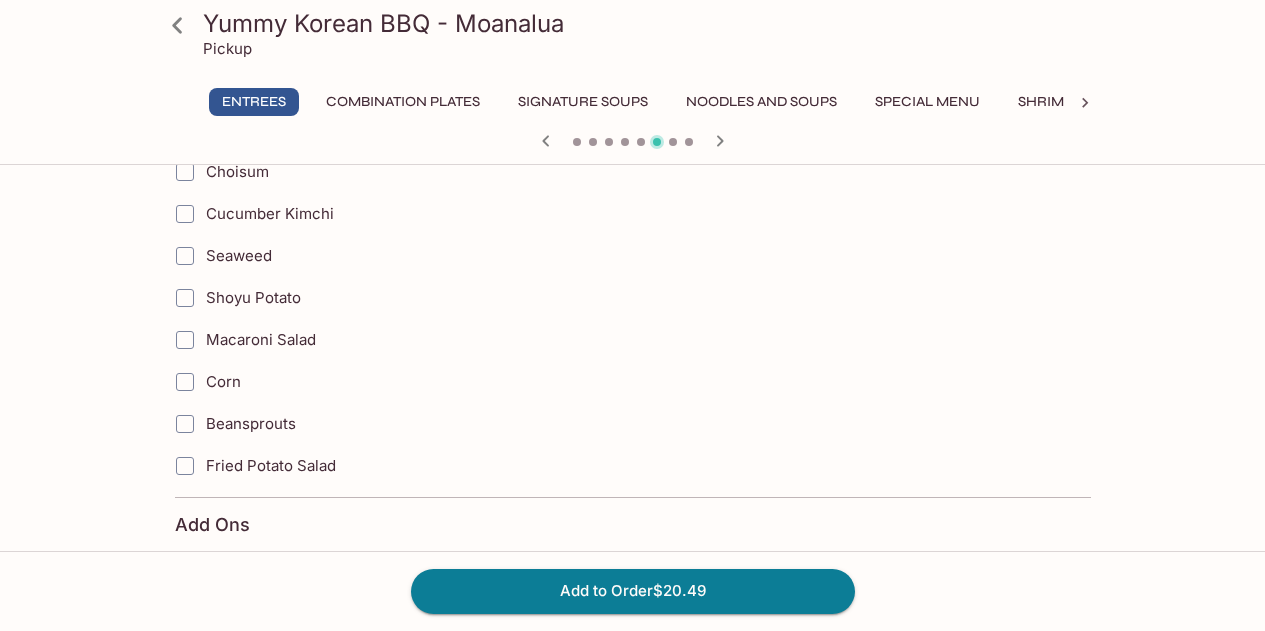 scroll, scrollTop: 3300, scrollLeft: 0, axis: vertical 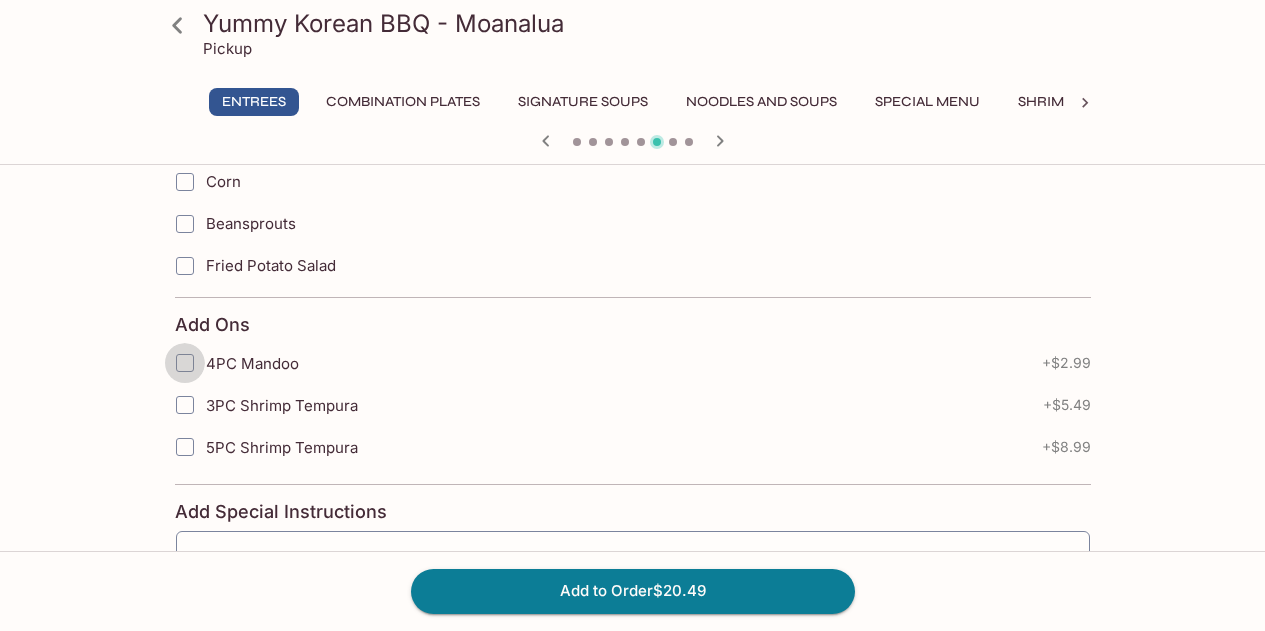 click on "4PC Mandoo" at bounding box center (185, 363) 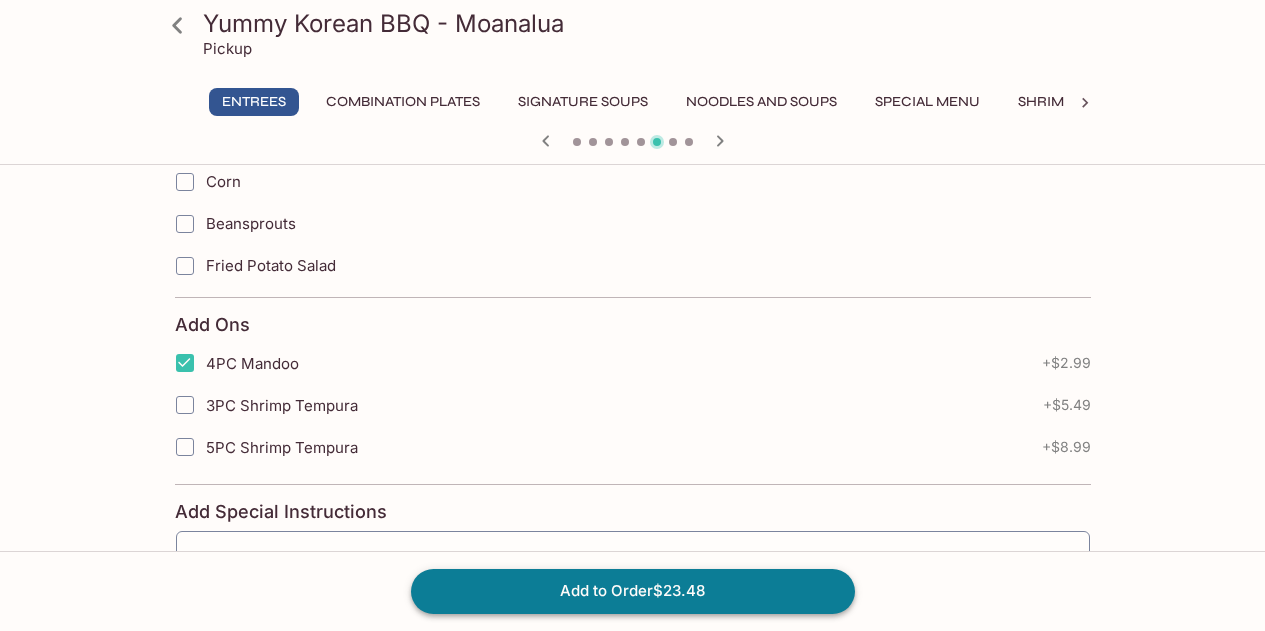 click on "Add to Order  $23.48" at bounding box center (633, 591) 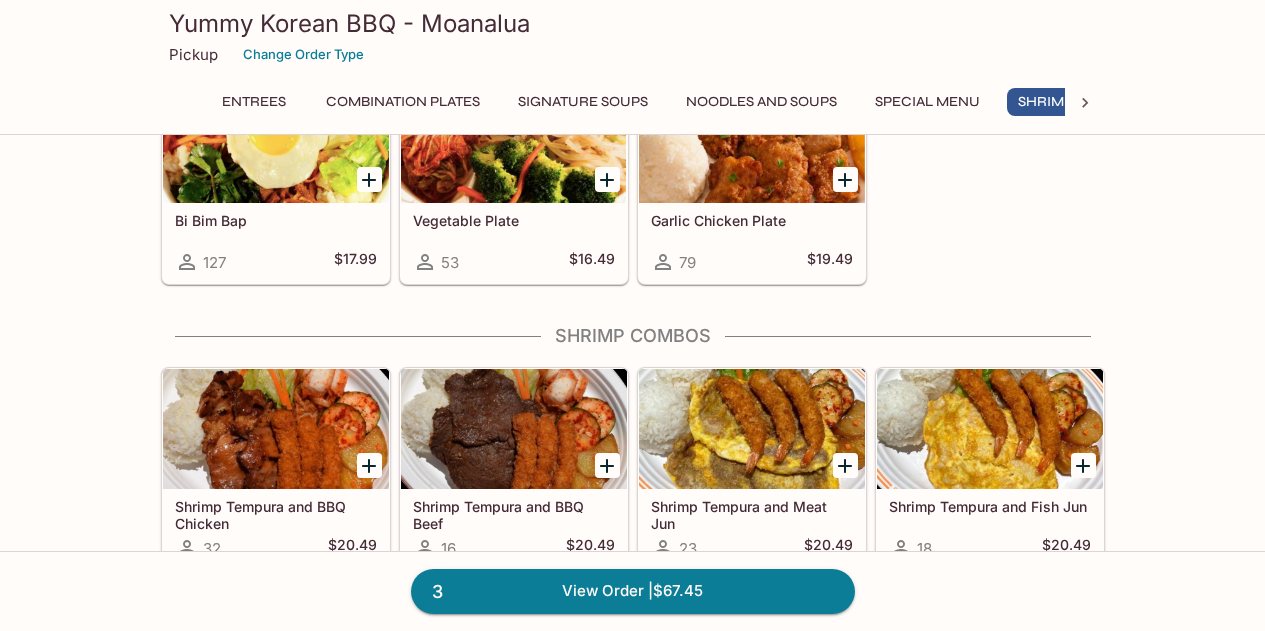 scroll, scrollTop: 2100, scrollLeft: 0, axis: vertical 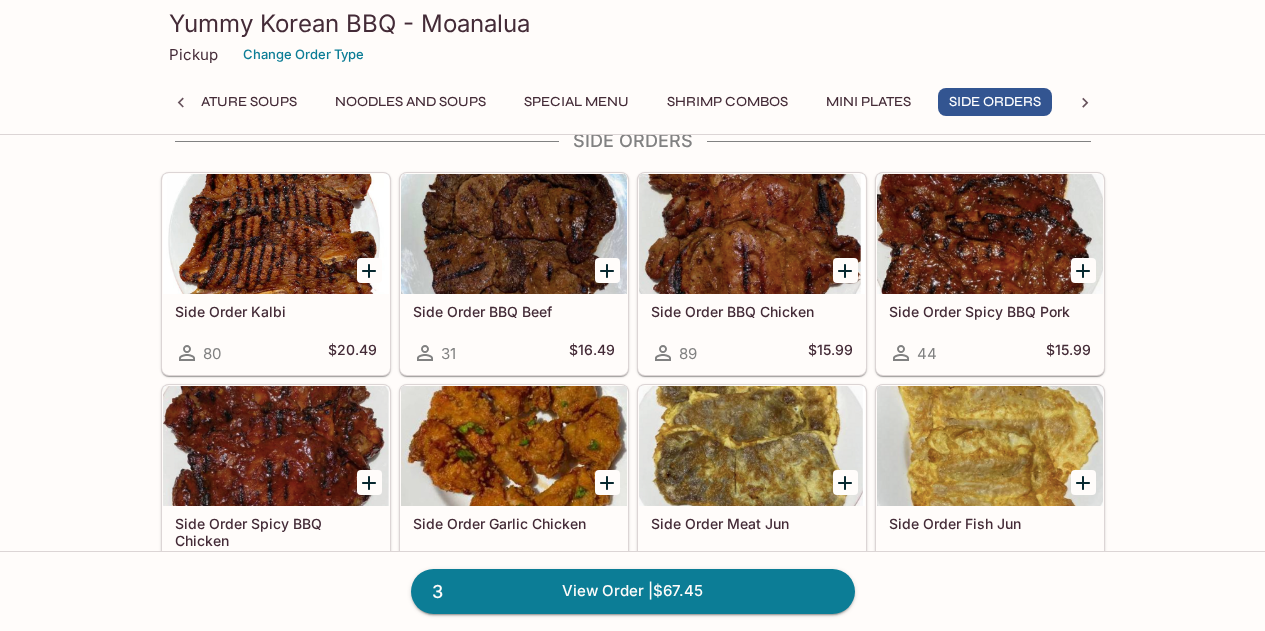 click 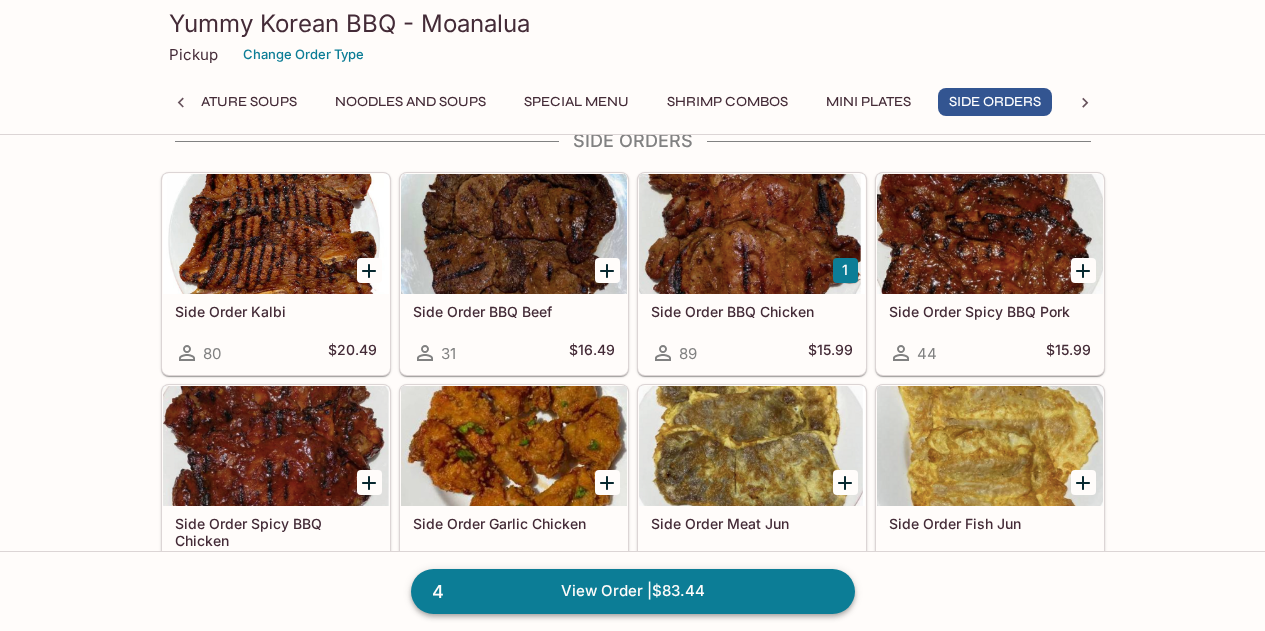click on "4 View Order |  $83.44" at bounding box center (633, 591) 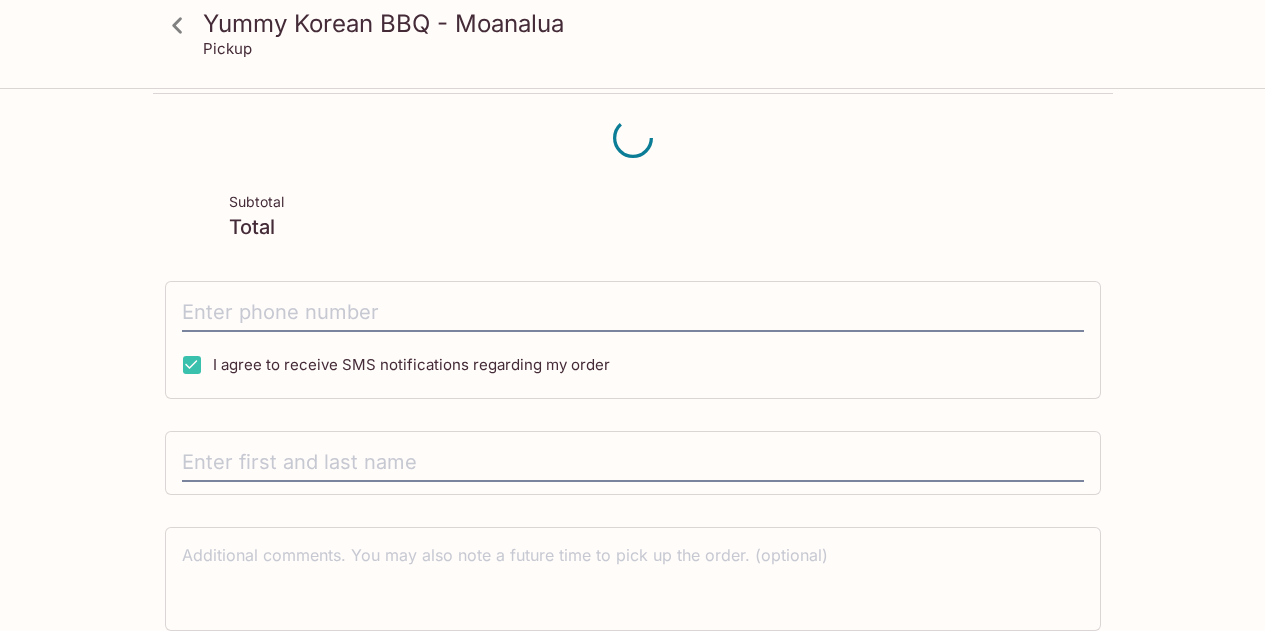 scroll, scrollTop: 0, scrollLeft: 0, axis: both 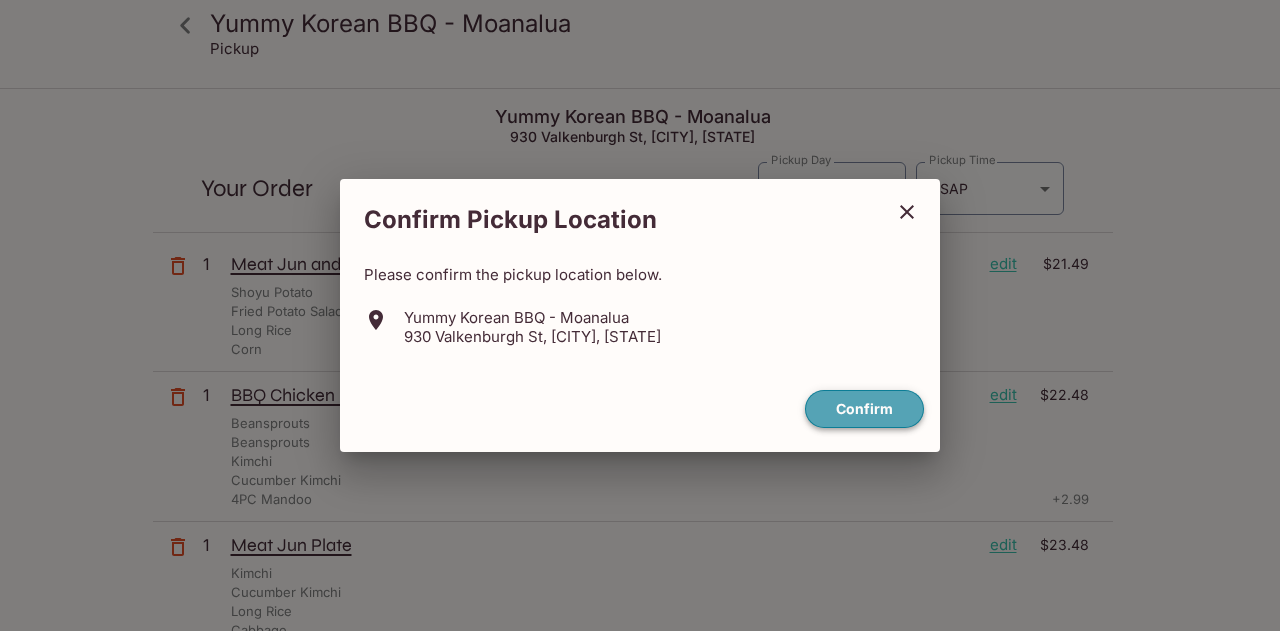 click on "Confirm" at bounding box center [864, 409] 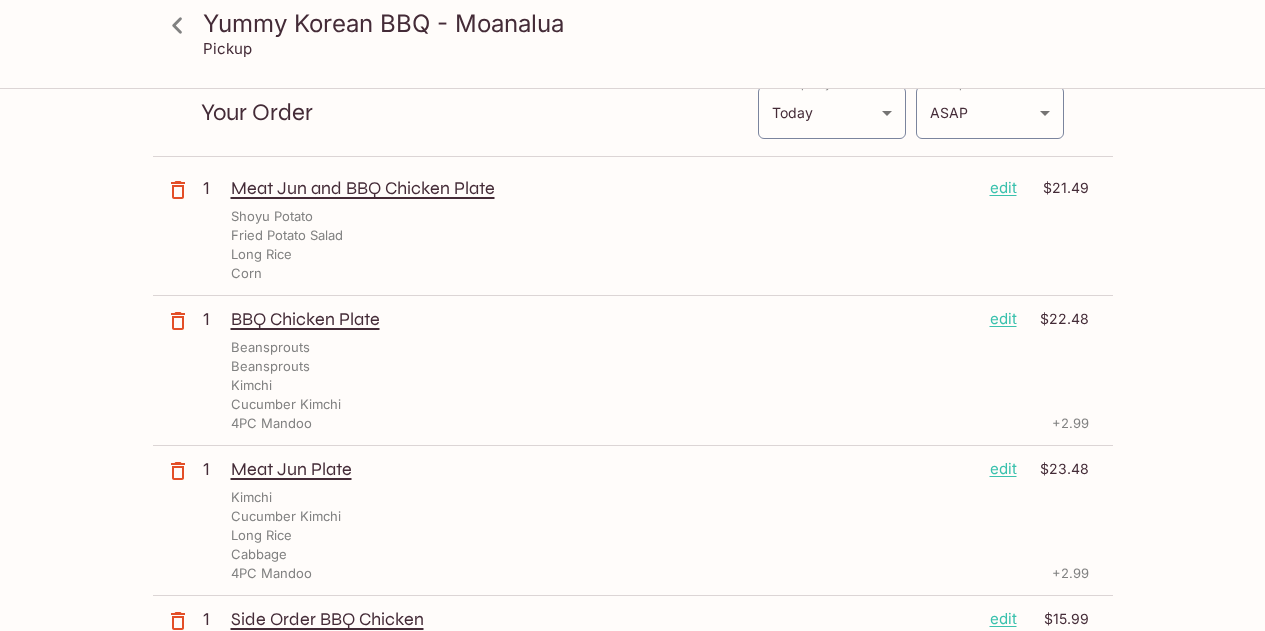 scroll, scrollTop: 100, scrollLeft: 0, axis: vertical 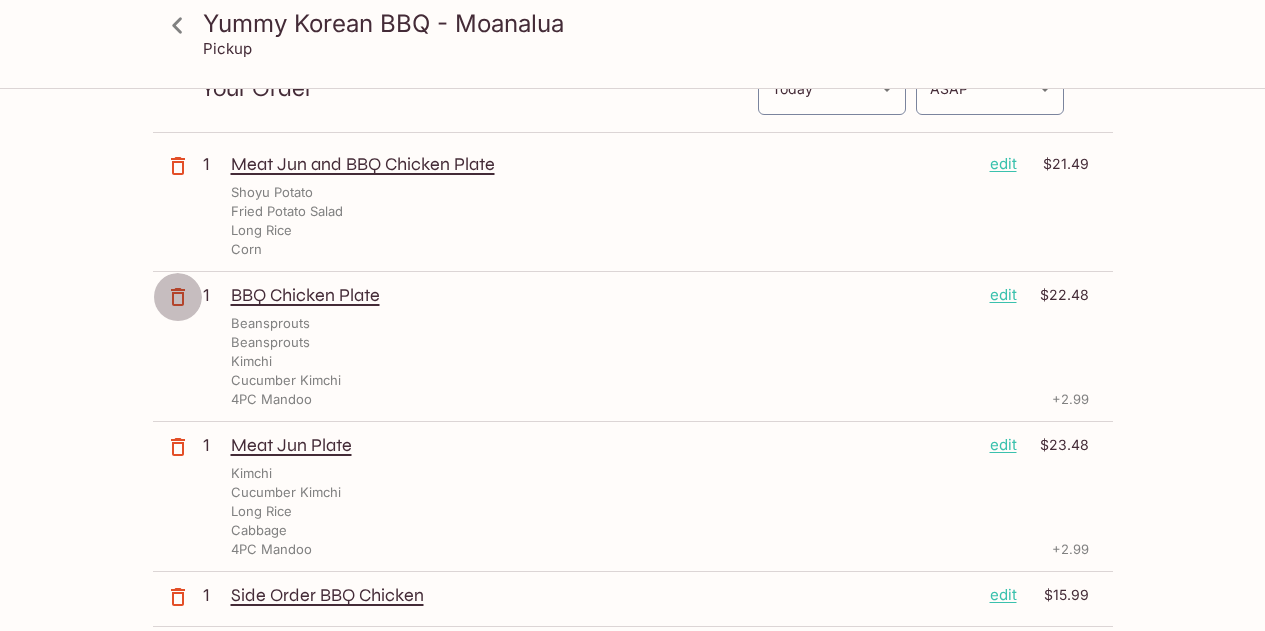 click 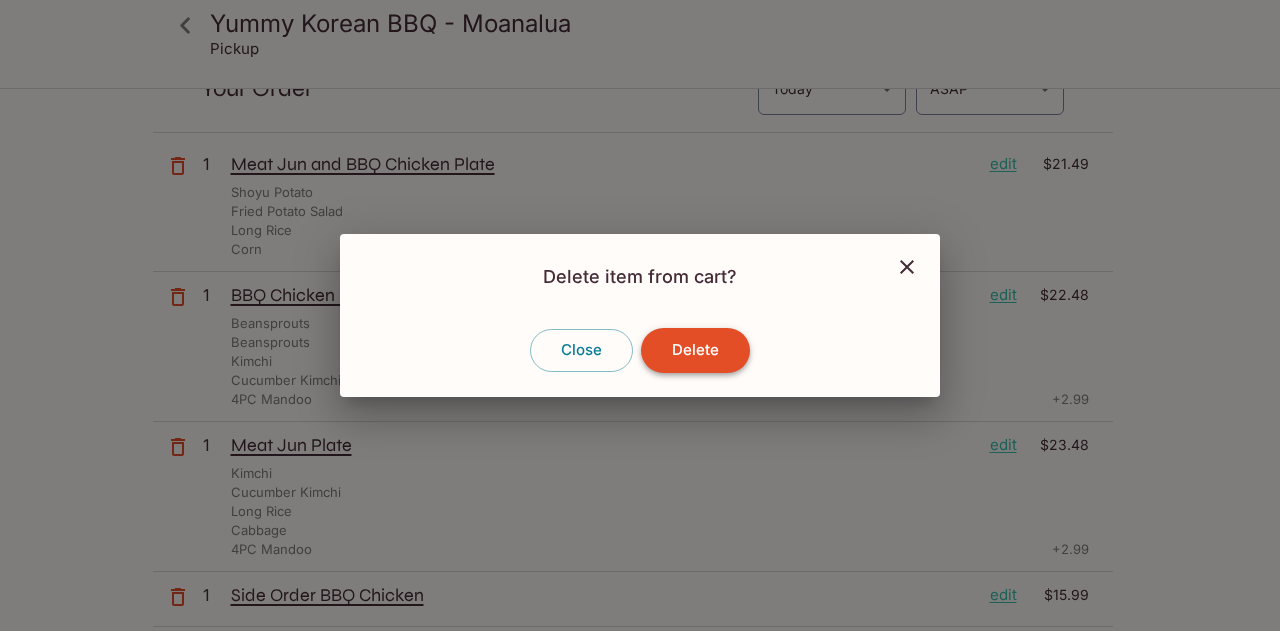 click on "Delete" at bounding box center (695, 350) 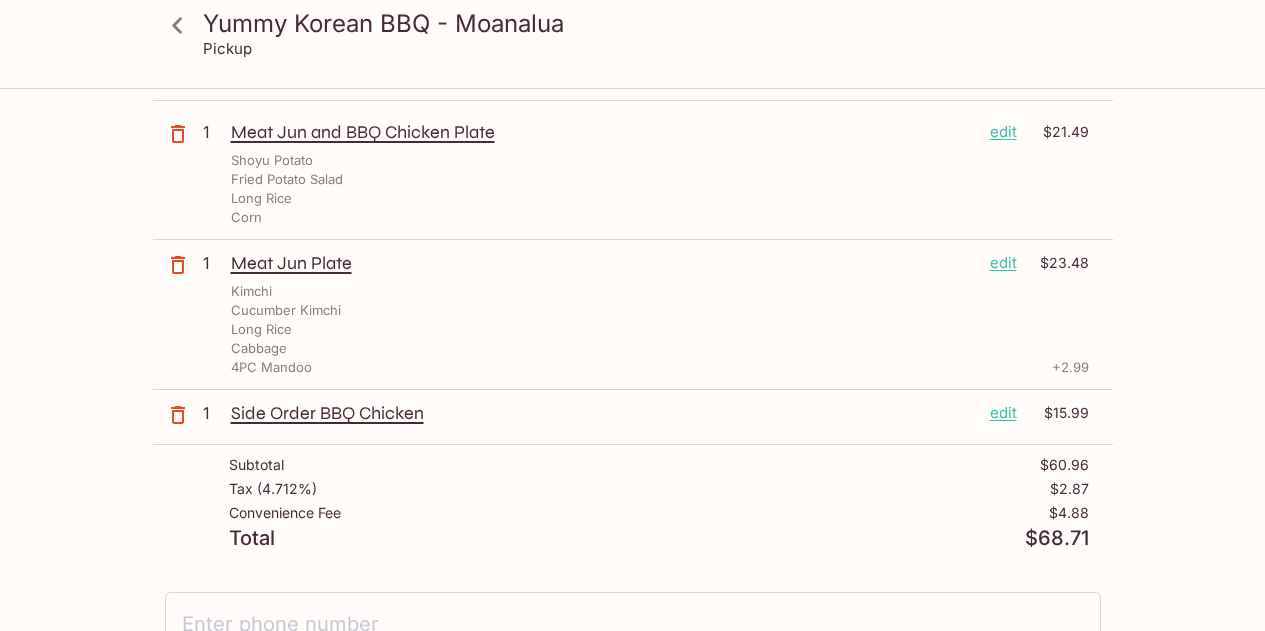 scroll, scrollTop: 400, scrollLeft: 0, axis: vertical 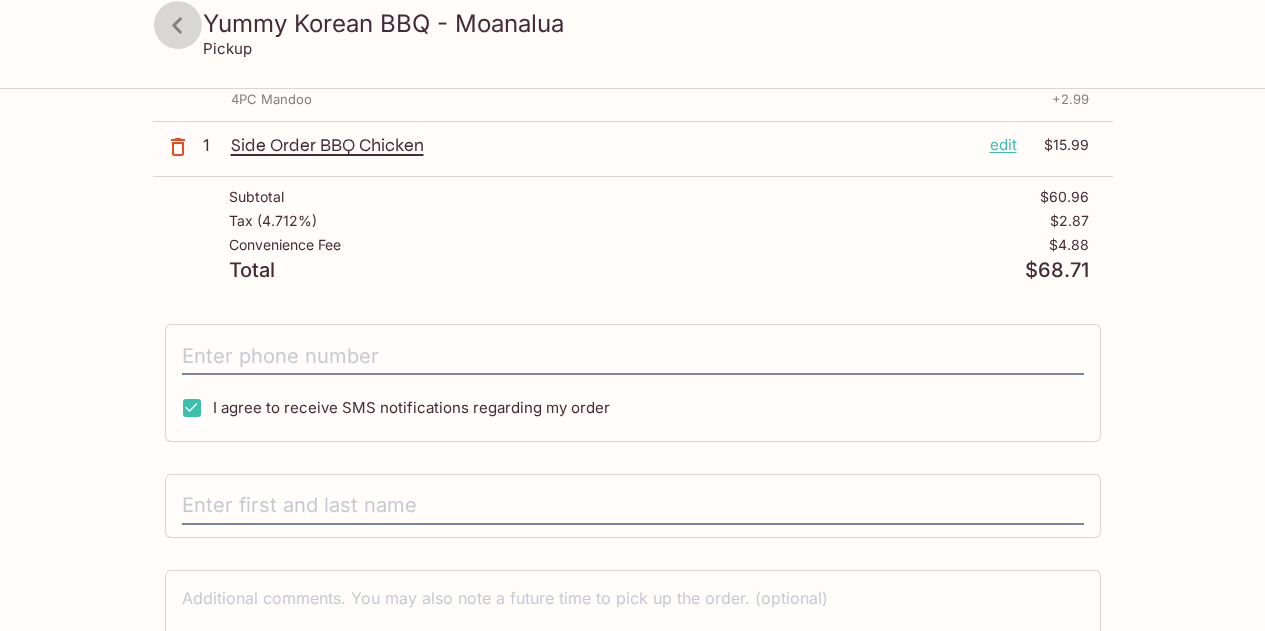 click 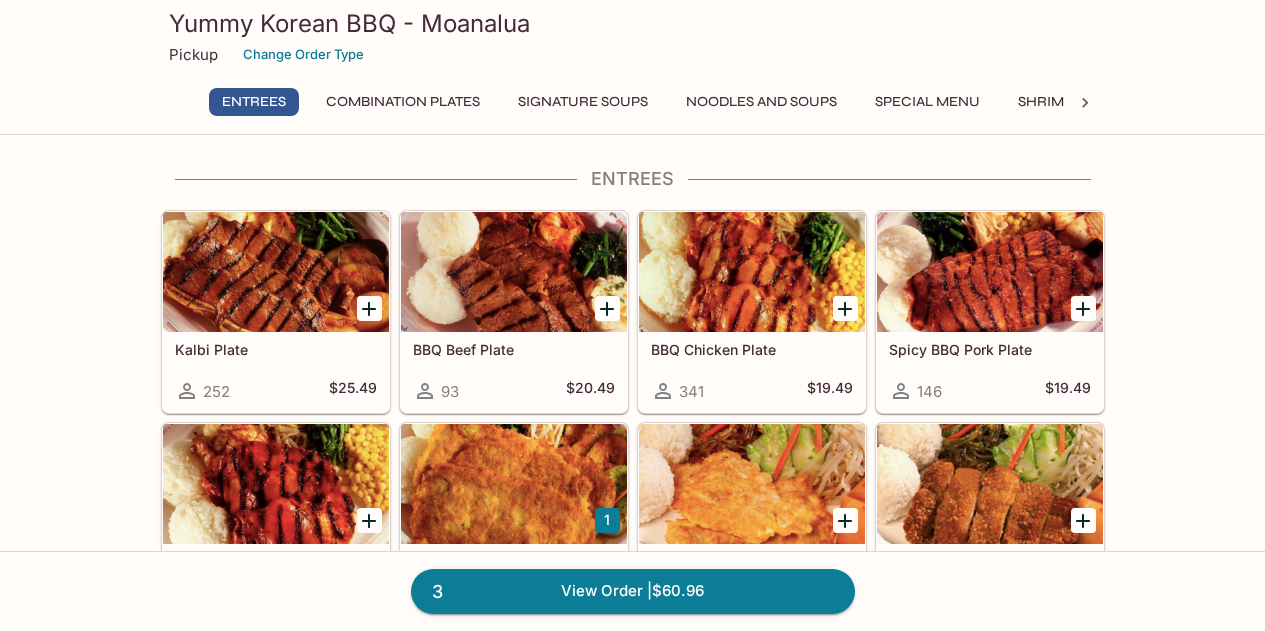 scroll, scrollTop: 200, scrollLeft: 0, axis: vertical 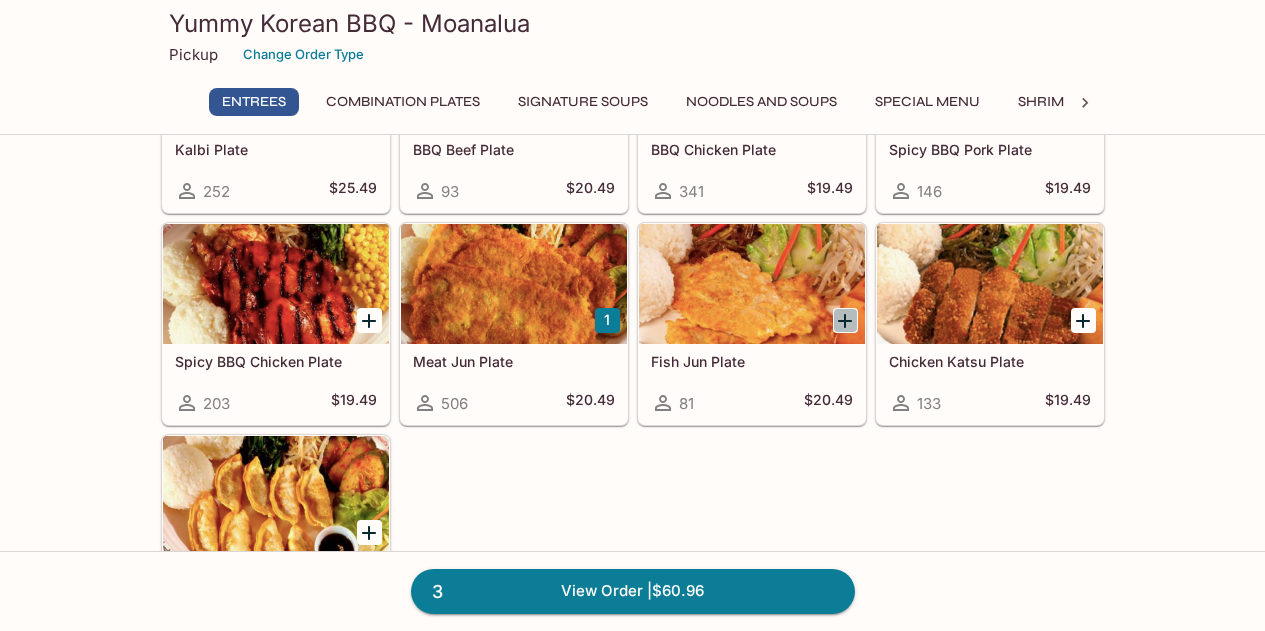 click at bounding box center [845, 320] 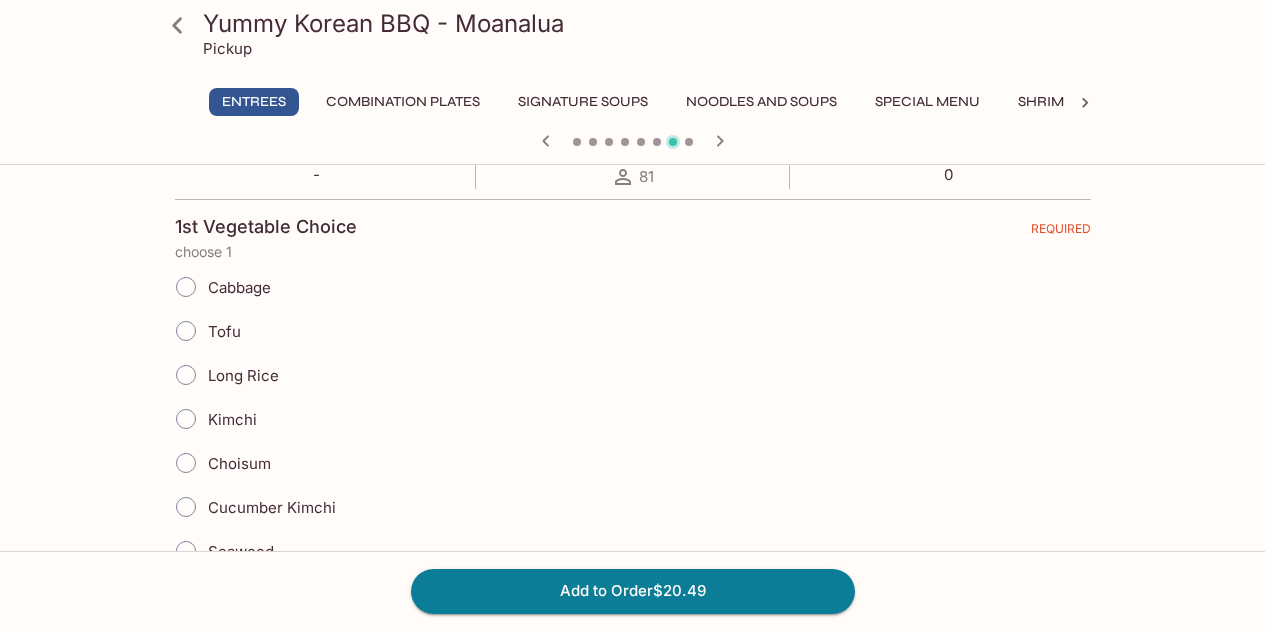 scroll, scrollTop: 500, scrollLeft: 0, axis: vertical 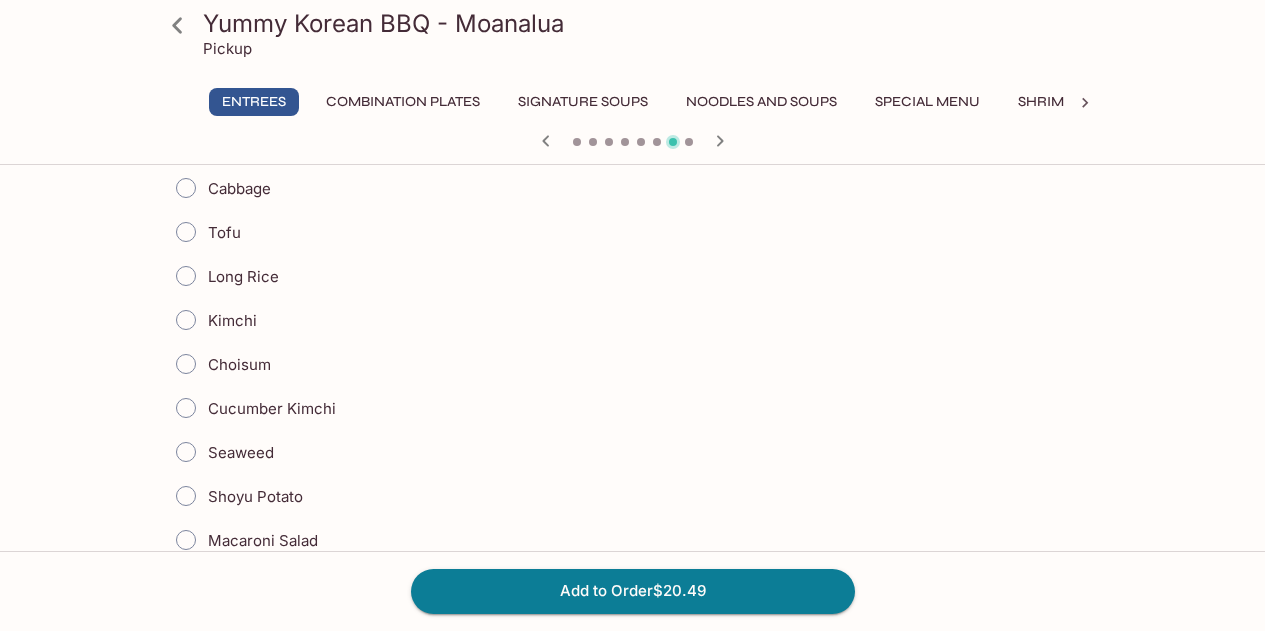 click on "Kimchi" at bounding box center [186, 320] 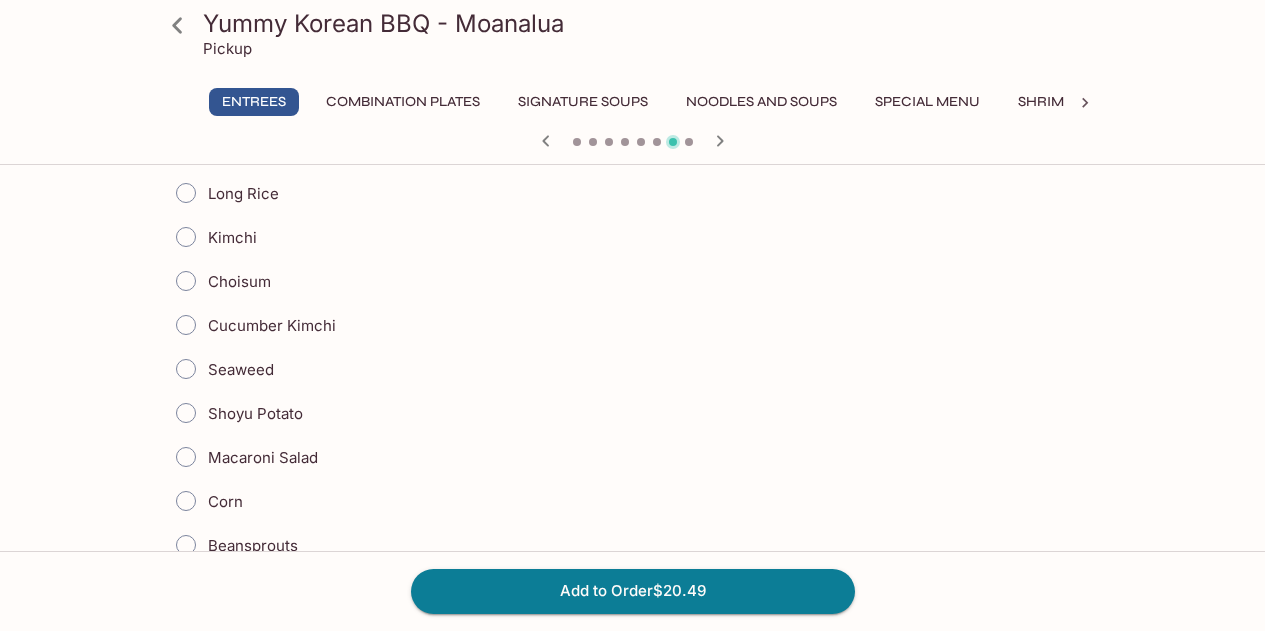 scroll, scrollTop: 1200, scrollLeft: 0, axis: vertical 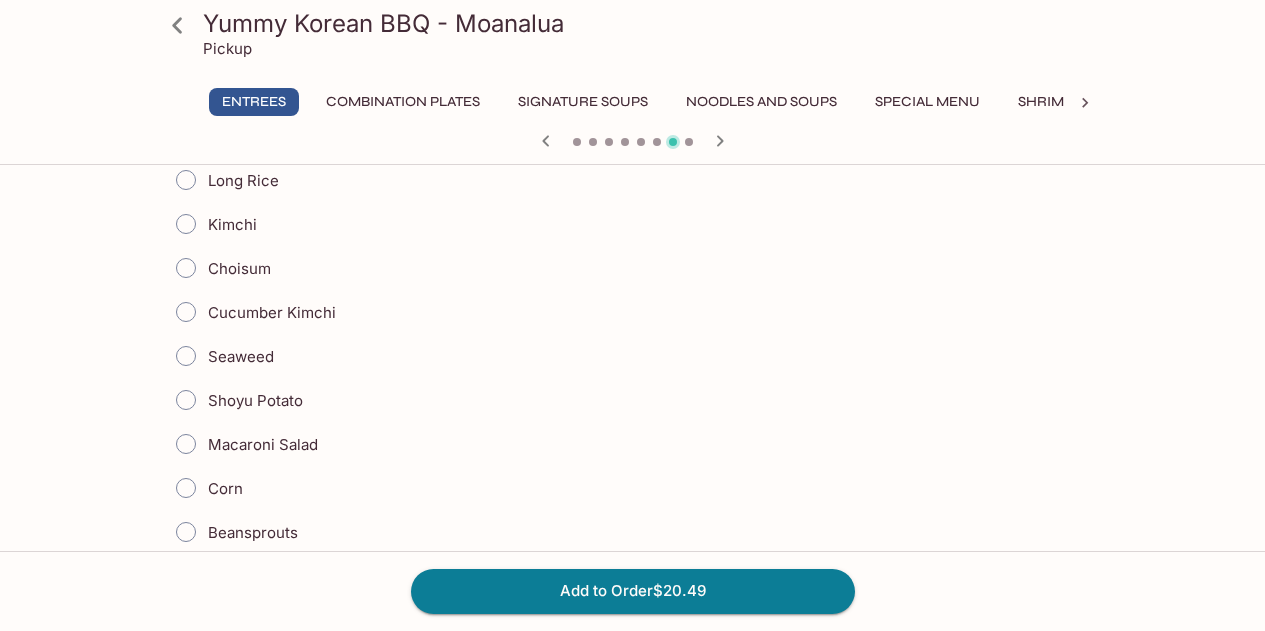 click on "Cucumber Kimchi" at bounding box center (186, 312) 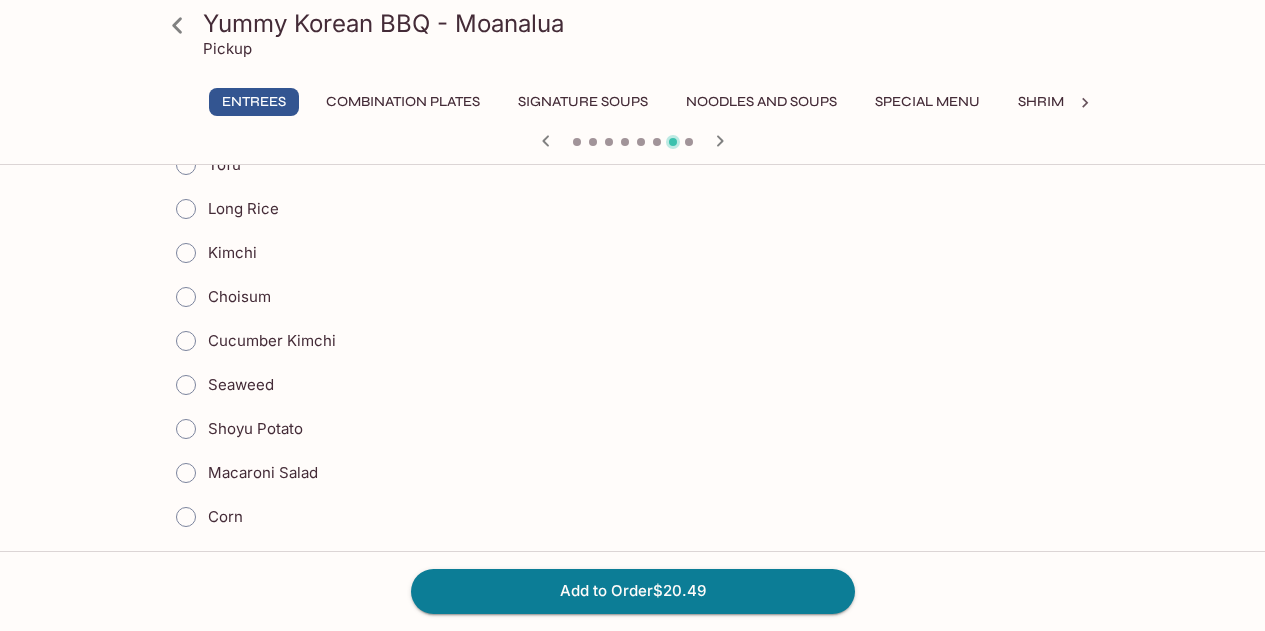 scroll, scrollTop: 1800, scrollLeft: 0, axis: vertical 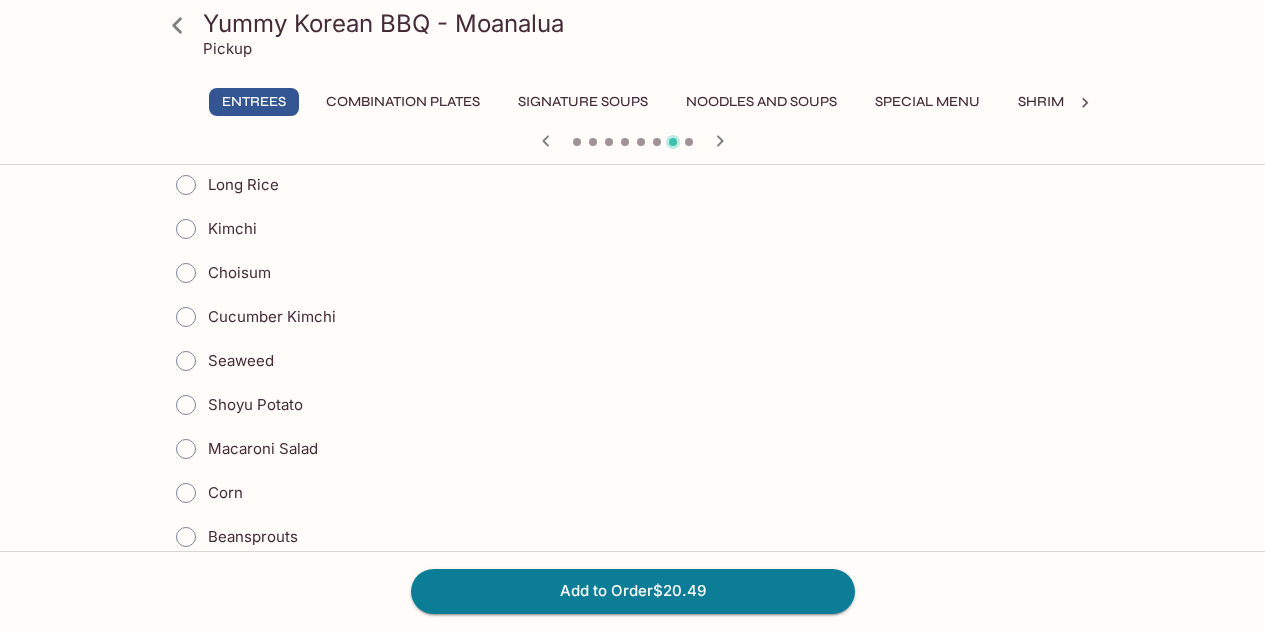 click on "Long Rice" at bounding box center (186, 185) 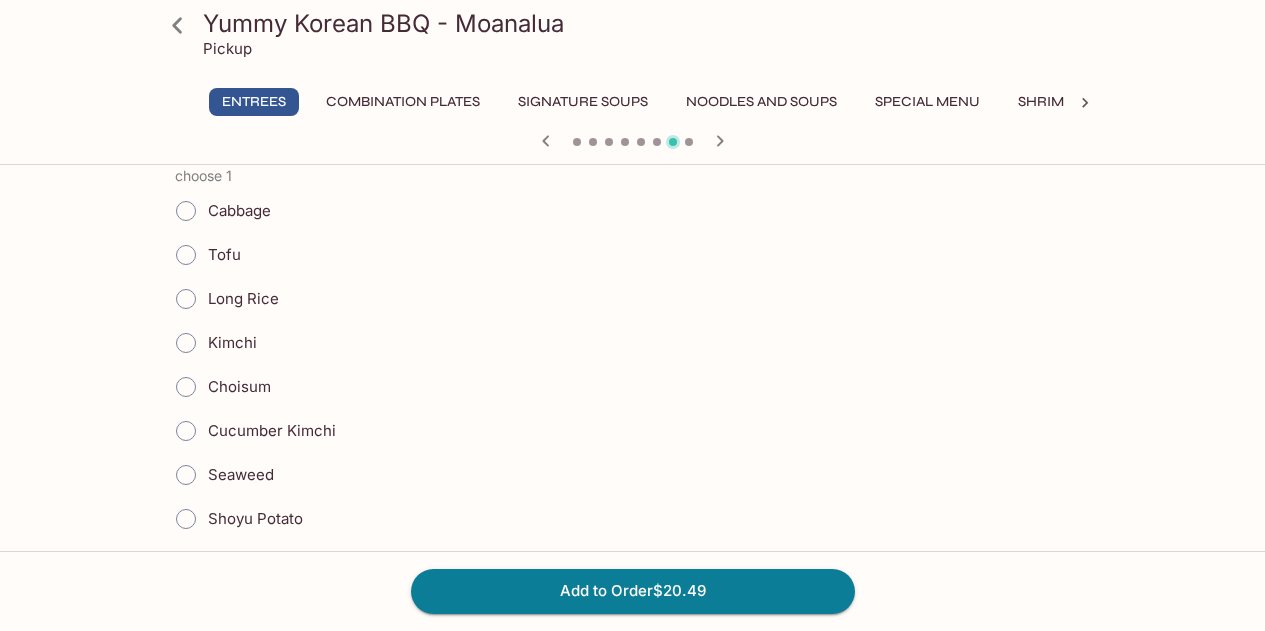 scroll, scrollTop: 2300, scrollLeft: 0, axis: vertical 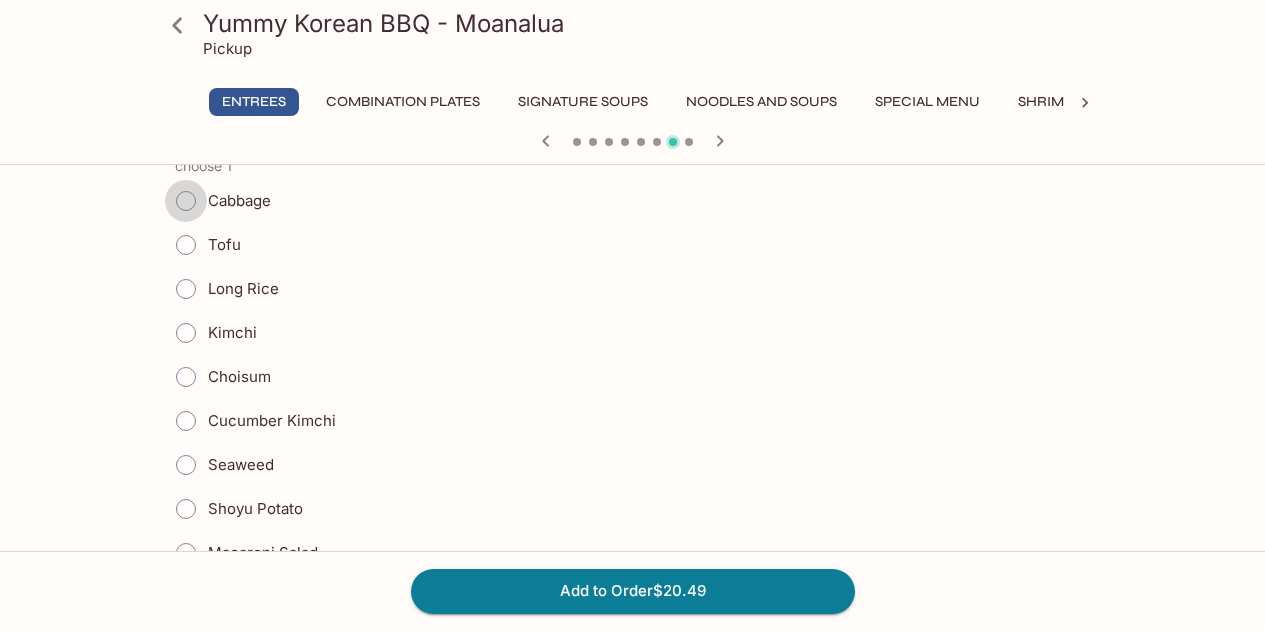 click on "Cabbage" at bounding box center [186, 201] 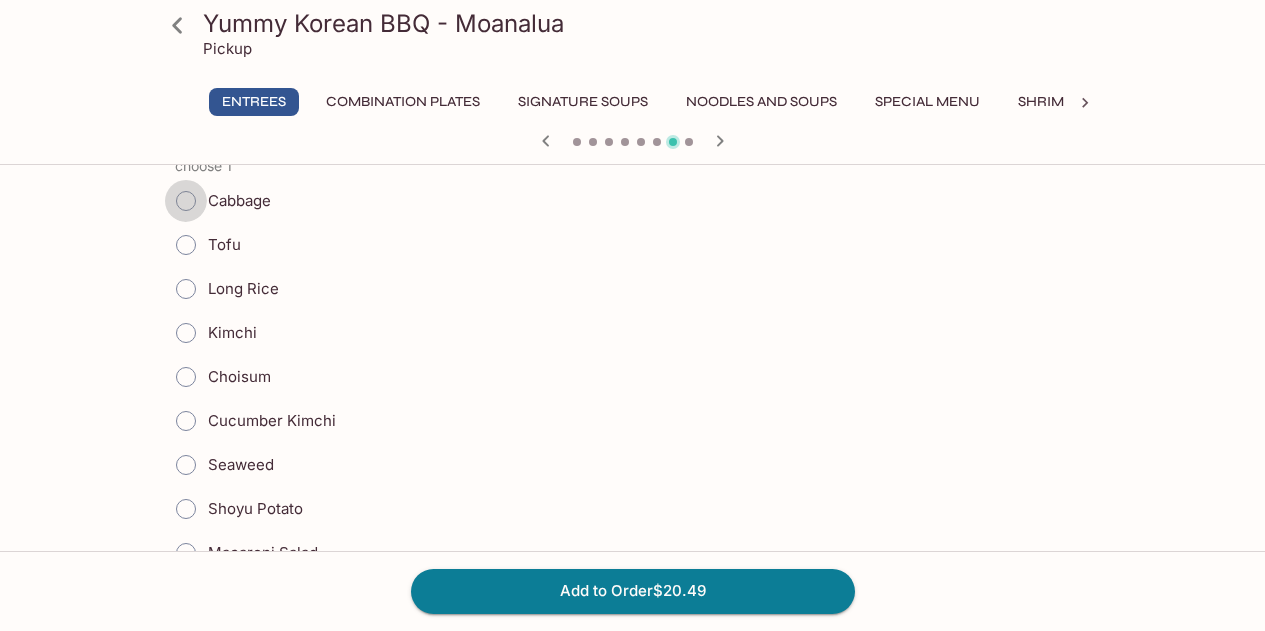 click on "Cabbage" at bounding box center [186, 201] 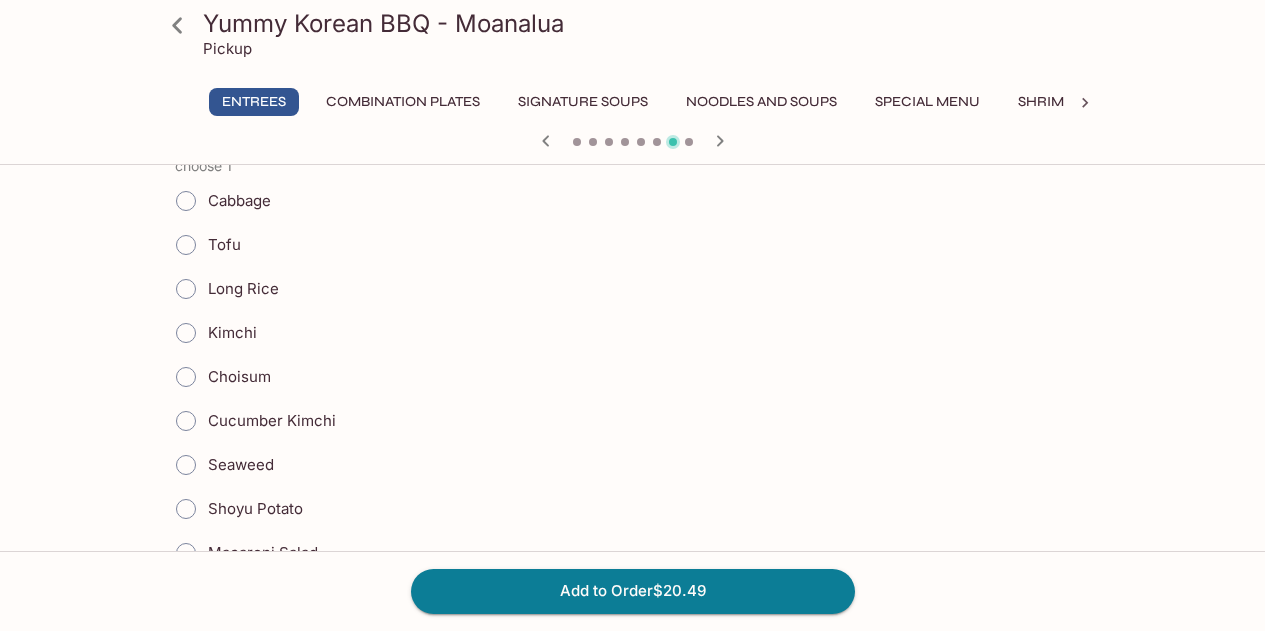 click on "Cabbage" at bounding box center (186, 201) 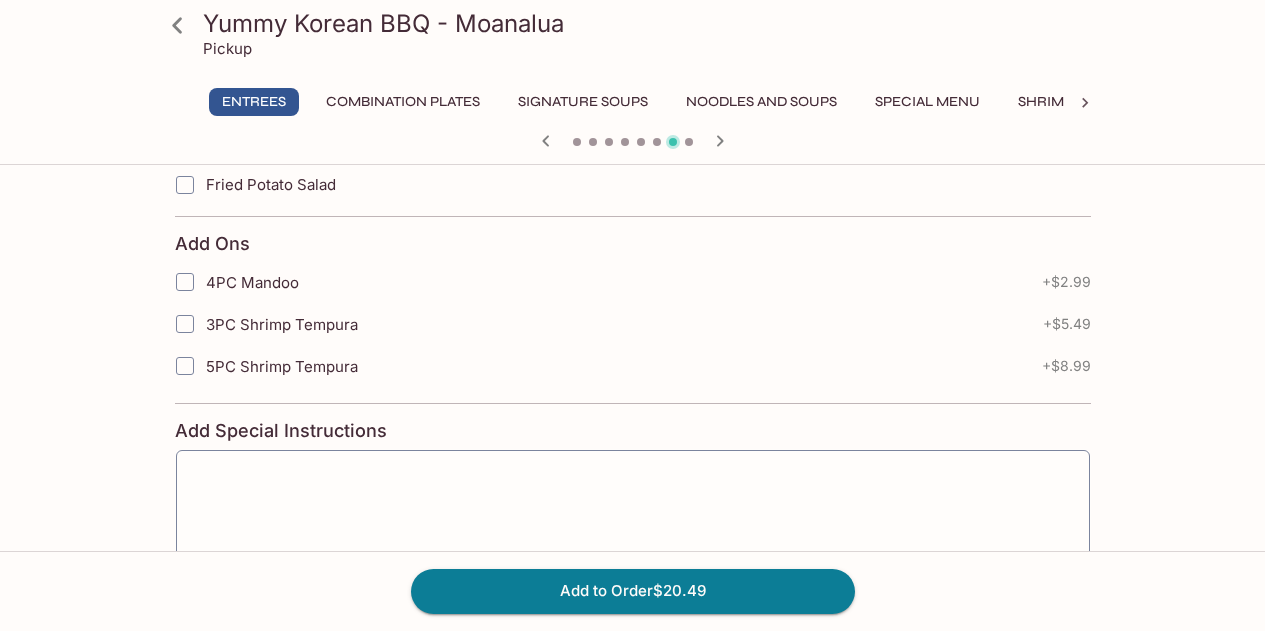 scroll, scrollTop: 3296, scrollLeft: 0, axis: vertical 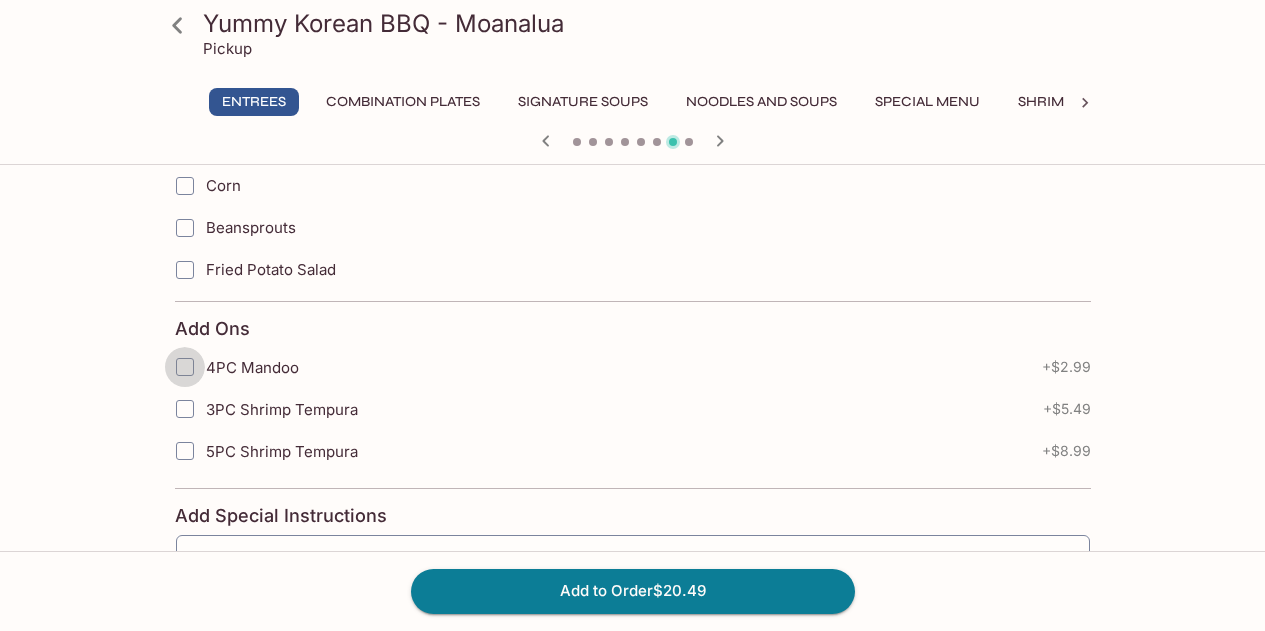 click on "4PC Mandoo" at bounding box center [185, 367] 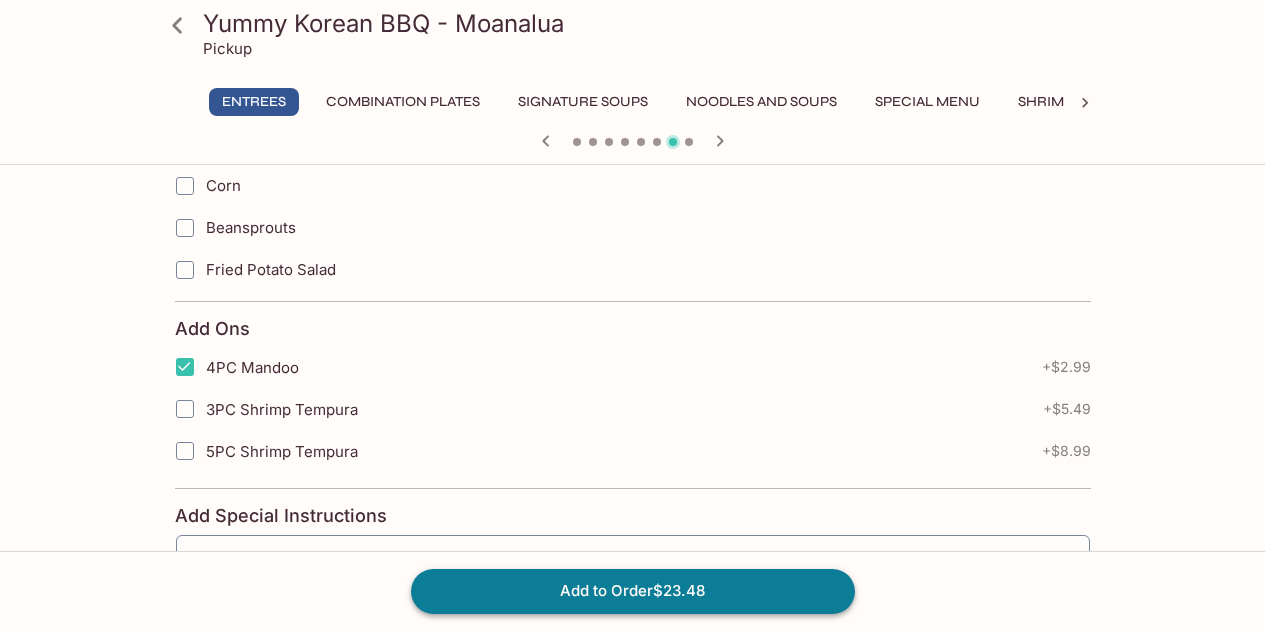 click on "Add to Order  $23.48" at bounding box center (633, 591) 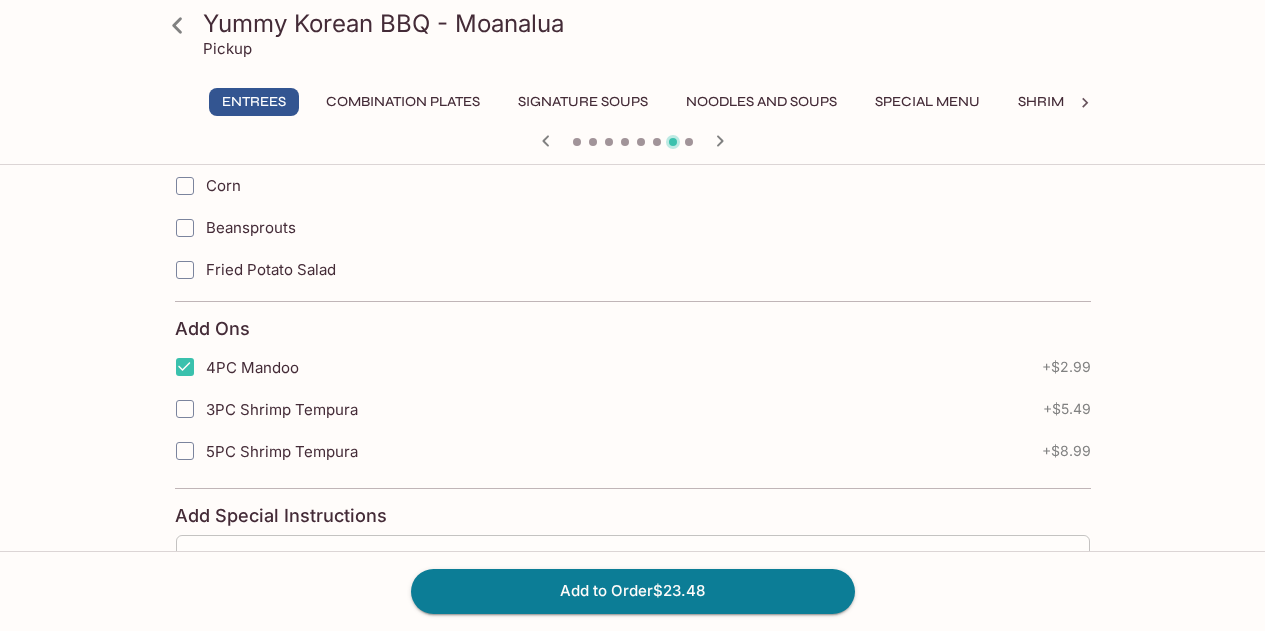 scroll, scrollTop: 0, scrollLeft: 0, axis: both 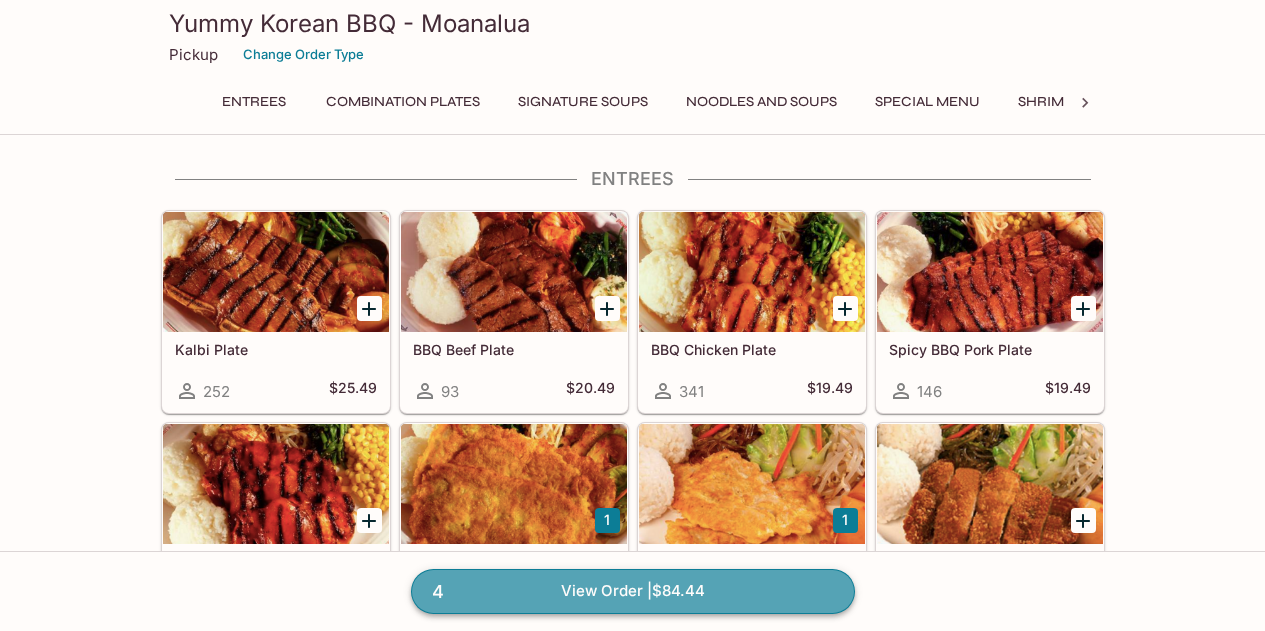 click on "4 View Order |  $84.44" at bounding box center (633, 591) 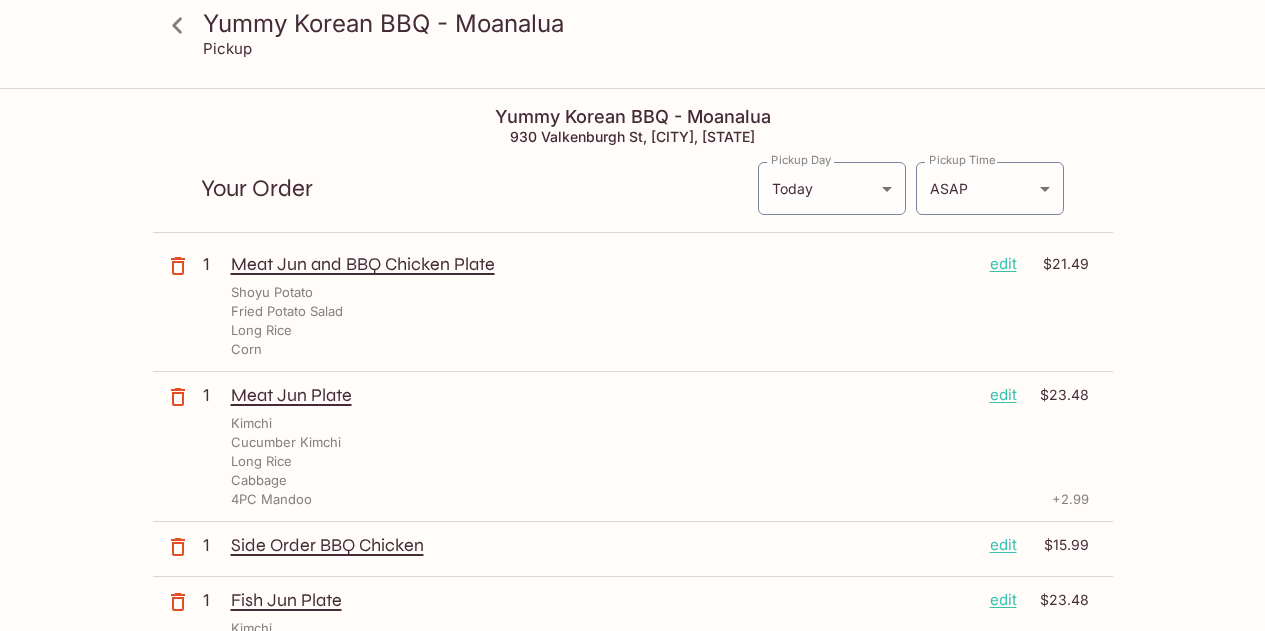 scroll, scrollTop: 100, scrollLeft: 0, axis: vertical 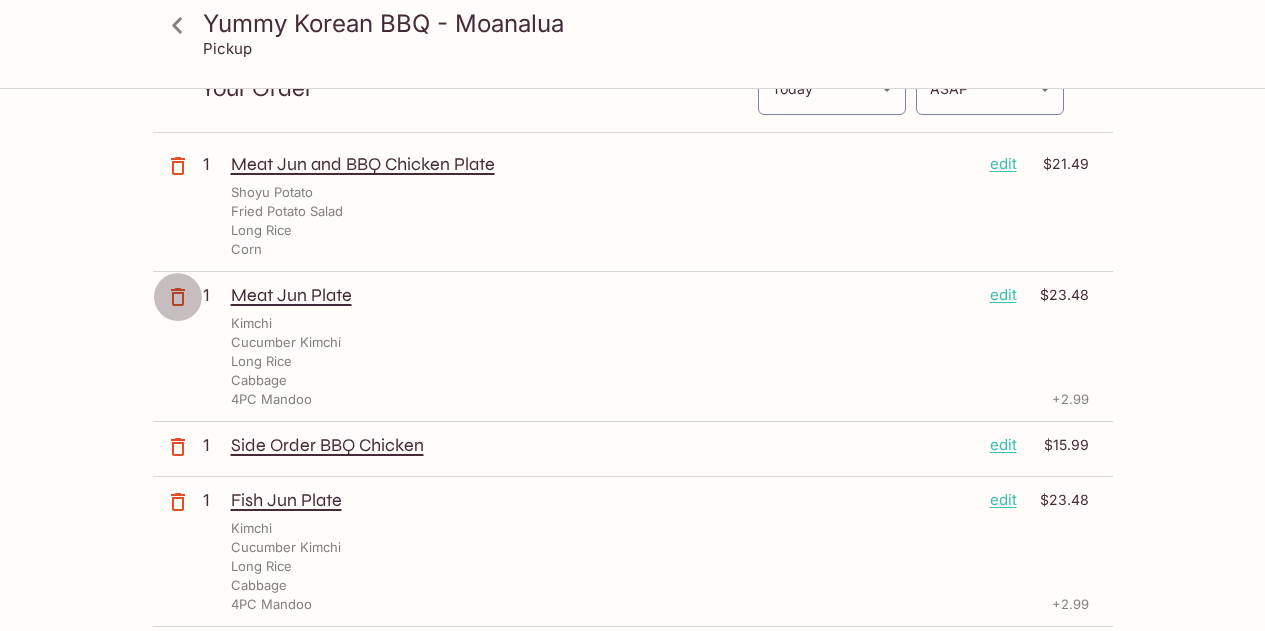 click 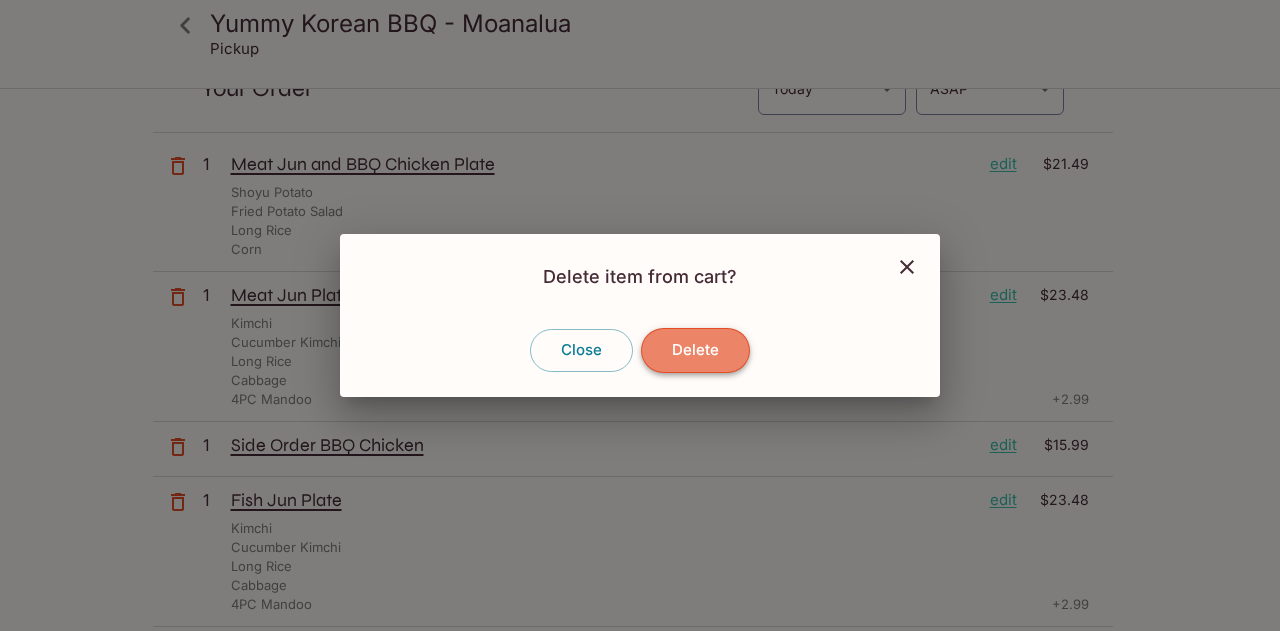 click on "Delete" at bounding box center (695, 350) 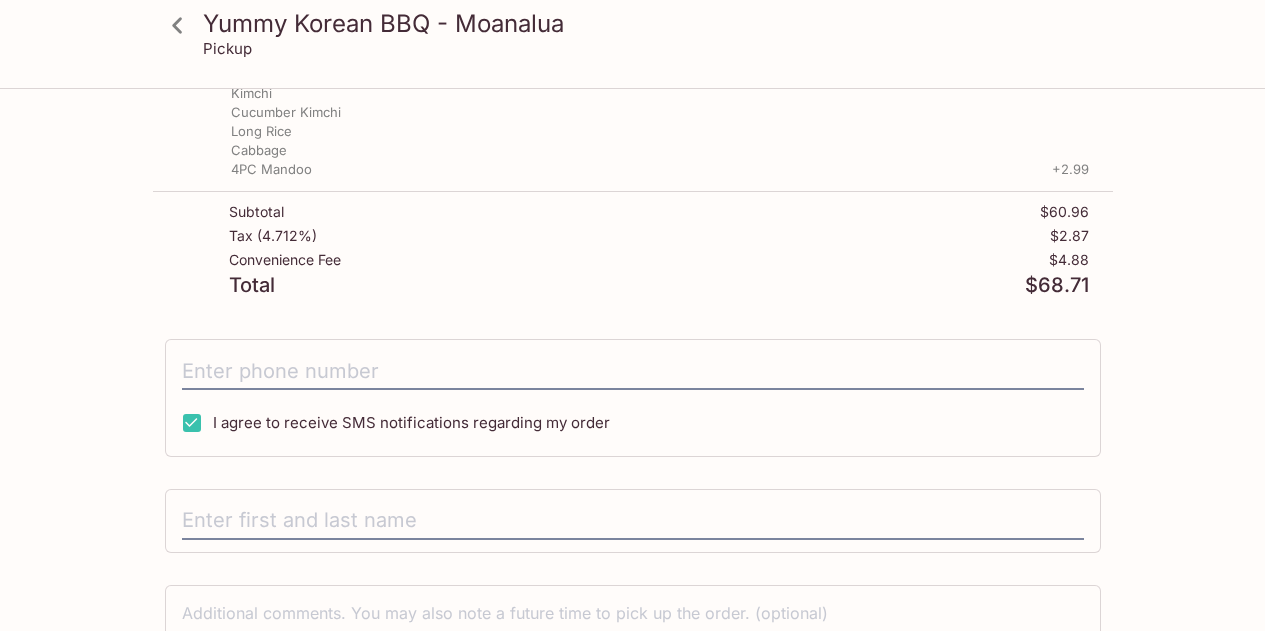 scroll, scrollTop: 400, scrollLeft: 0, axis: vertical 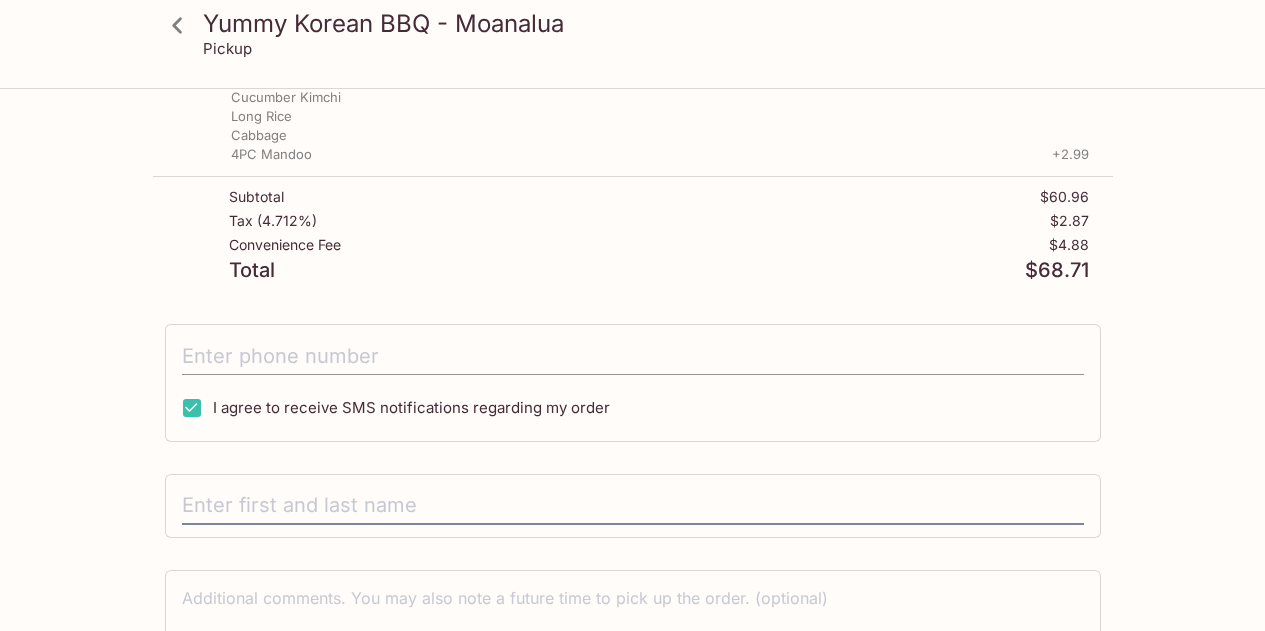 click at bounding box center [633, 356] 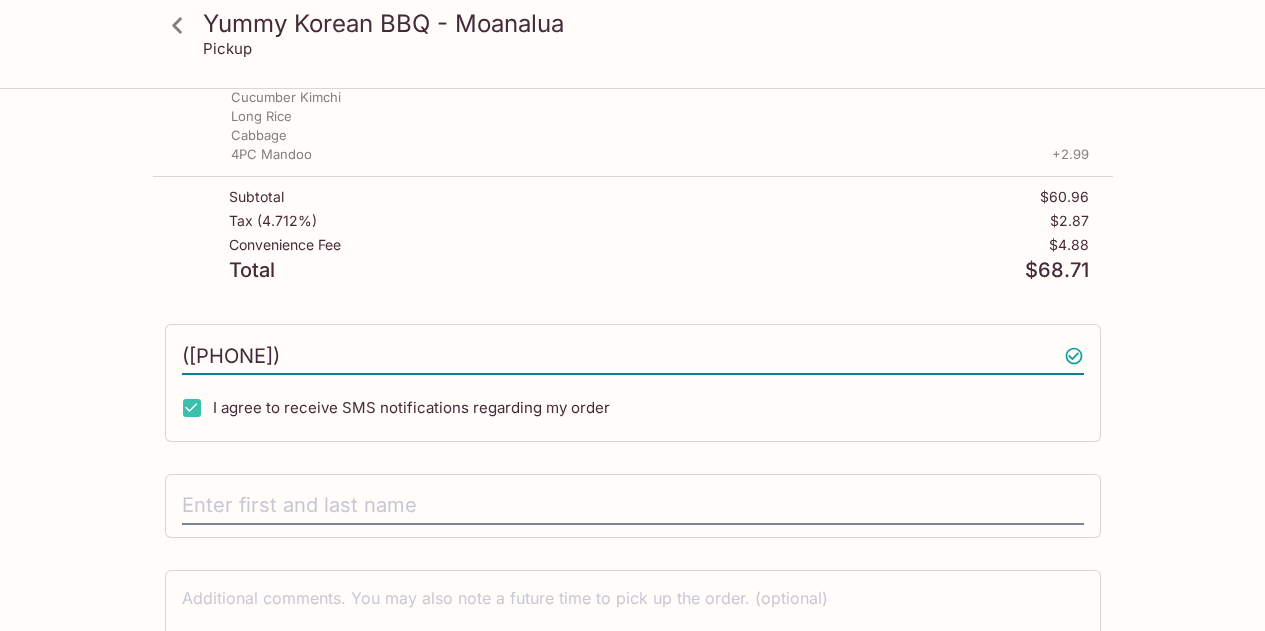 type on "([PHONE])" 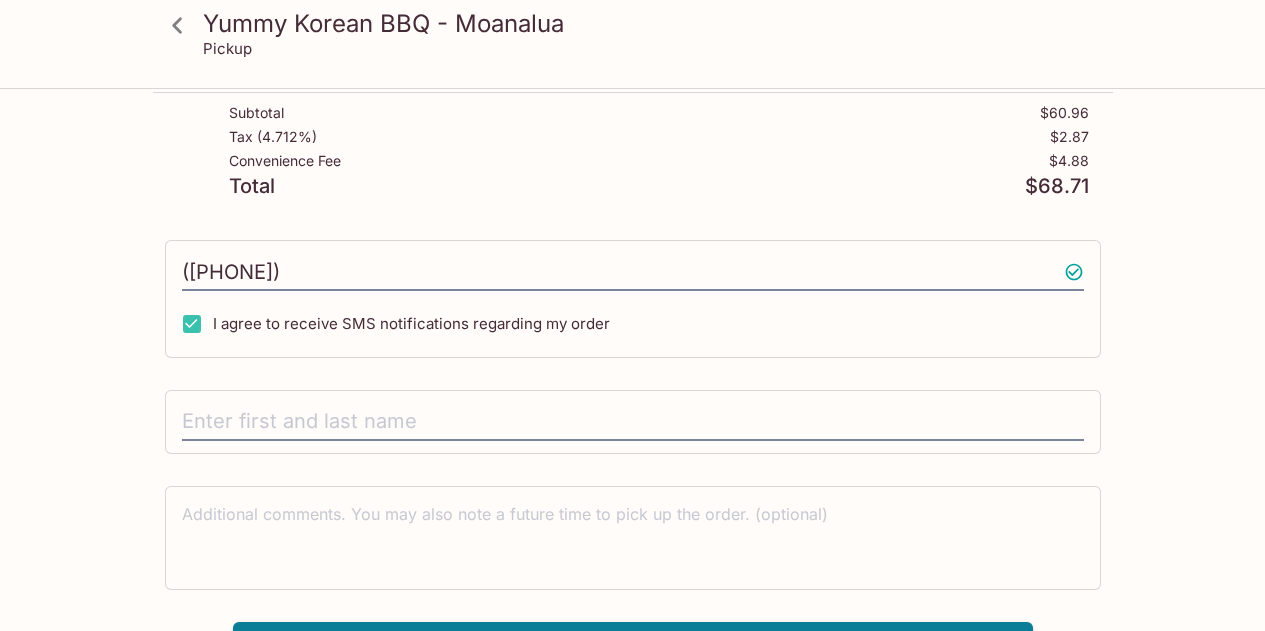 scroll, scrollTop: 524, scrollLeft: 0, axis: vertical 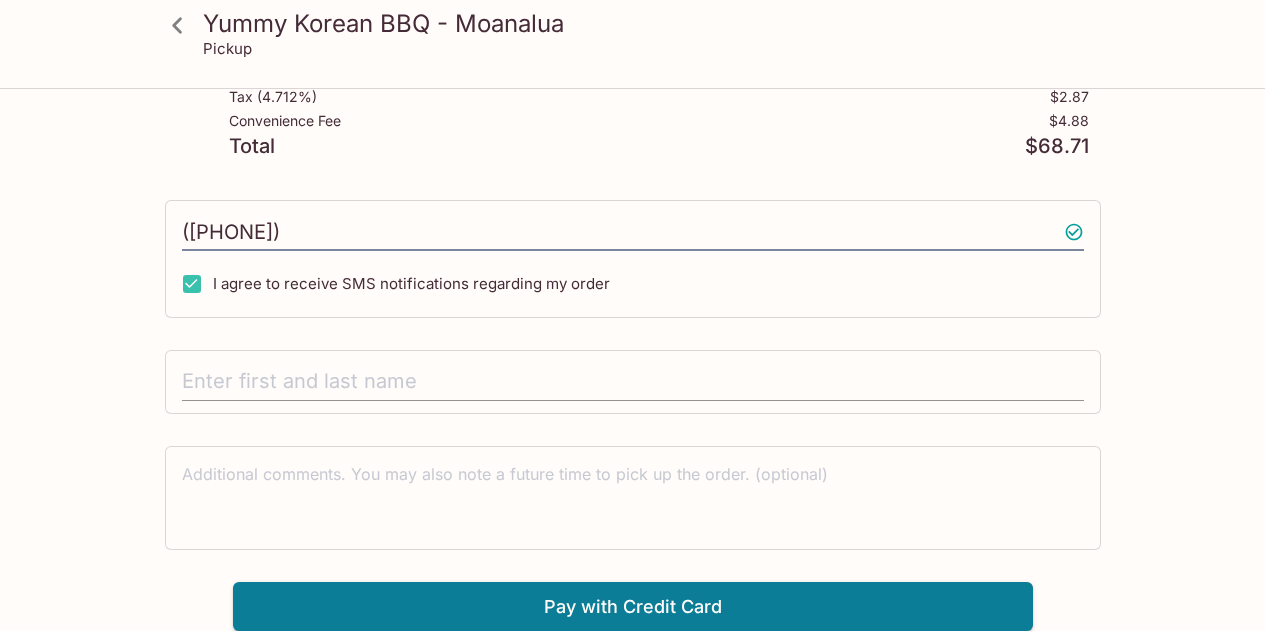 drag, startPoint x: 538, startPoint y: 376, endPoint x: 516, endPoint y: 377, distance: 22.022715 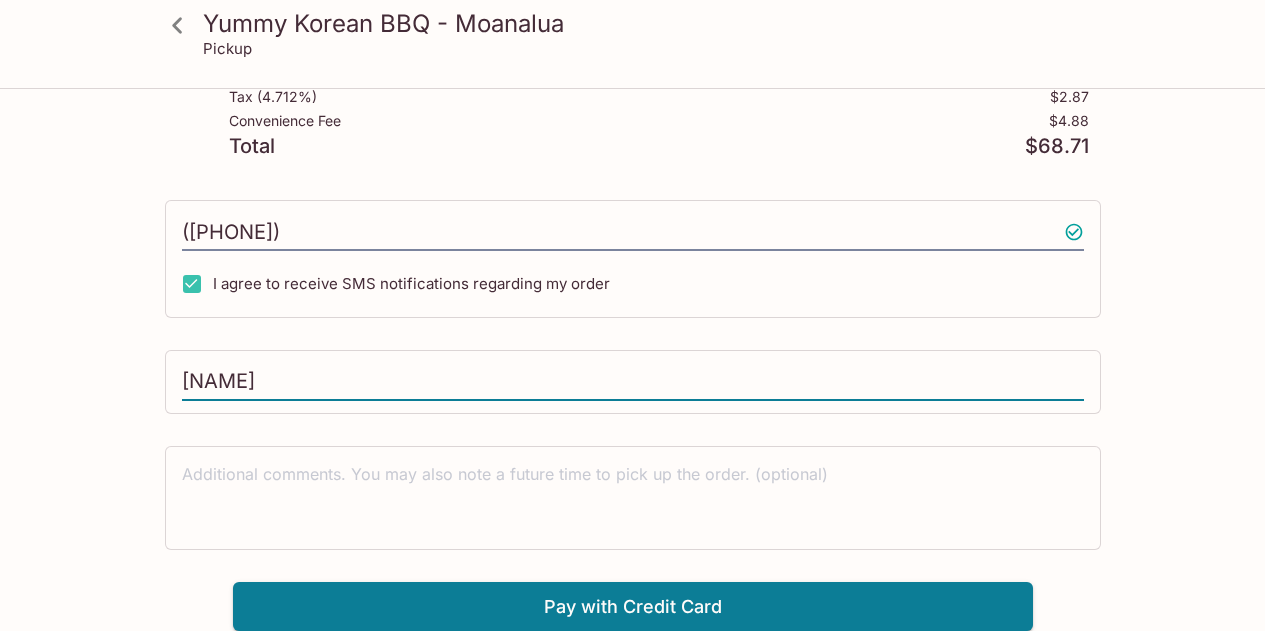 click on "[NAME]" at bounding box center [633, 382] 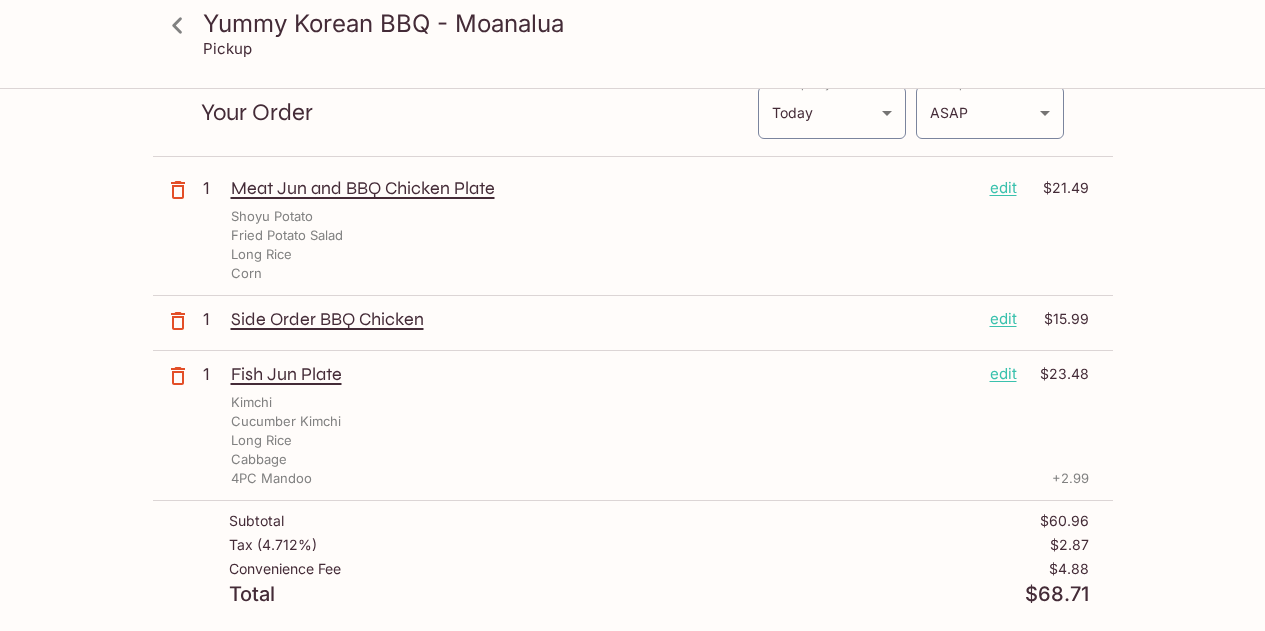 scroll, scrollTop: 100, scrollLeft: 0, axis: vertical 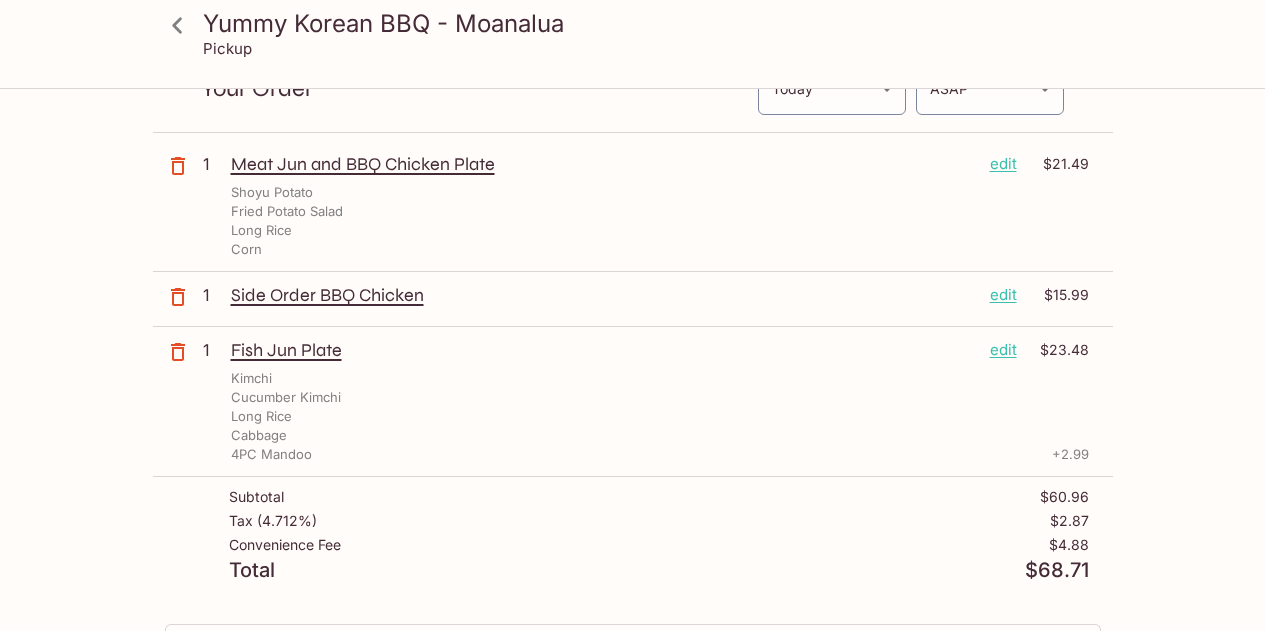 type on "[NAME]" 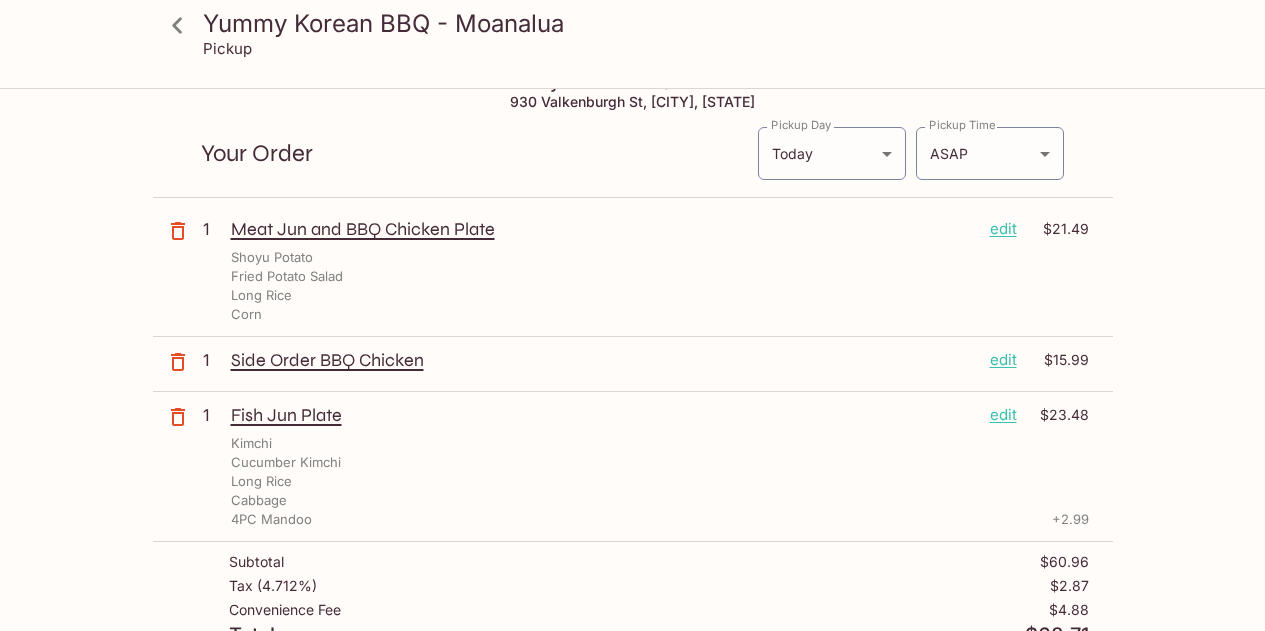 scroll, scrollTop: 0, scrollLeft: 0, axis: both 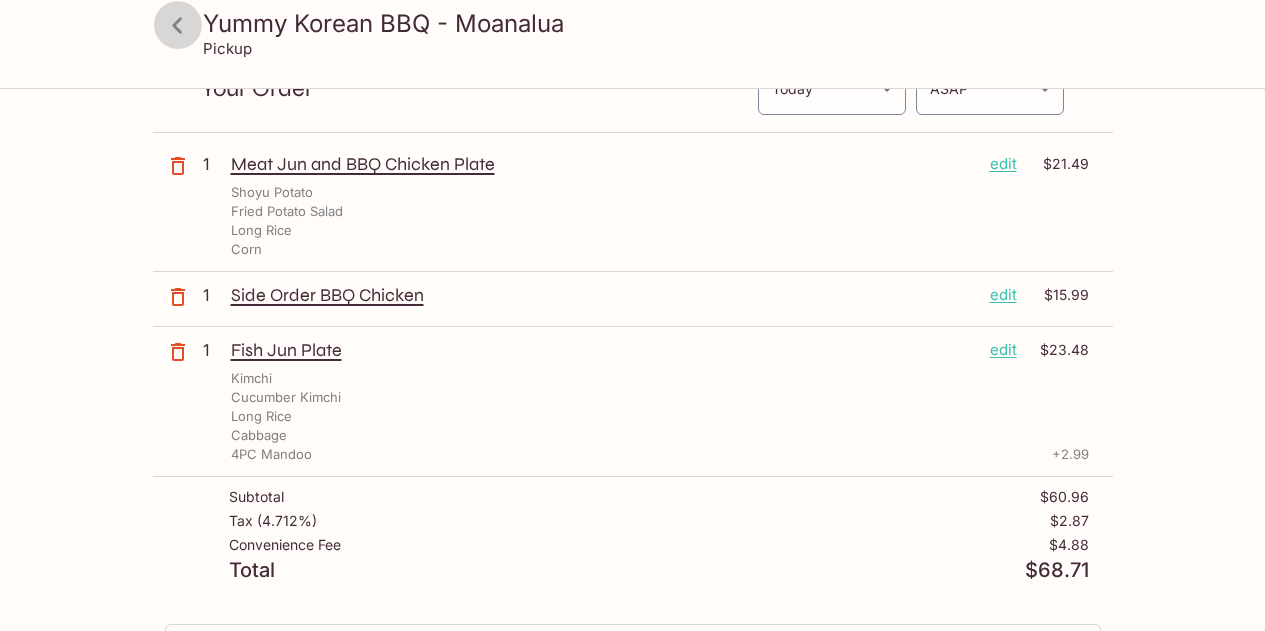 click 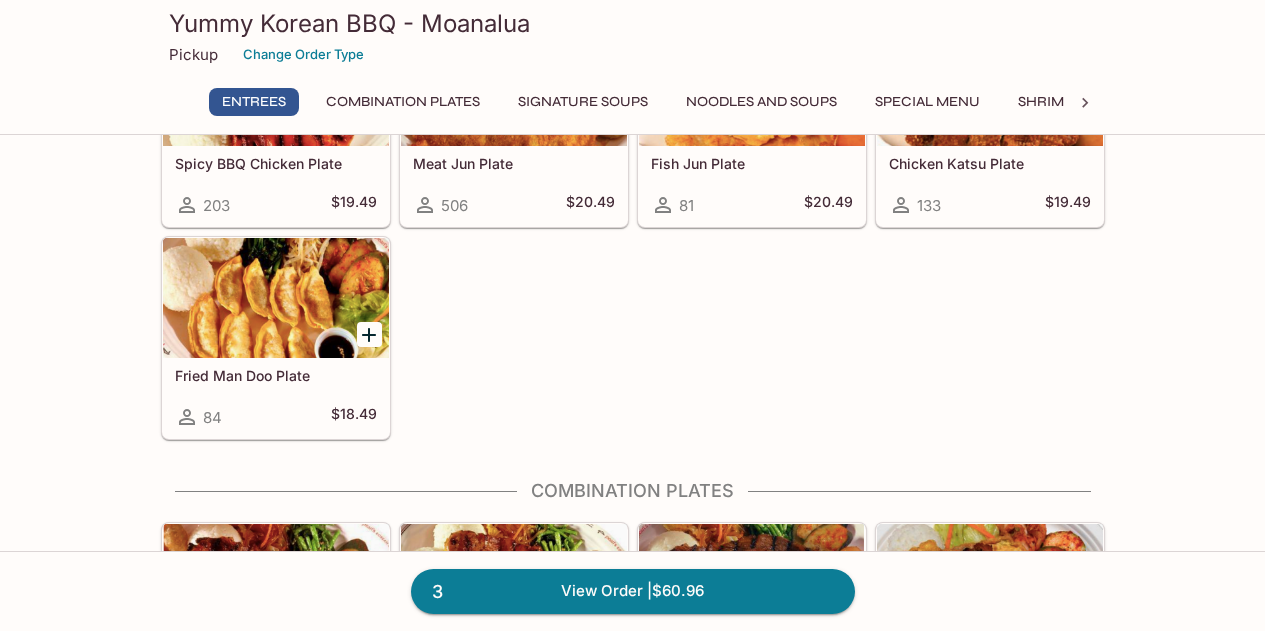 scroll, scrollTop: 600, scrollLeft: 0, axis: vertical 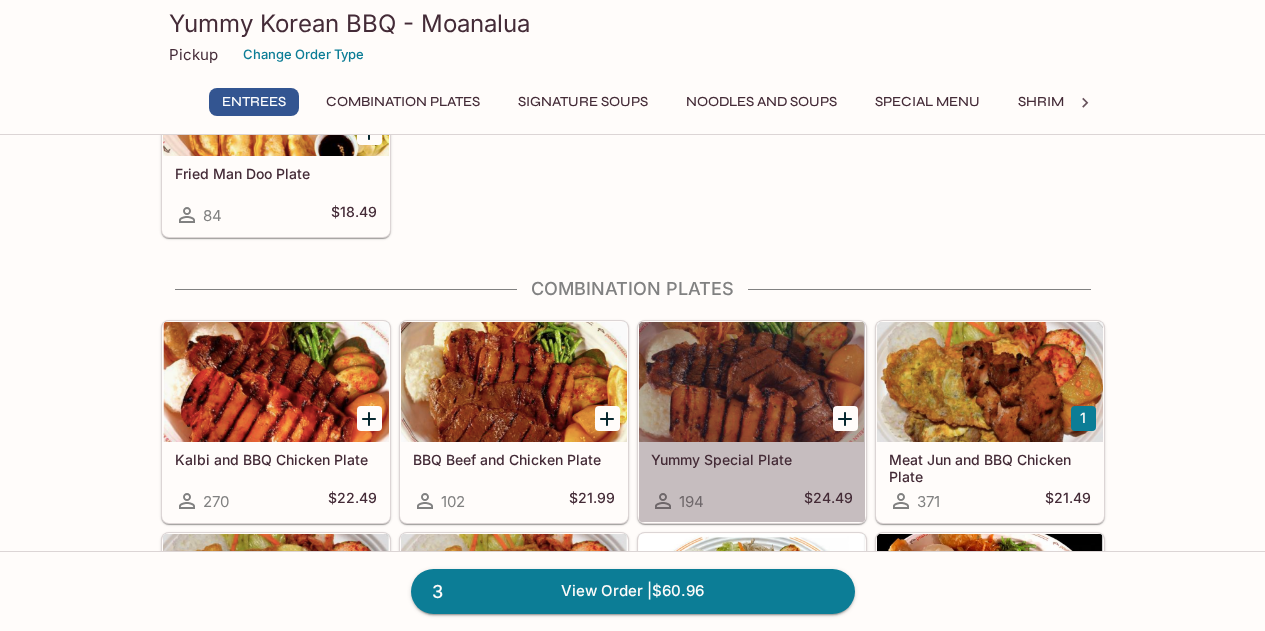 click on "Yummy Special Plate" at bounding box center [752, 459] 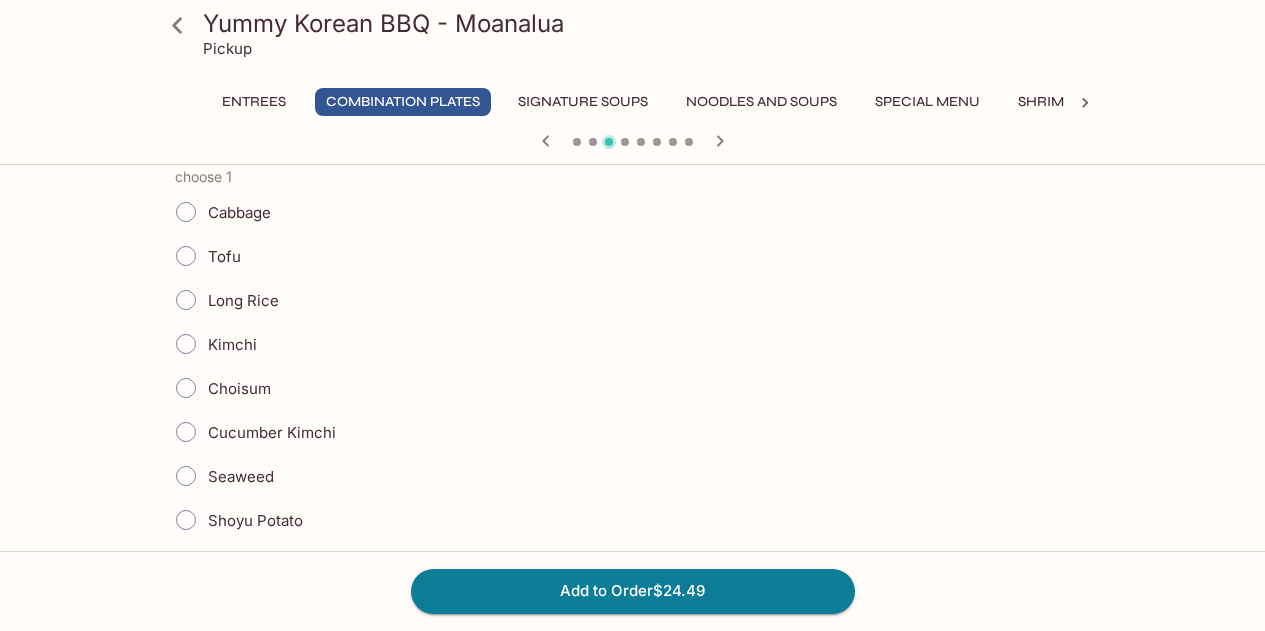 scroll, scrollTop: 500, scrollLeft: 0, axis: vertical 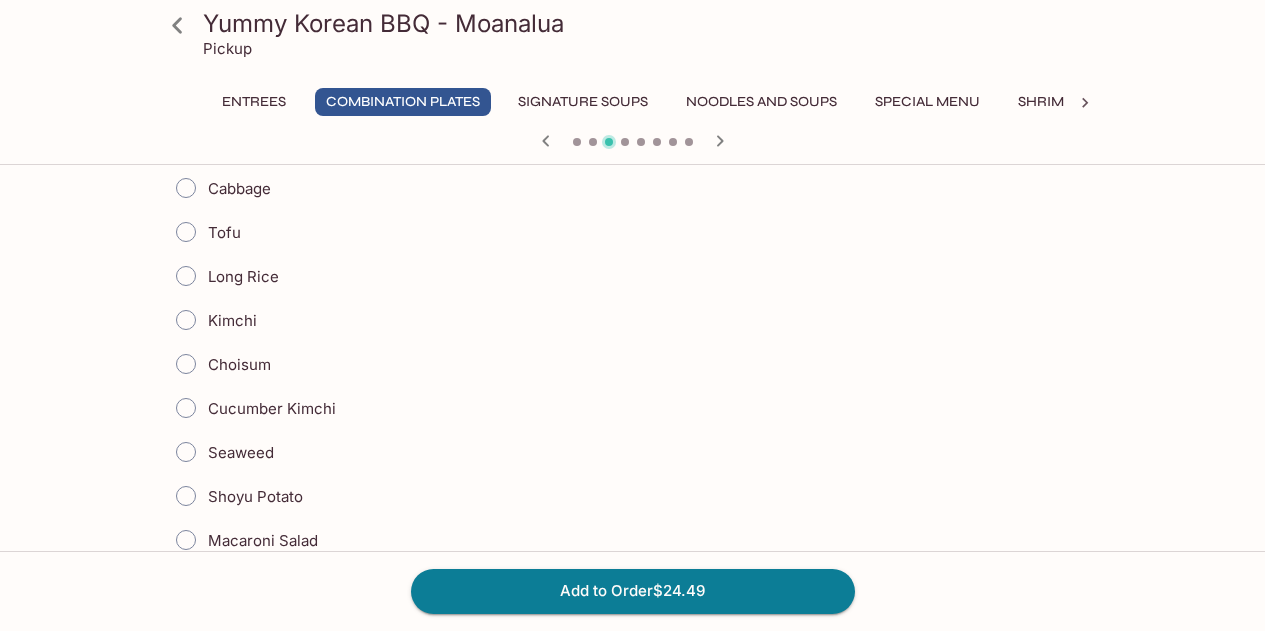 click on "Long Rice" at bounding box center [186, 276] 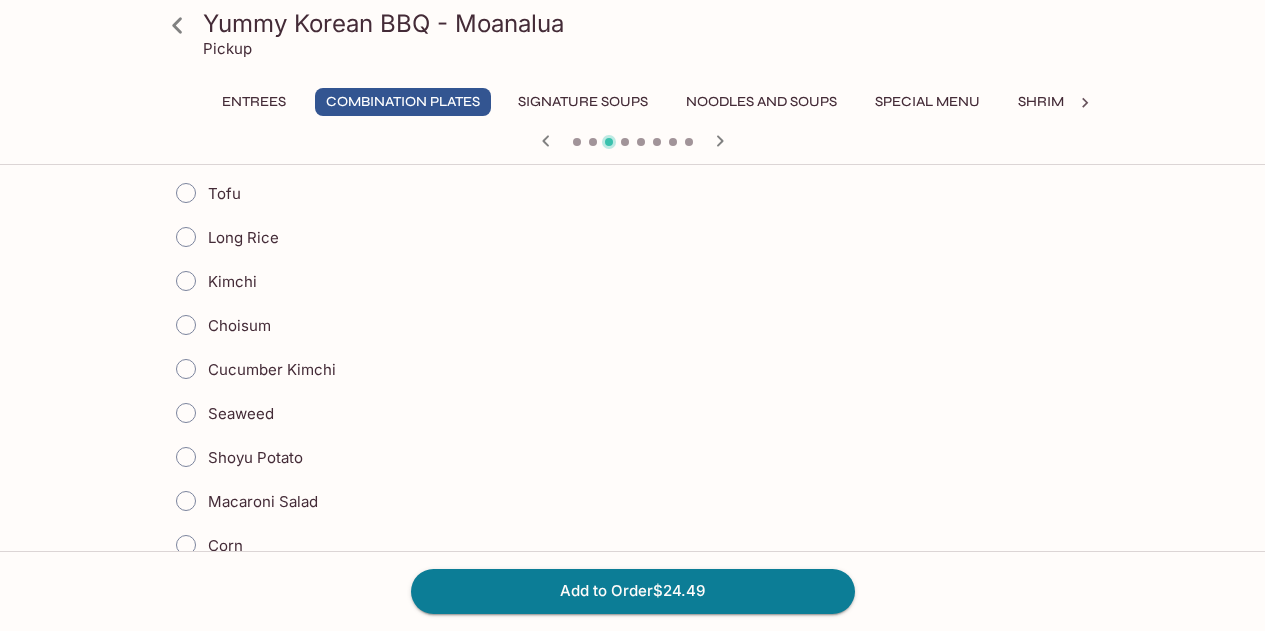 scroll, scrollTop: 1200, scrollLeft: 0, axis: vertical 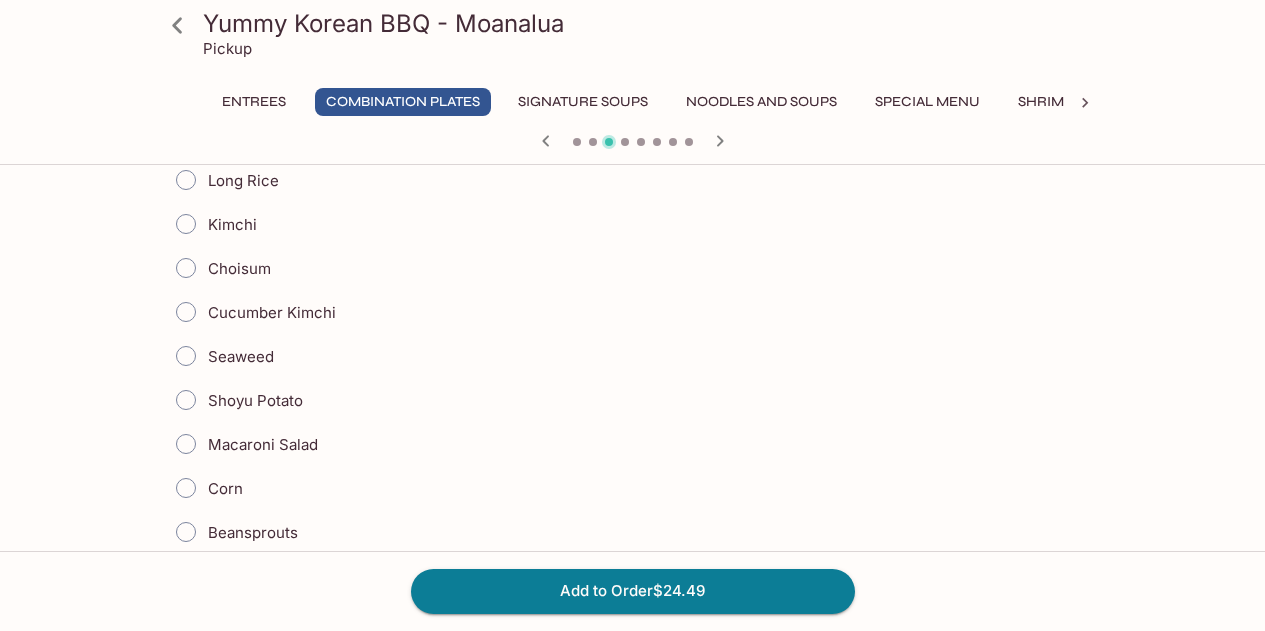 click on "Corn" at bounding box center [186, 488] 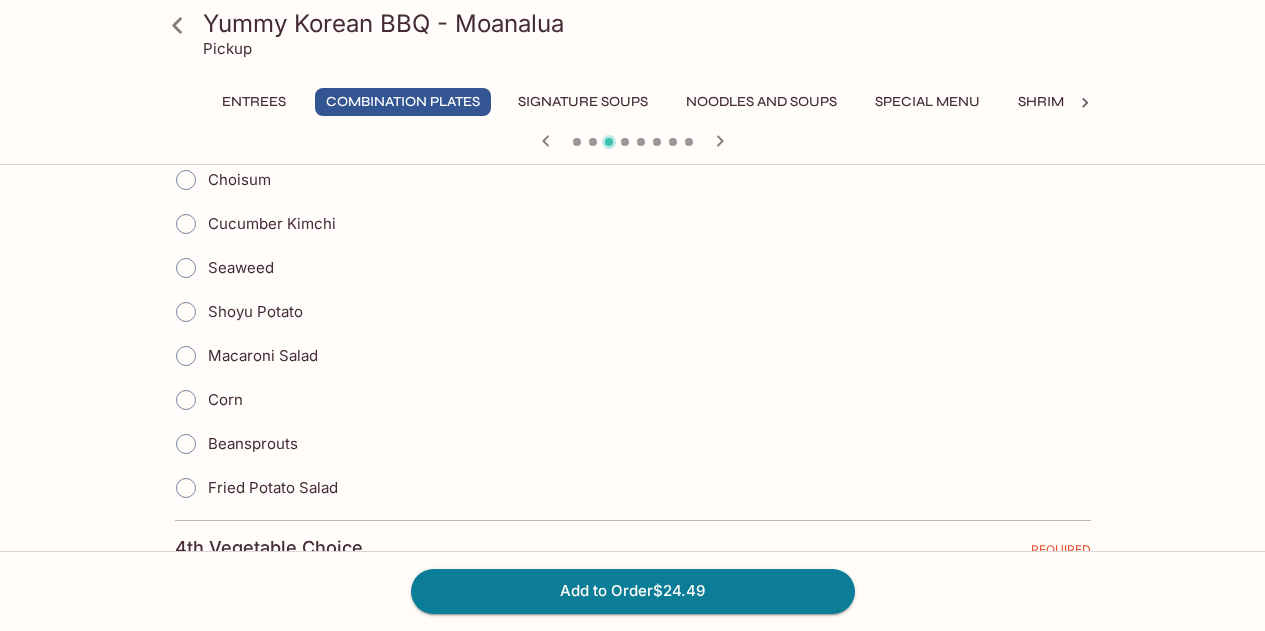 scroll, scrollTop: 1900, scrollLeft: 0, axis: vertical 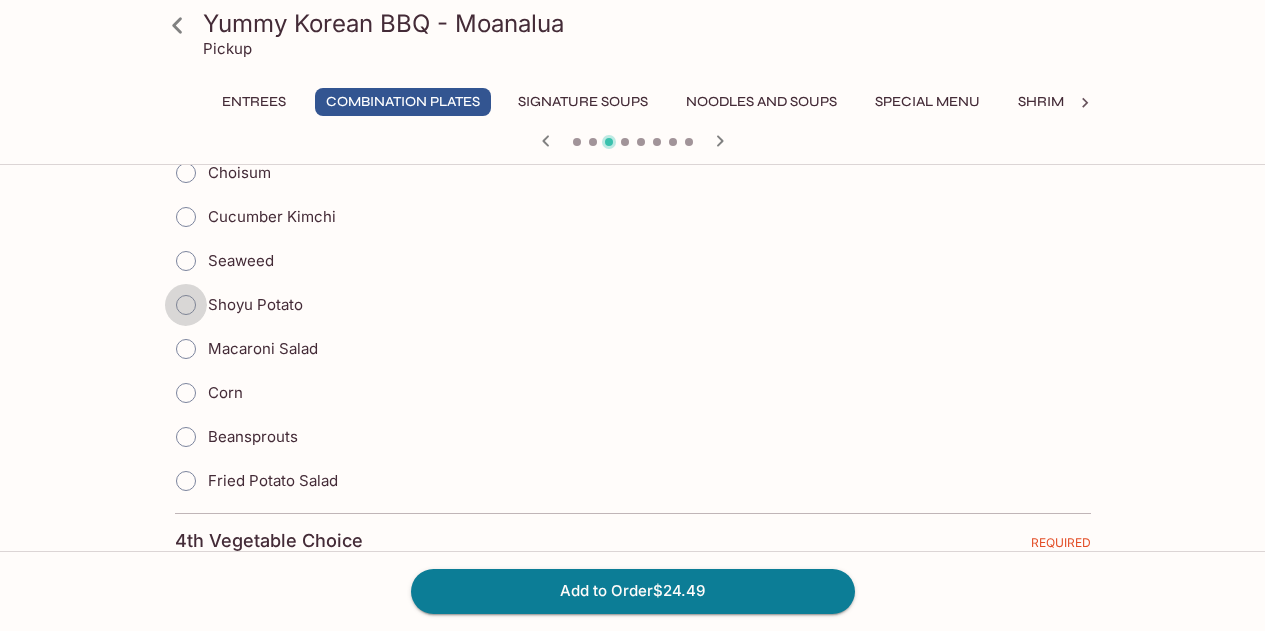 click on "Shoyu Potato" at bounding box center [186, 305] 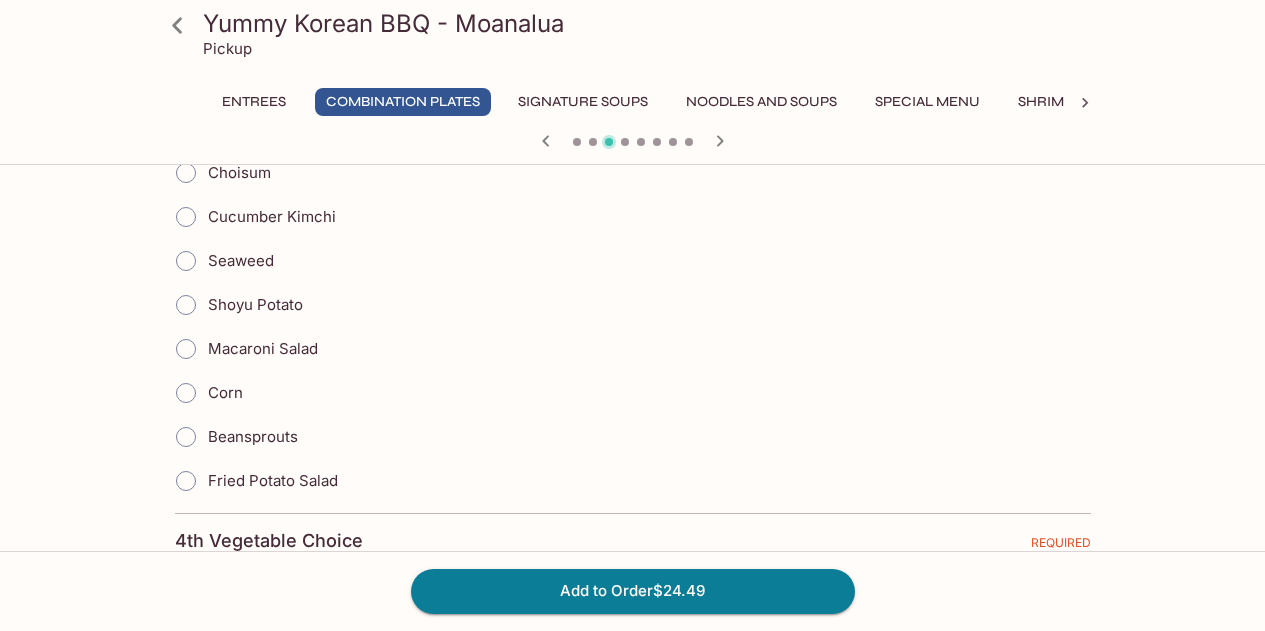 click on "Shoyu Potato" at bounding box center [186, 305] 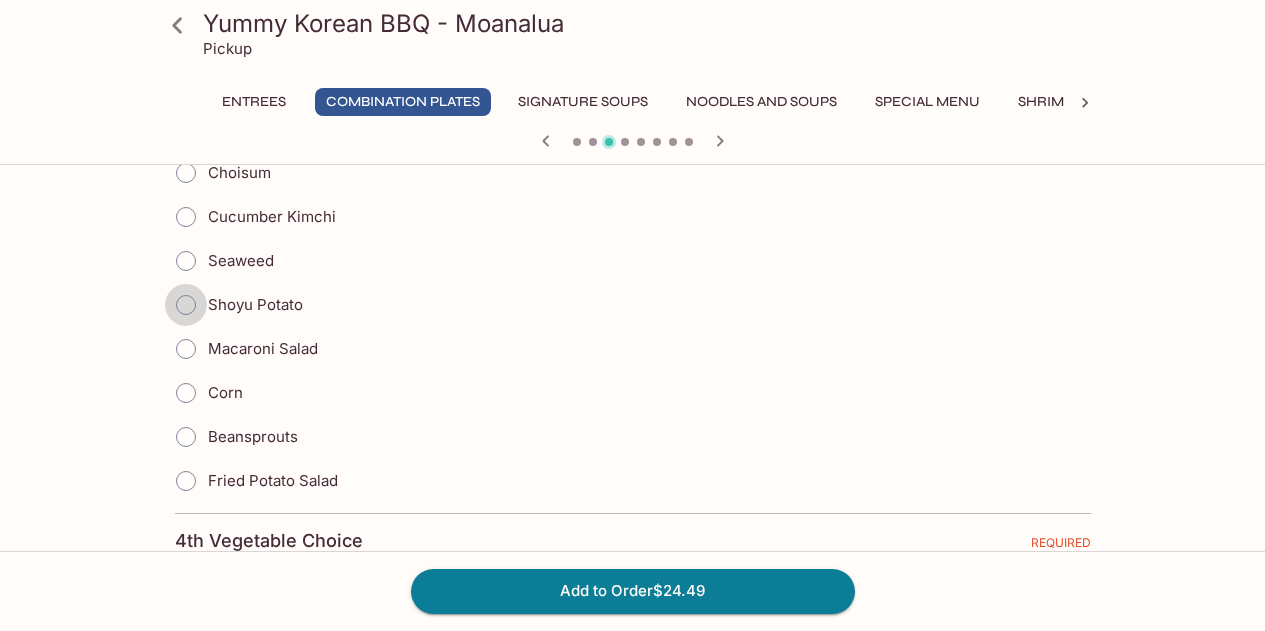 click on "Shoyu Potato" at bounding box center [186, 305] 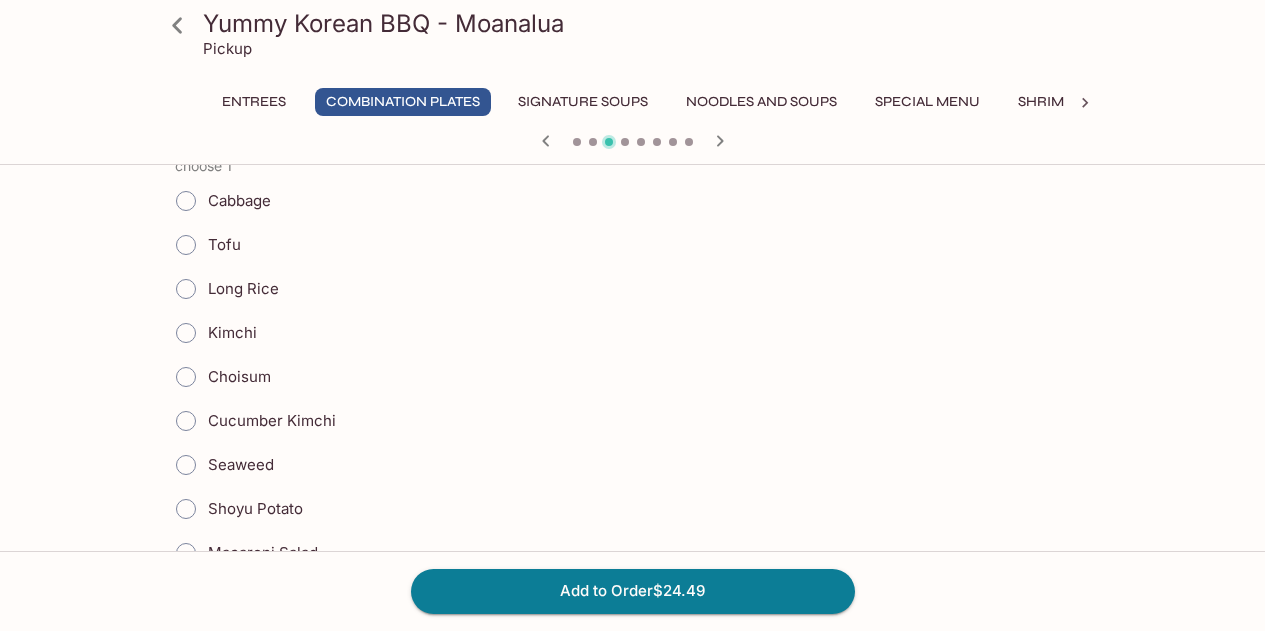 scroll, scrollTop: 2600, scrollLeft: 0, axis: vertical 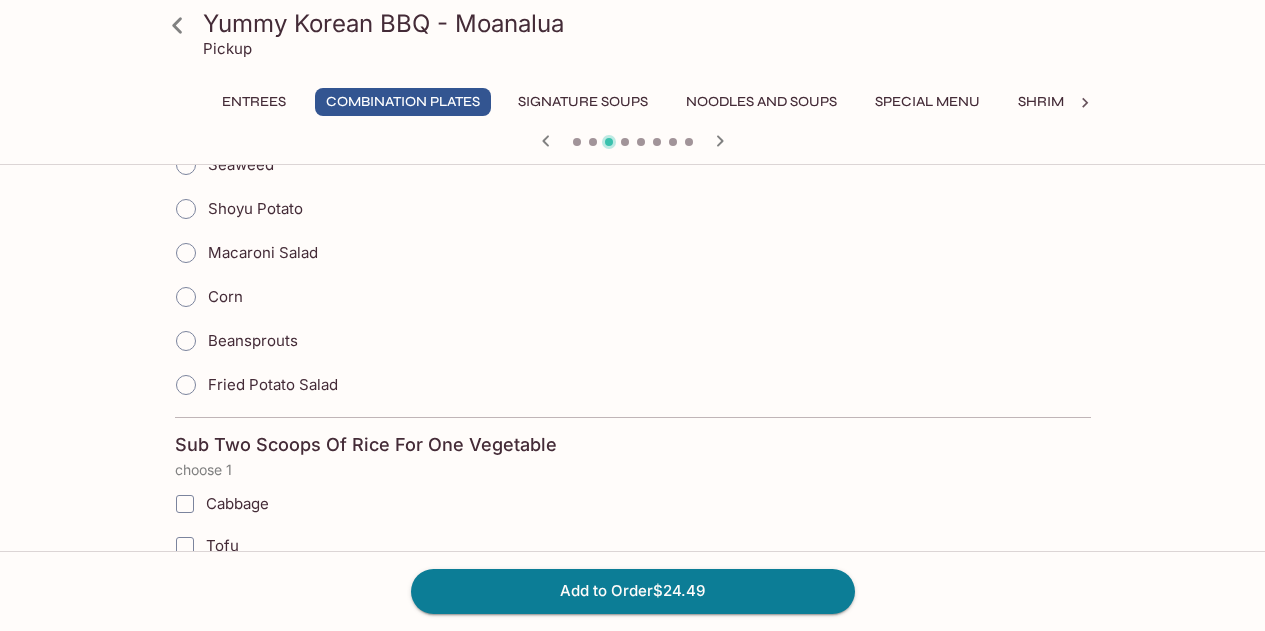 click on "Fried Potato Salad" at bounding box center [186, 385] 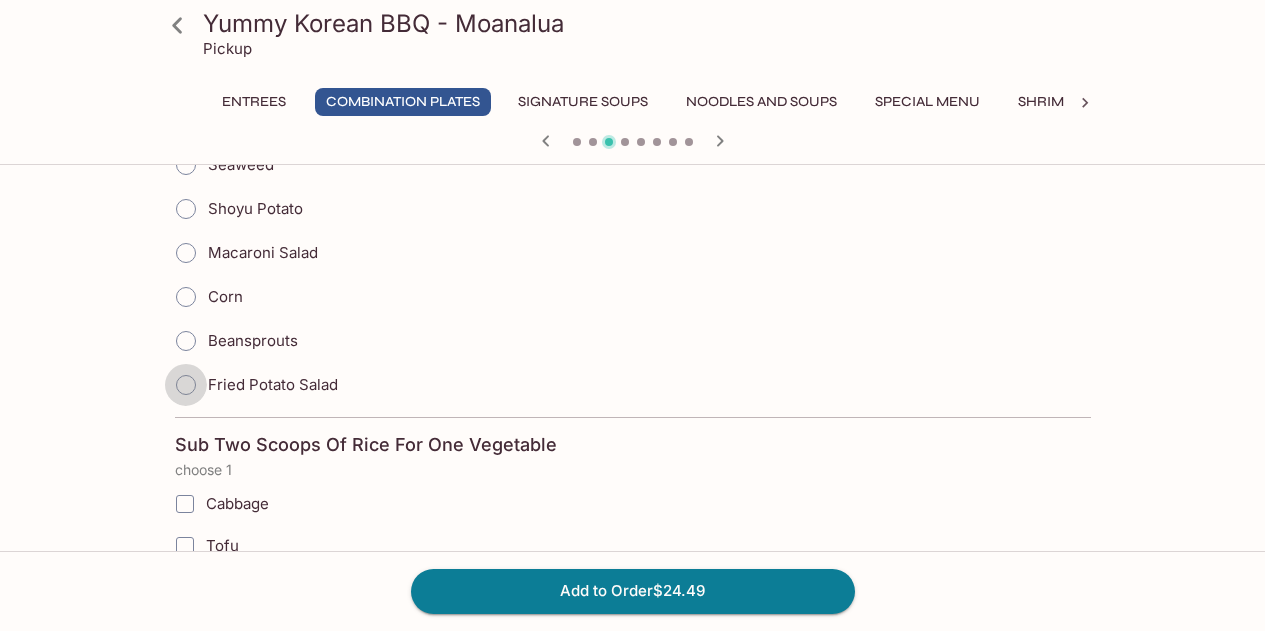 click on "Fried Potato Salad" at bounding box center [186, 385] 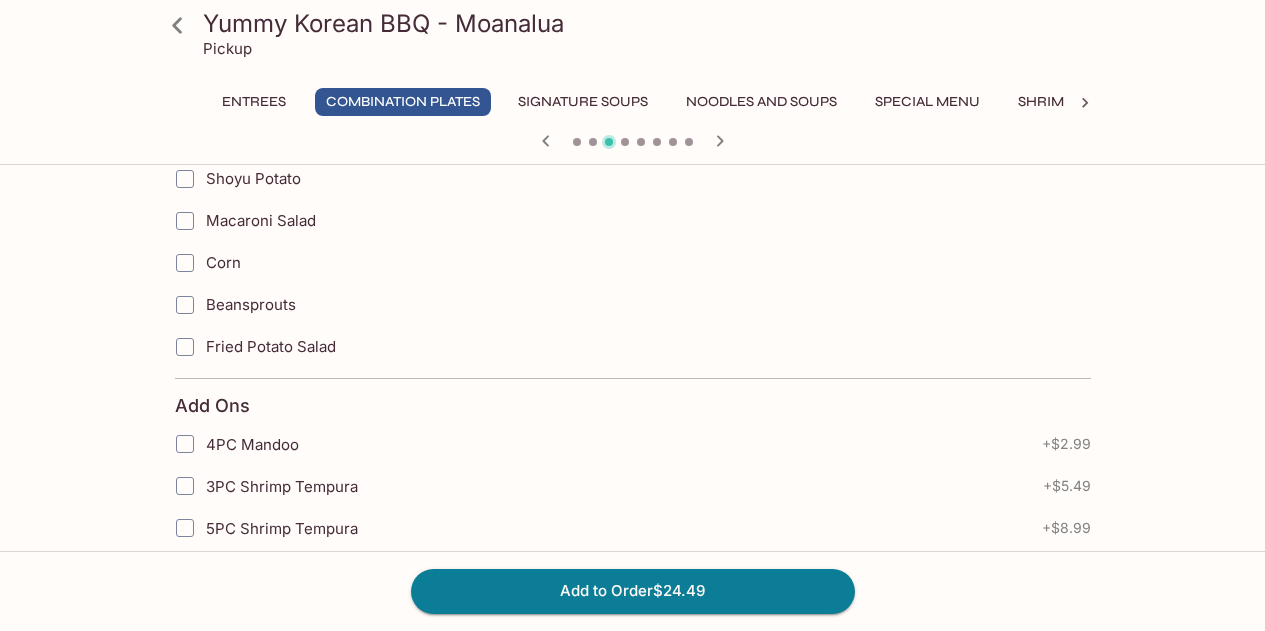 scroll, scrollTop: 3400, scrollLeft: 0, axis: vertical 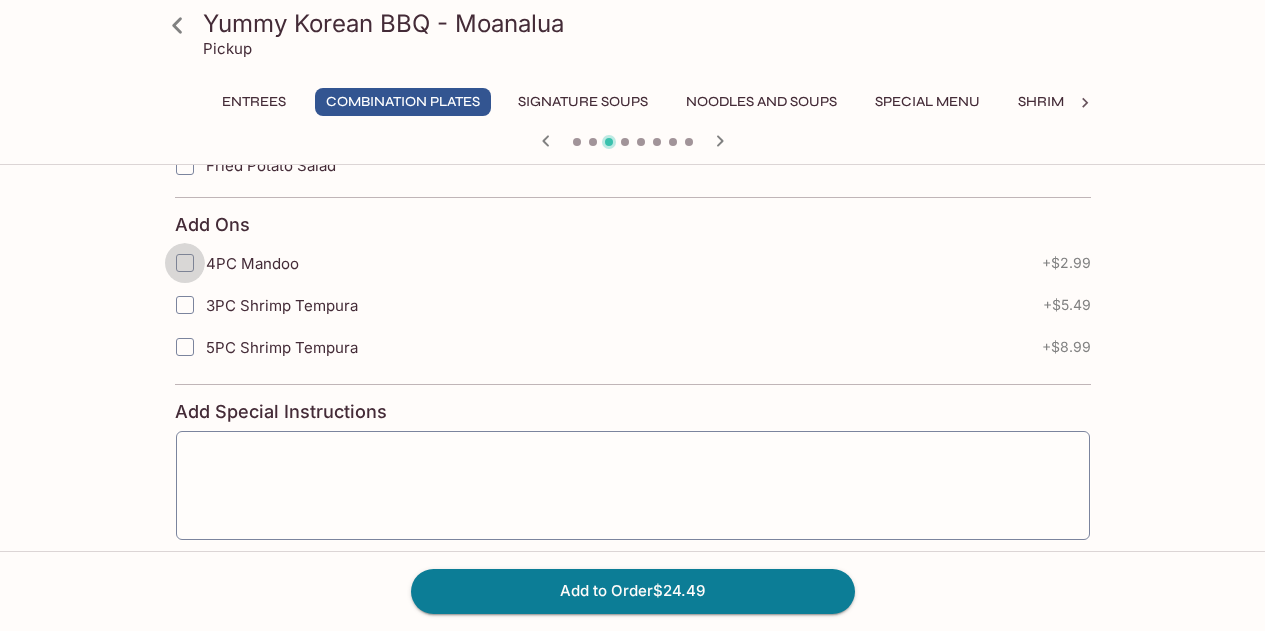 click on "4PC Mandoo" at bounding box center (185, 263) 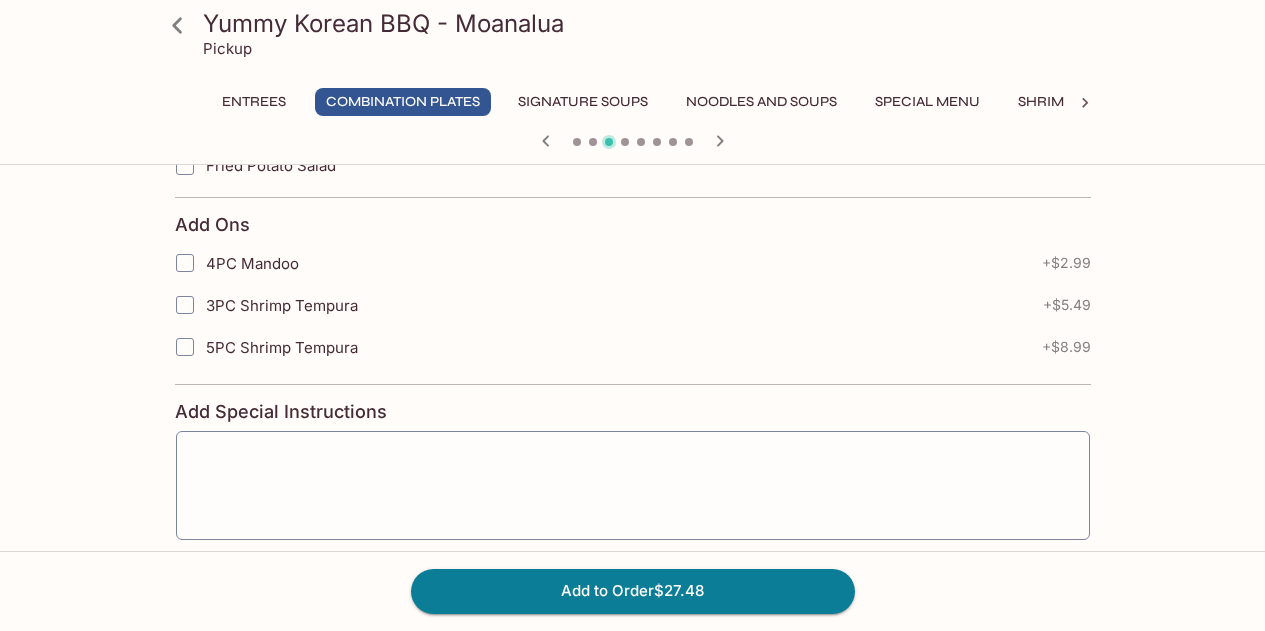 click on "4PC Mandoo" at bounding box center [185, 263] 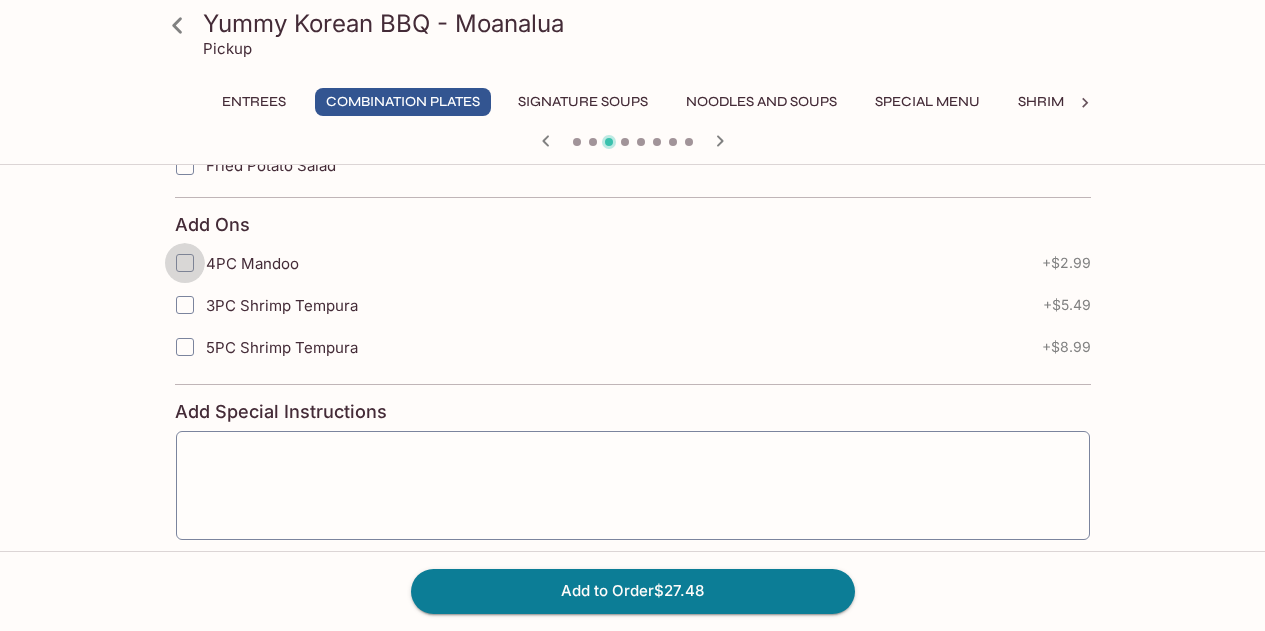 click on "4PC Mandoo" at bounding box center [185, 263] 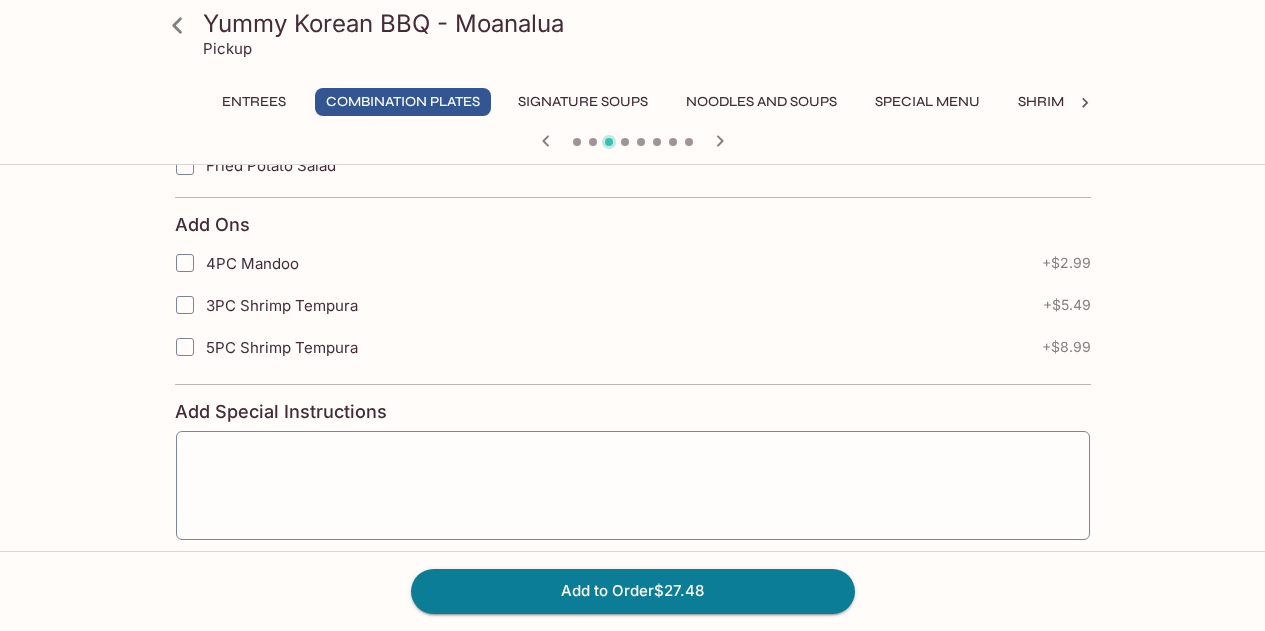 click on "4PC Mandoo" at bounding box center [185, 263] 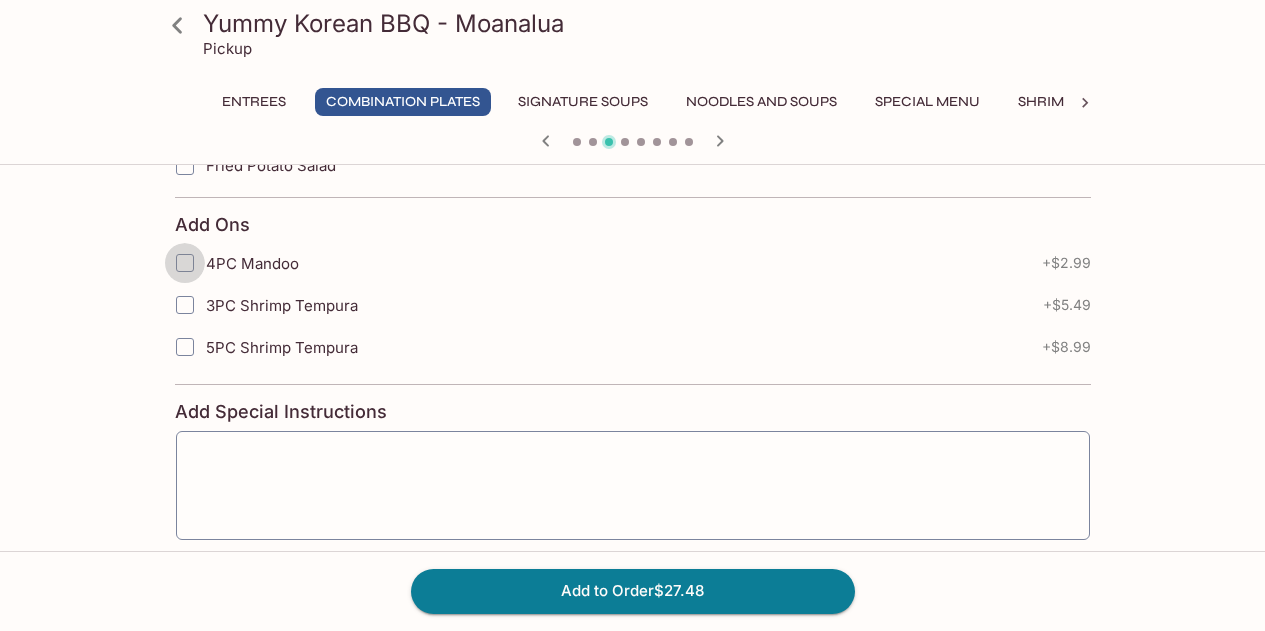 click on "4PC Mandoo" at bounding box center [185, 263] 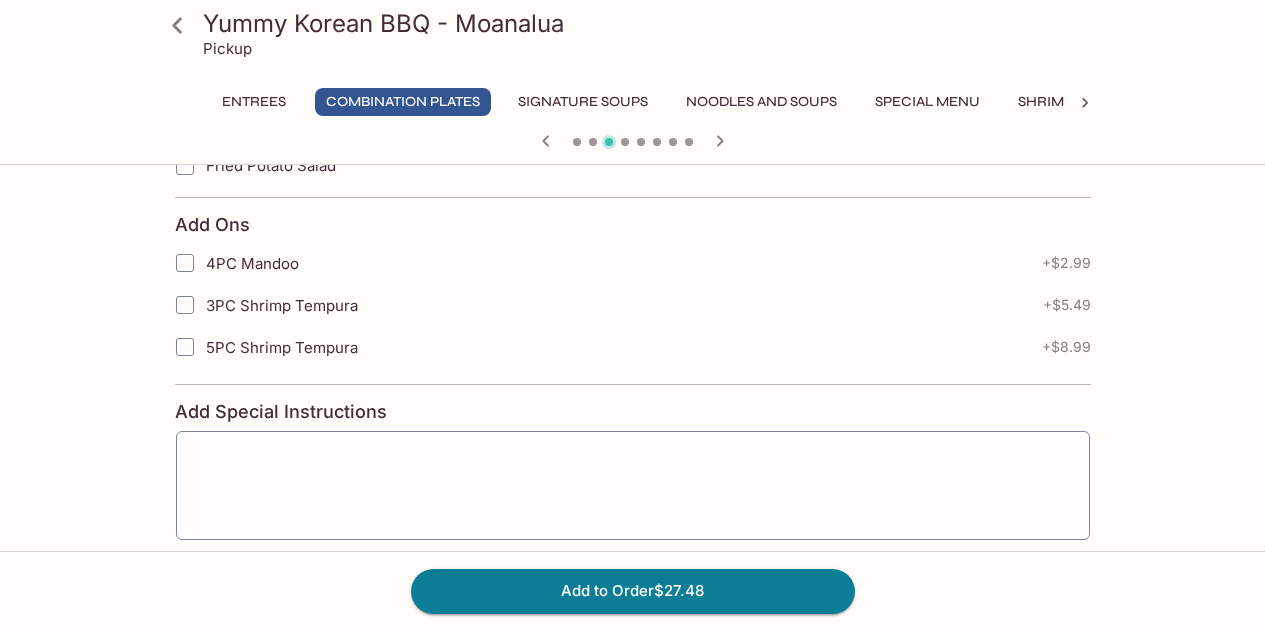 click on "4PC Mandoo" at bounding box center [185, 263] 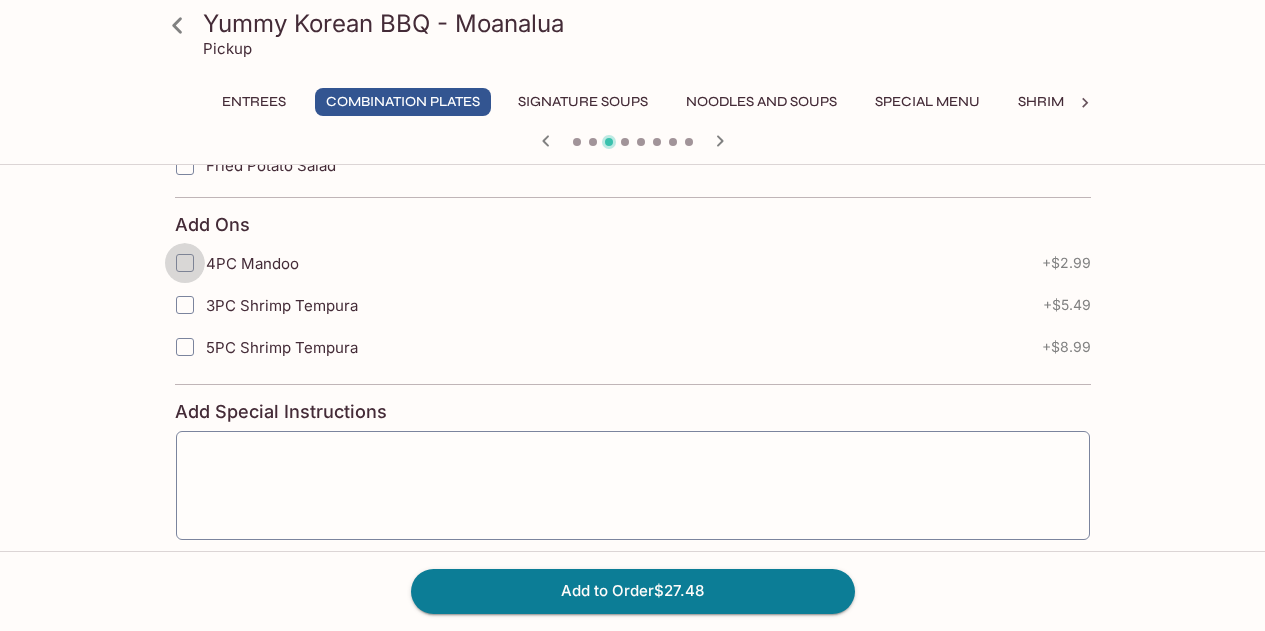 click on "4PC Mandoo" at bounding box center [185, 263] 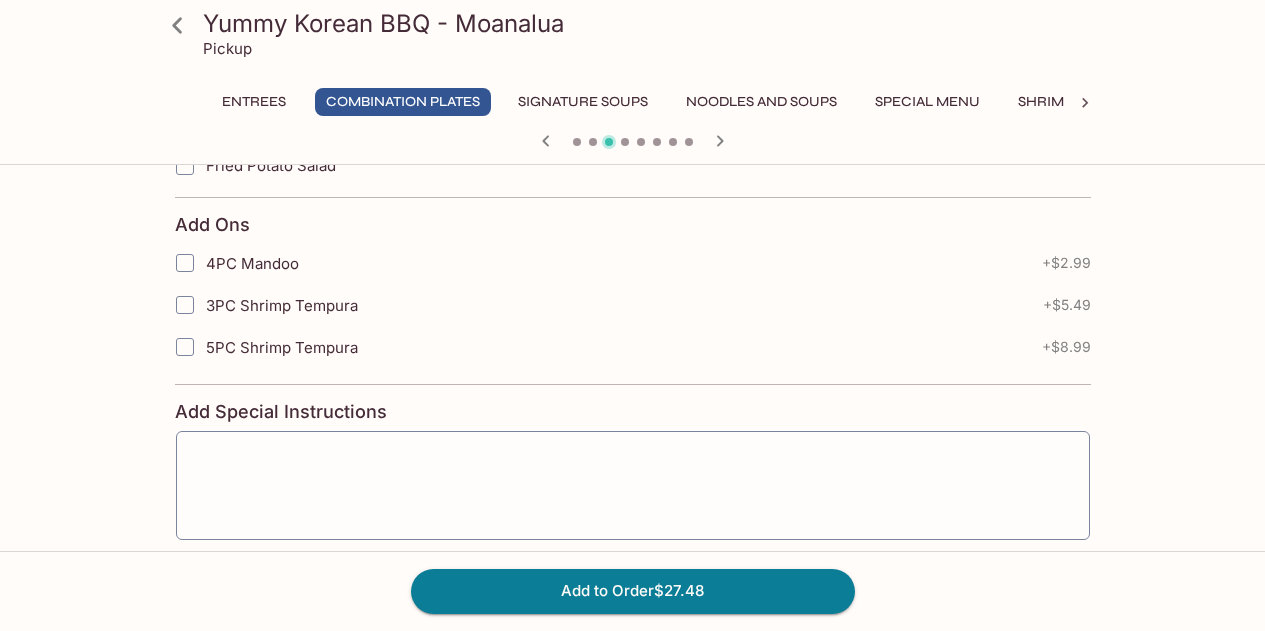 click on "4PC Mandoo" at bounding box center (185, 263) 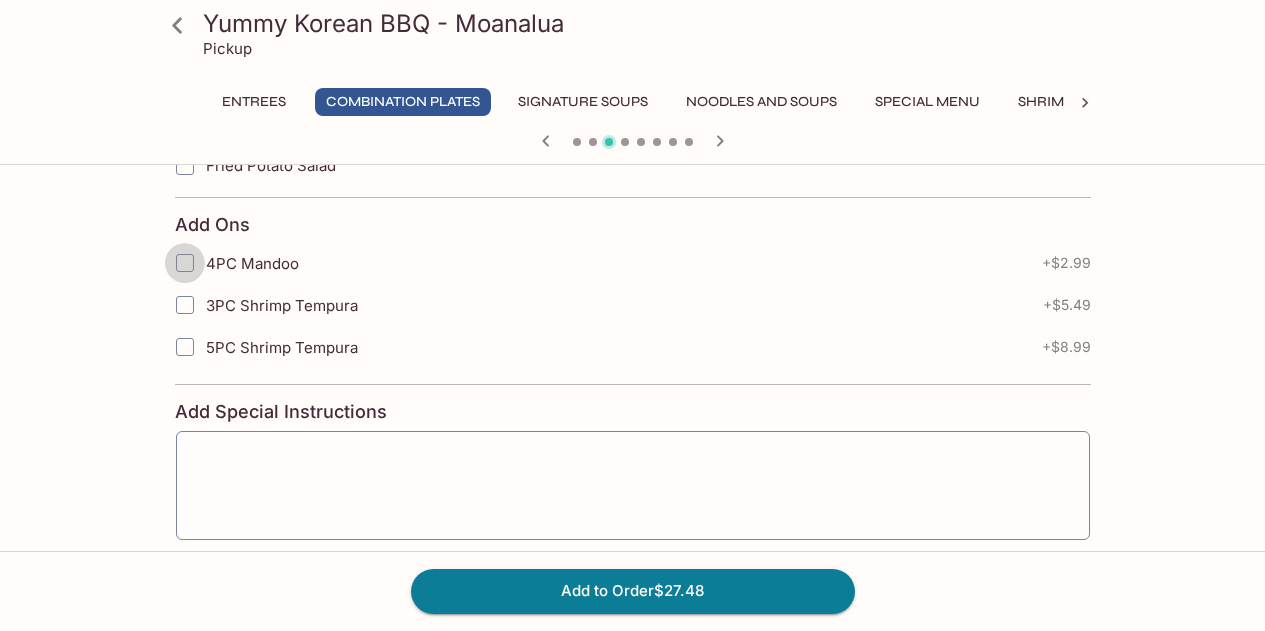 click on "4PC Mandoo" at bounding box center (185, 263) 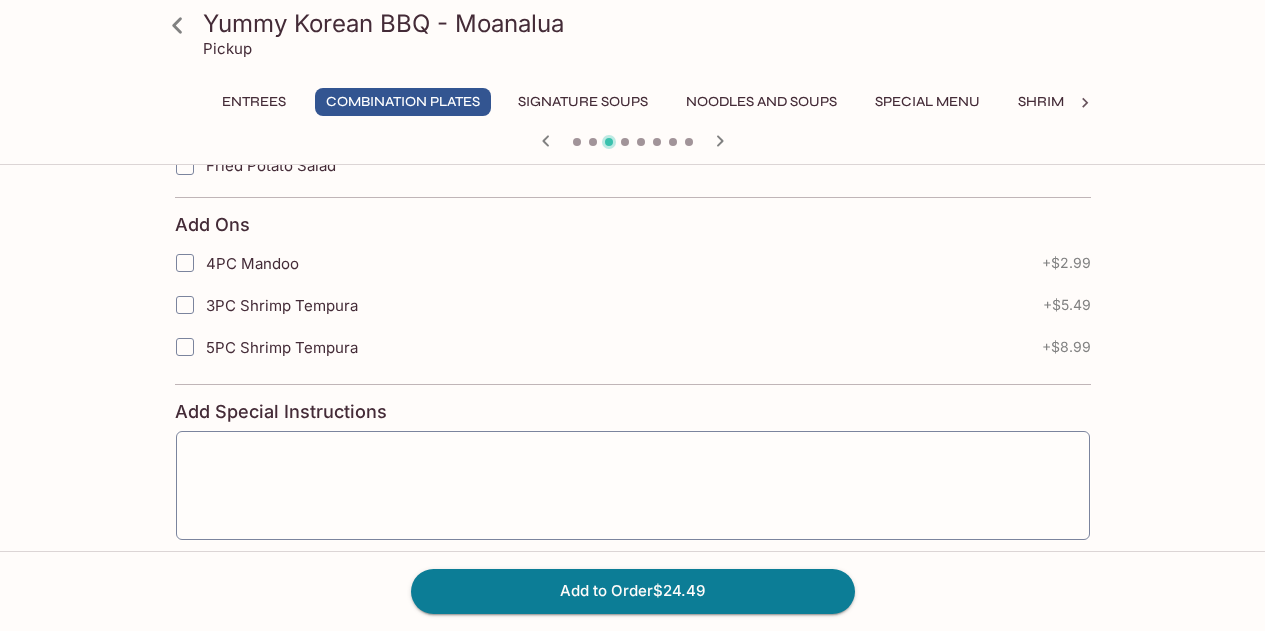 click on "4PC Mandoo" at bounding box center [185, 263] 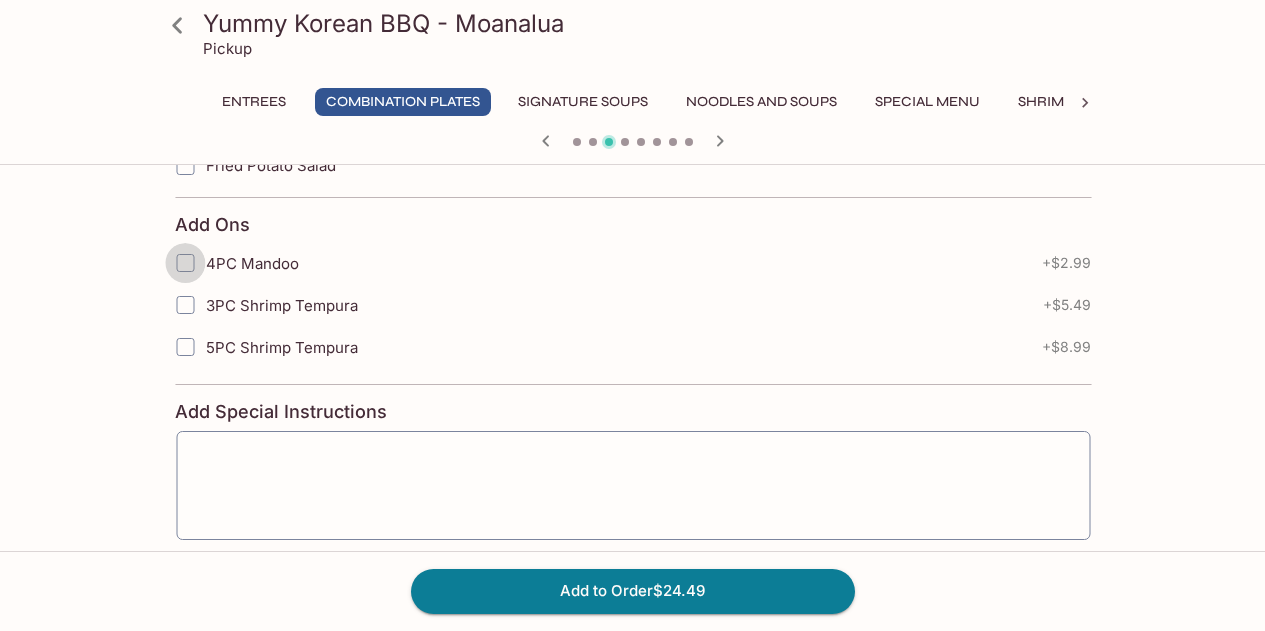 click on "4PC Mandoo" at bounding box center (185, 263) 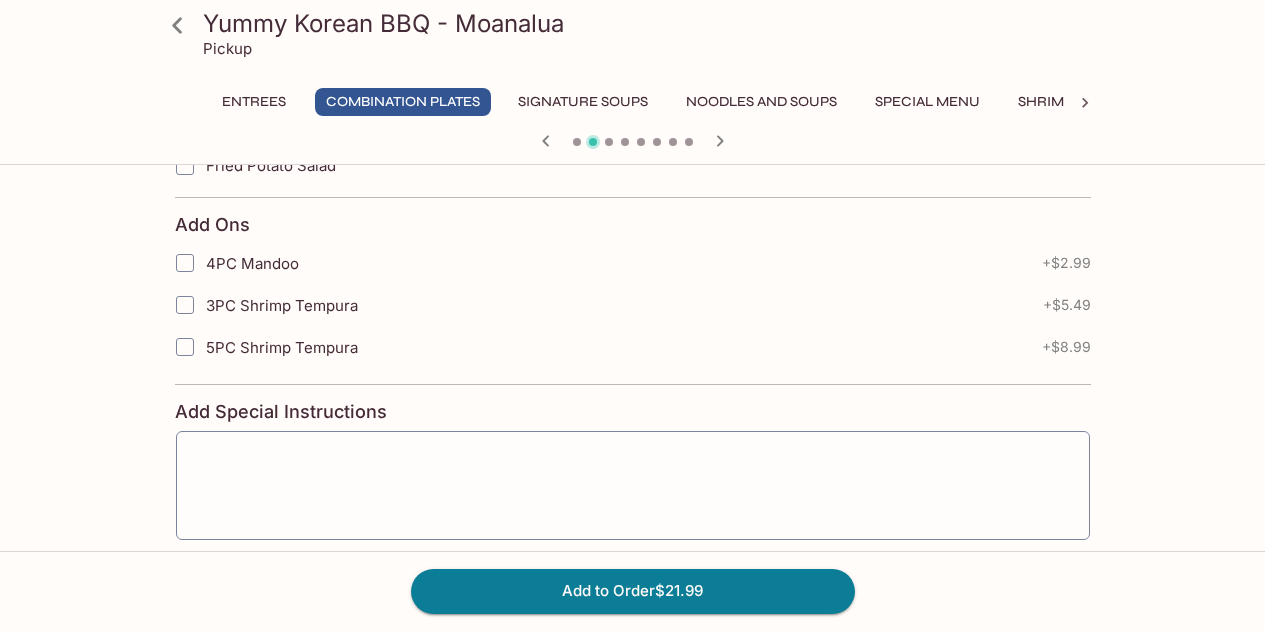 click on "4PC Mandoo" at bounding box center [185, 263] 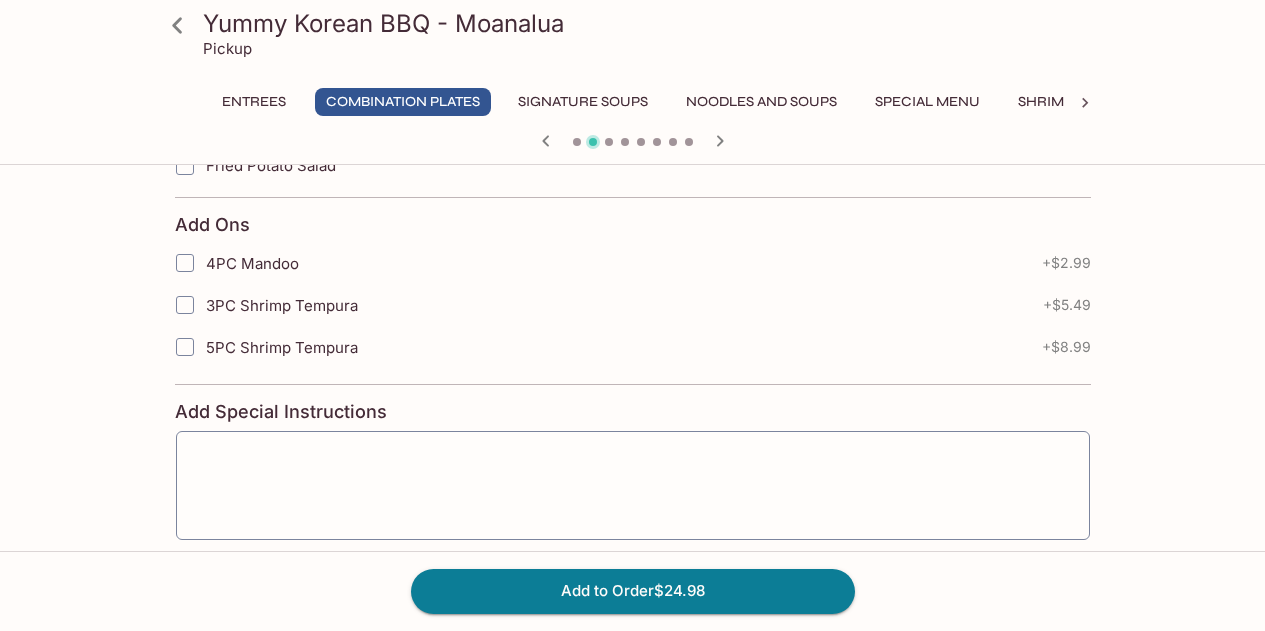 click on "4PC Mandoo" at bounding box center (185, 263) 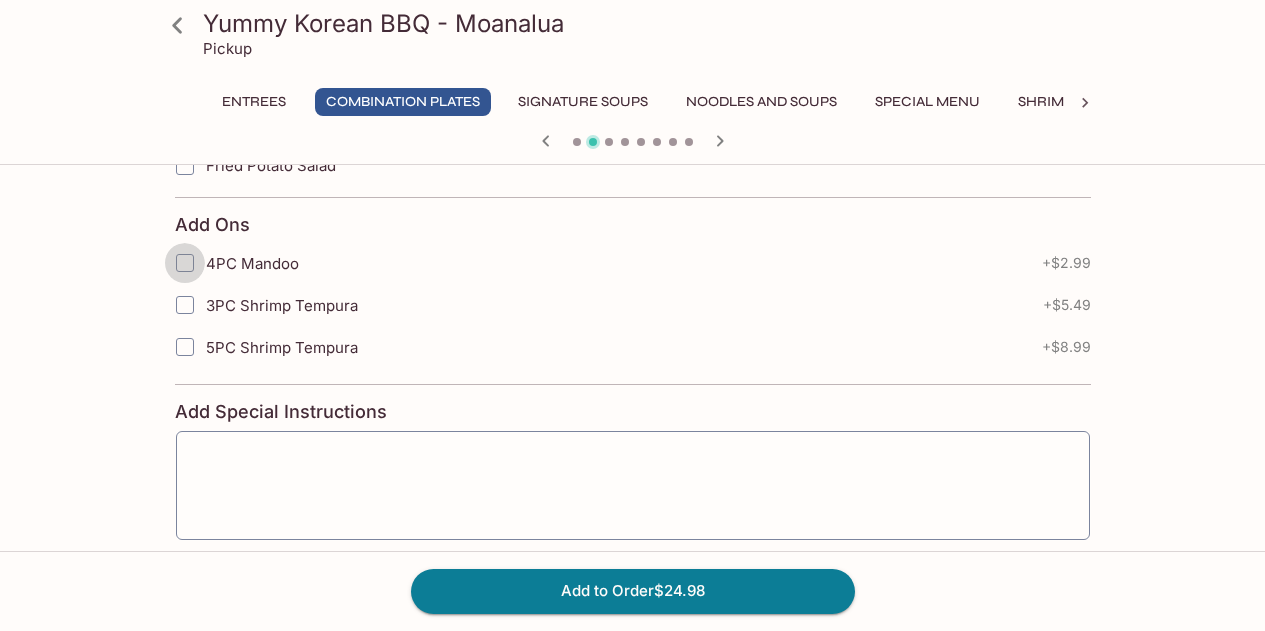 click on "4PC Mandoo" at bounding box center (185, 263) 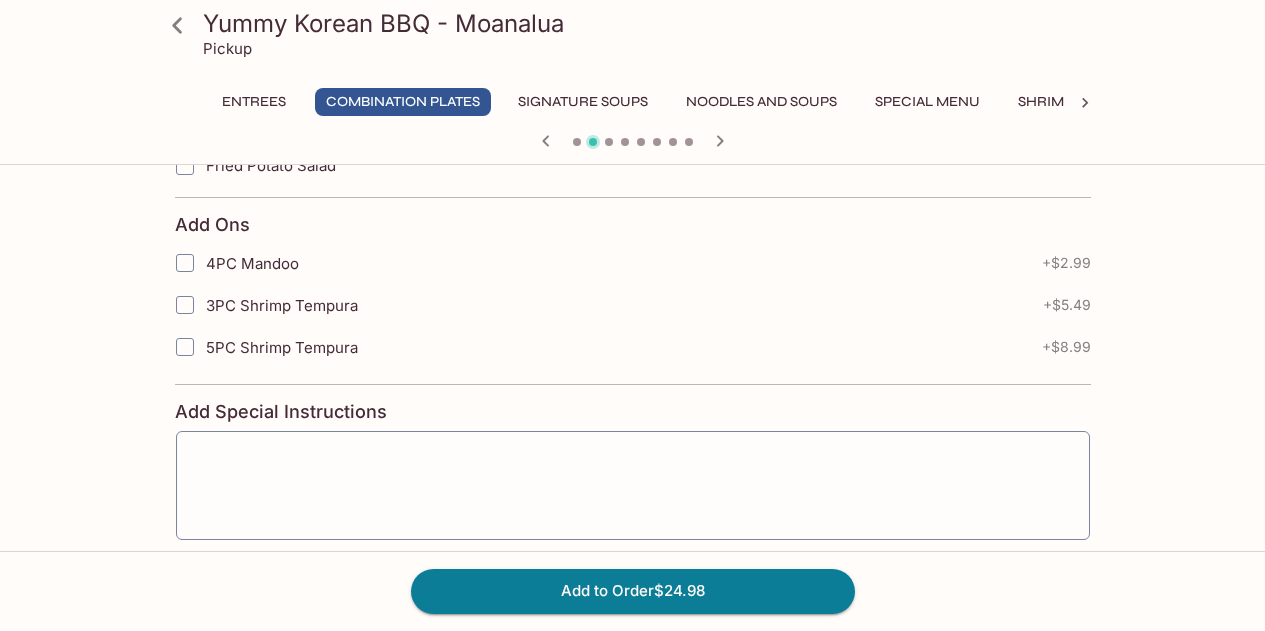 click on "4PC Mandoo" at bounding box center [185, 263] 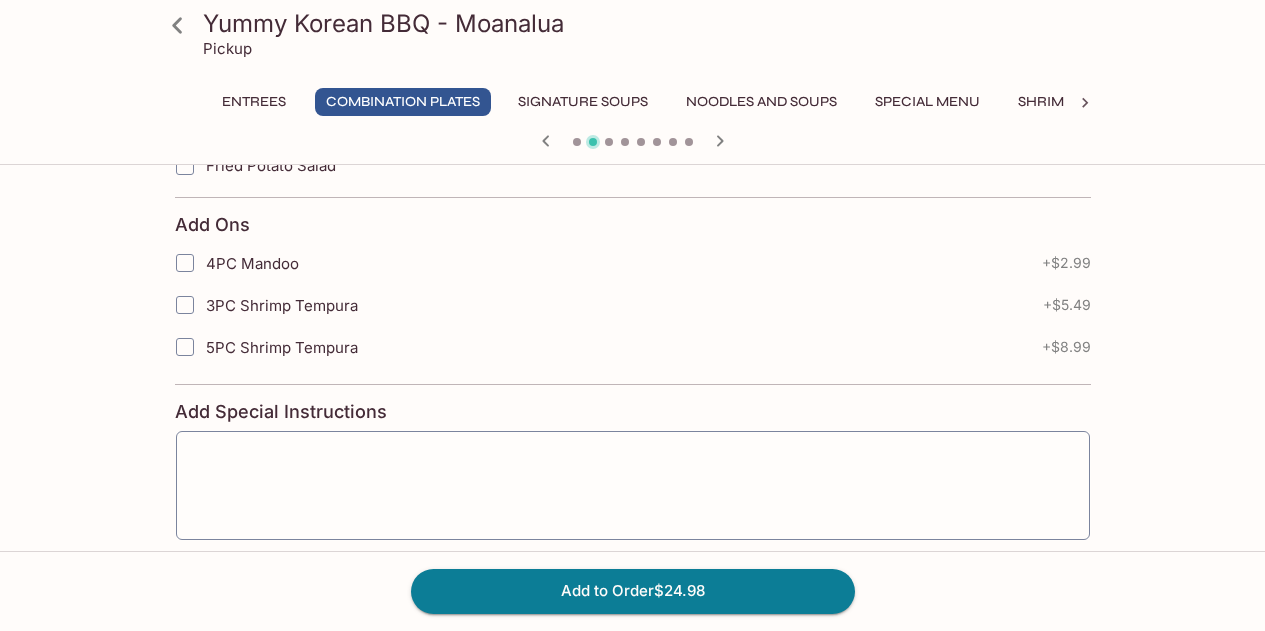 click on "4PC Mandoo" at bounding box center (185, 263) 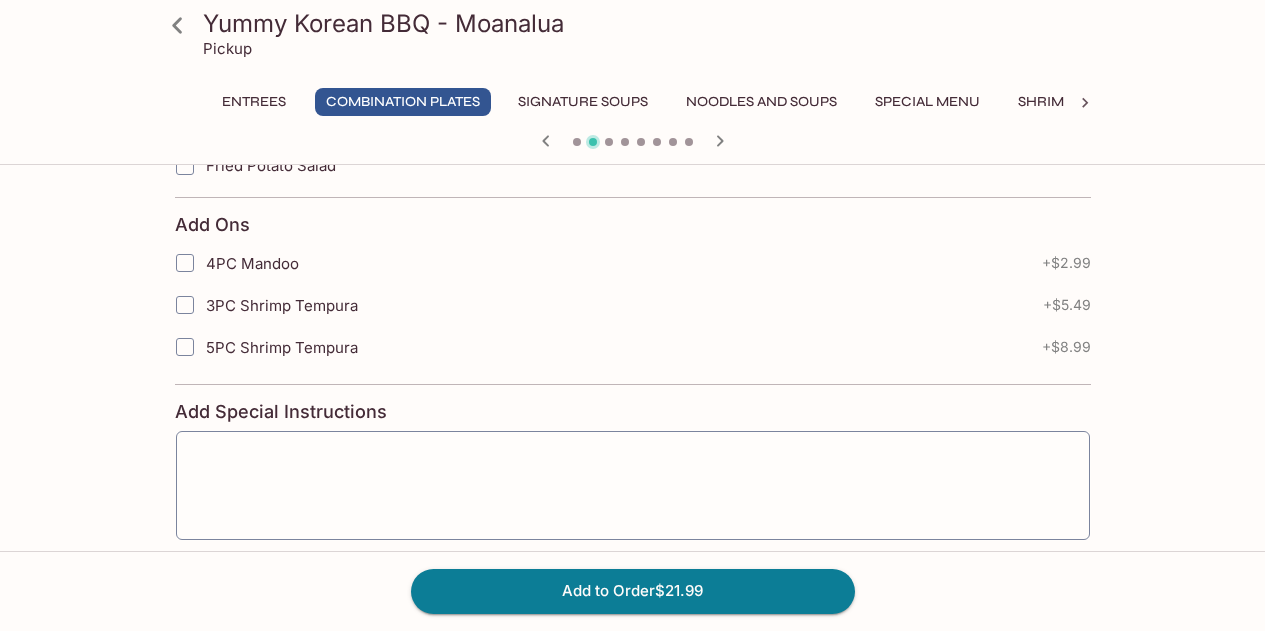click on "4PC Mandoo" at bounding box center [185, 263] 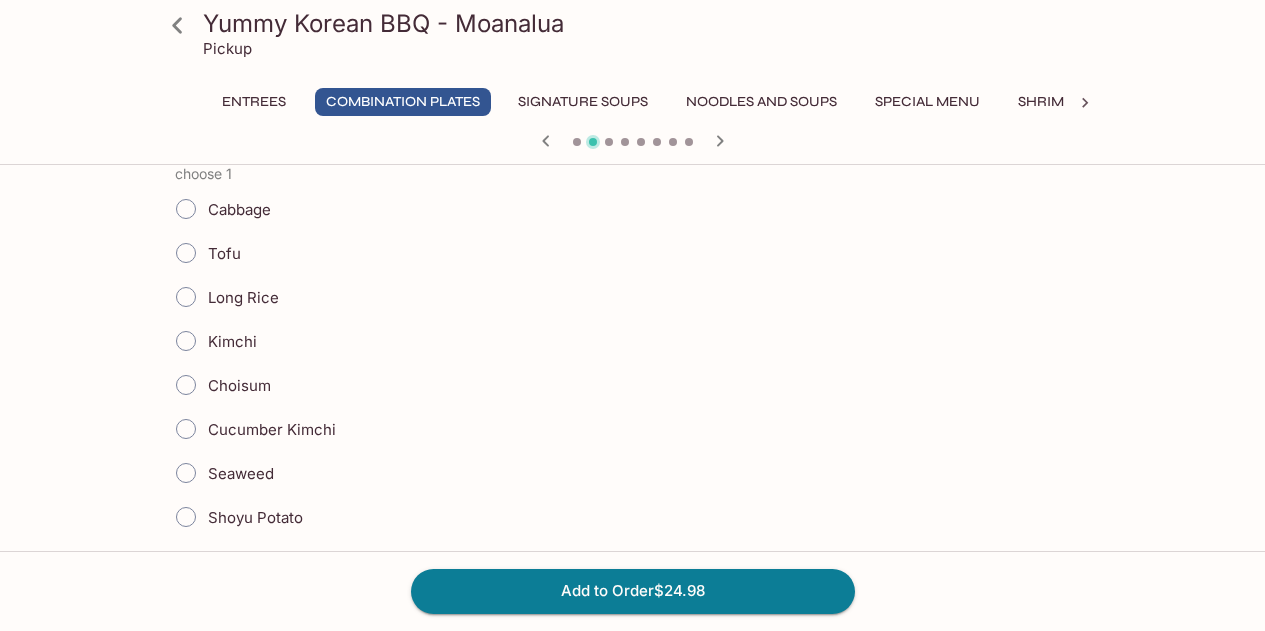 scroll, scrollTop: 700, scrollLeft: 0, axis: vertical 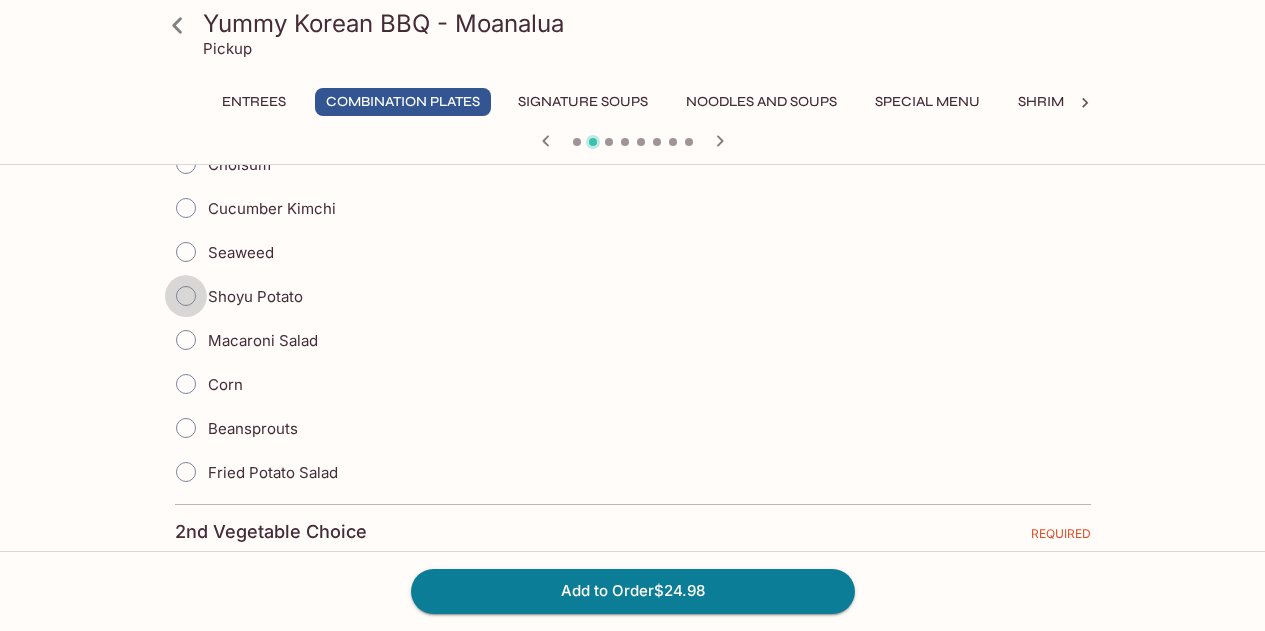 click on "Shoyu Potato" at bounding box center (186, 296) 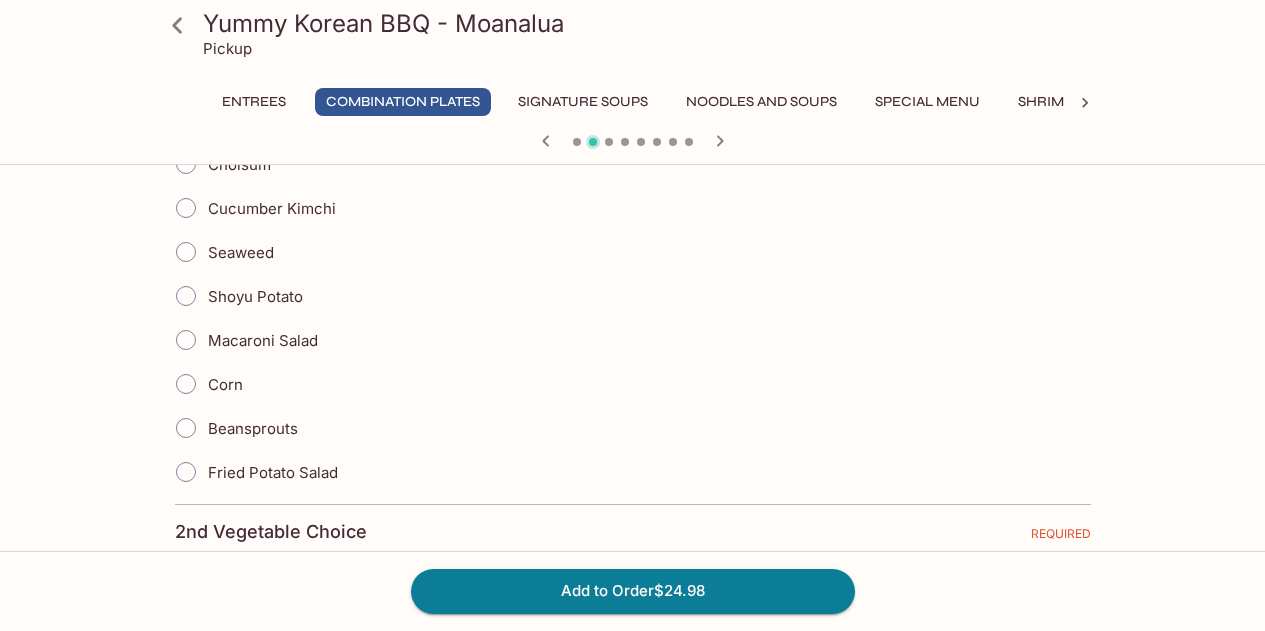 click on "Shoyu Potato" at bounding box center [186, 296] 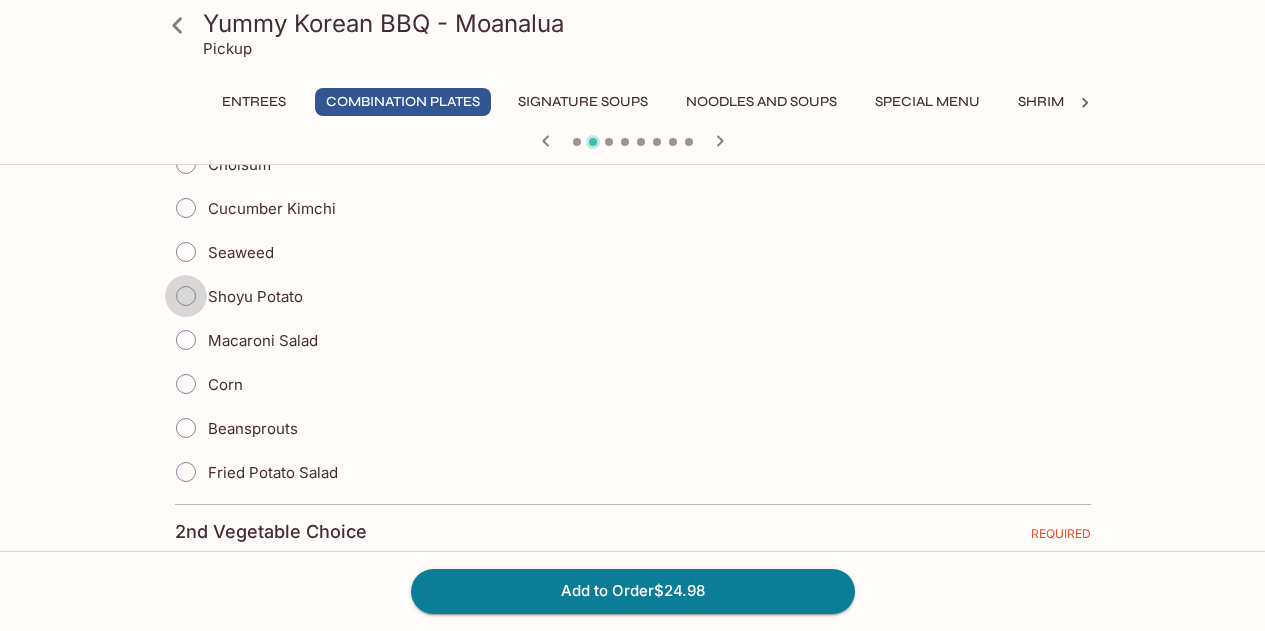 click on "Shoyu Potato" at bounding box center [186, 296] 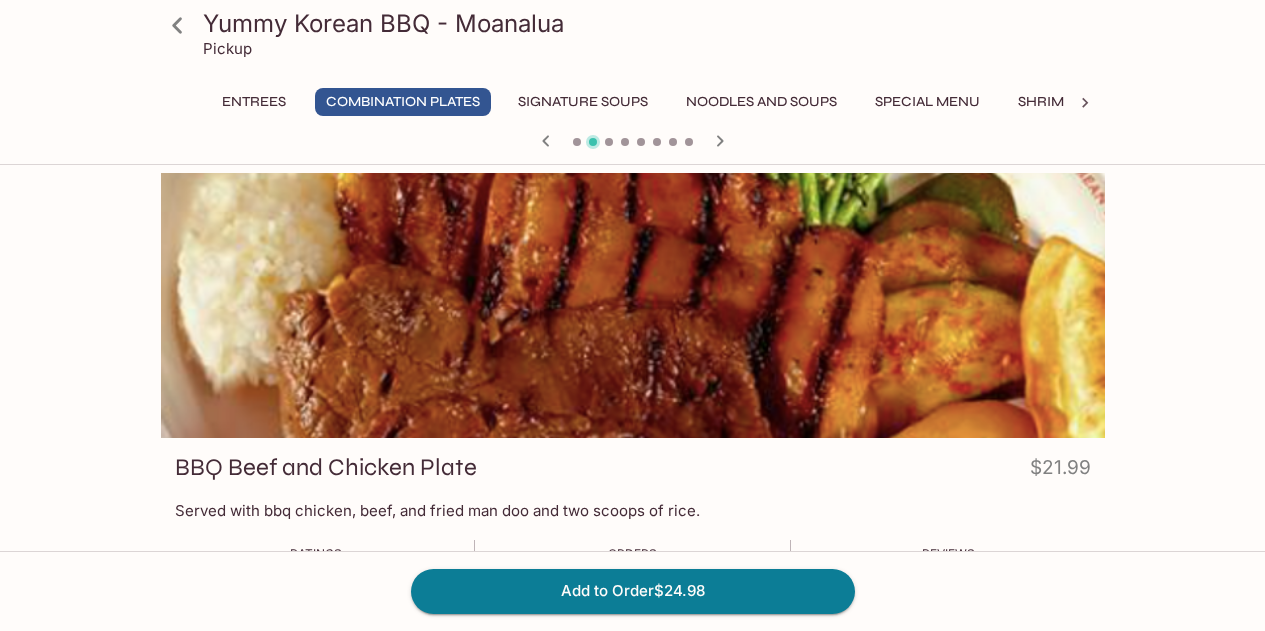 scroll, scrollTop: 200, scrollLeft: 0, axis: vertical 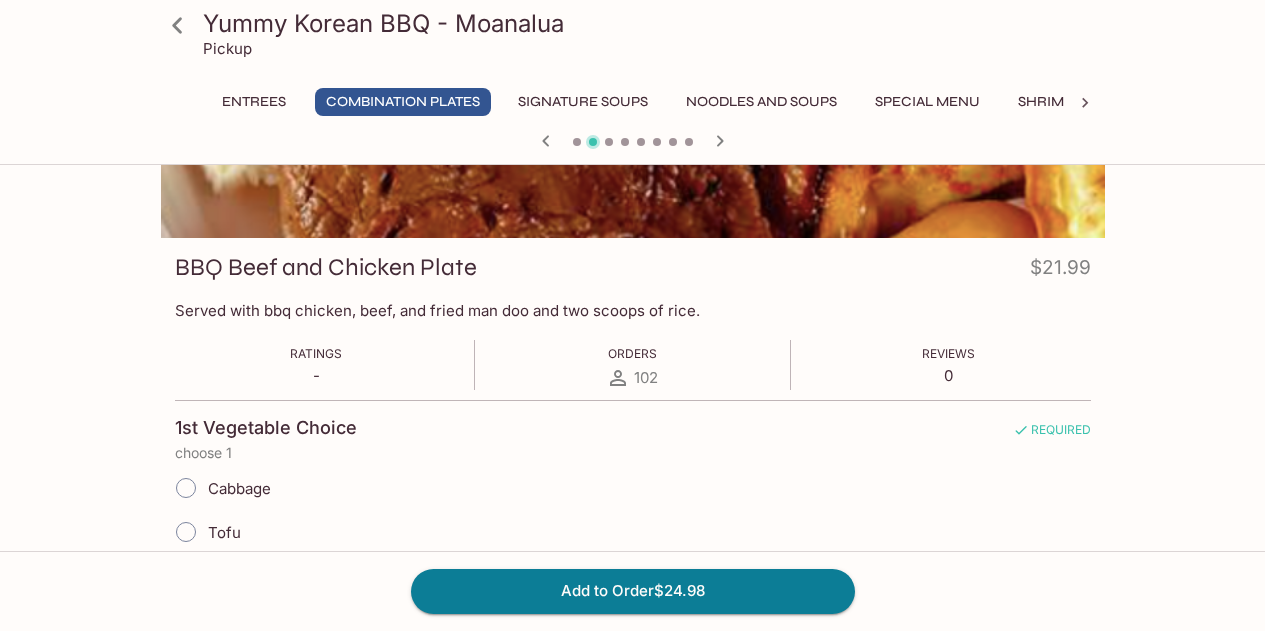 click 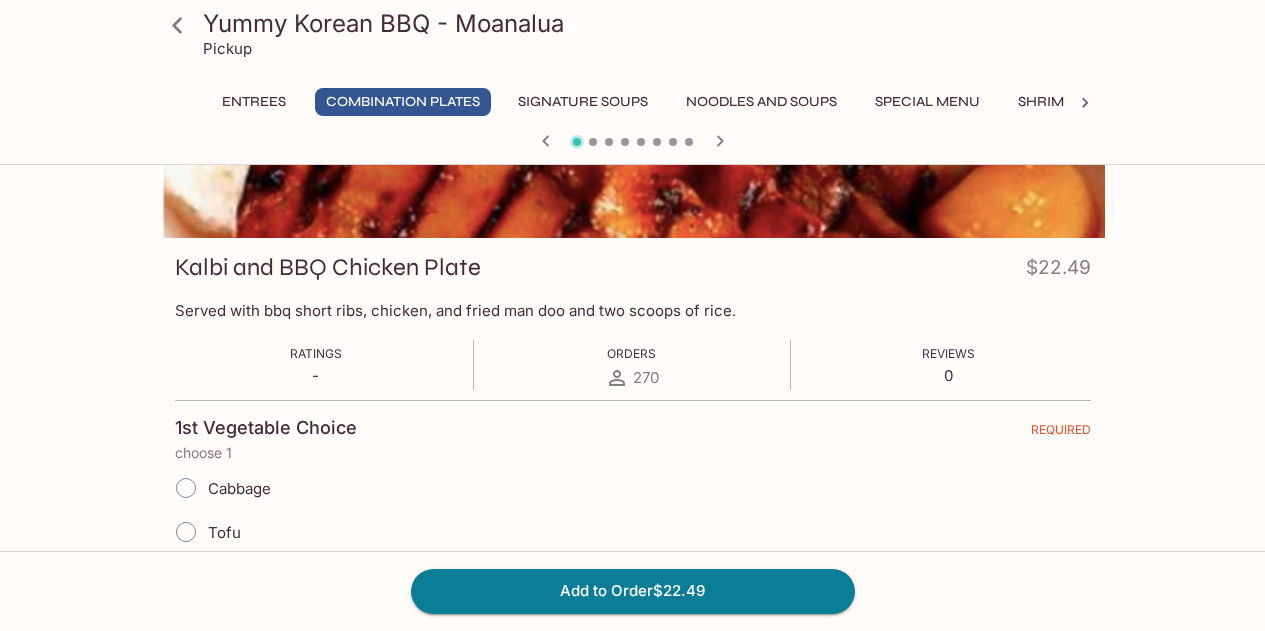 click 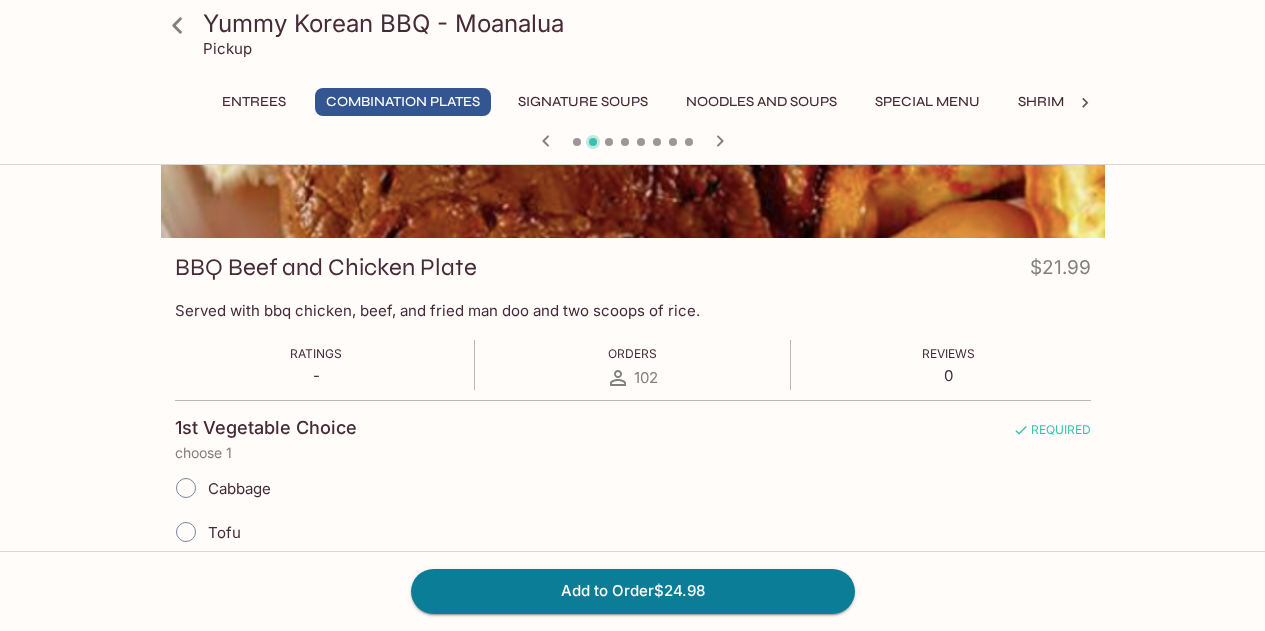 click 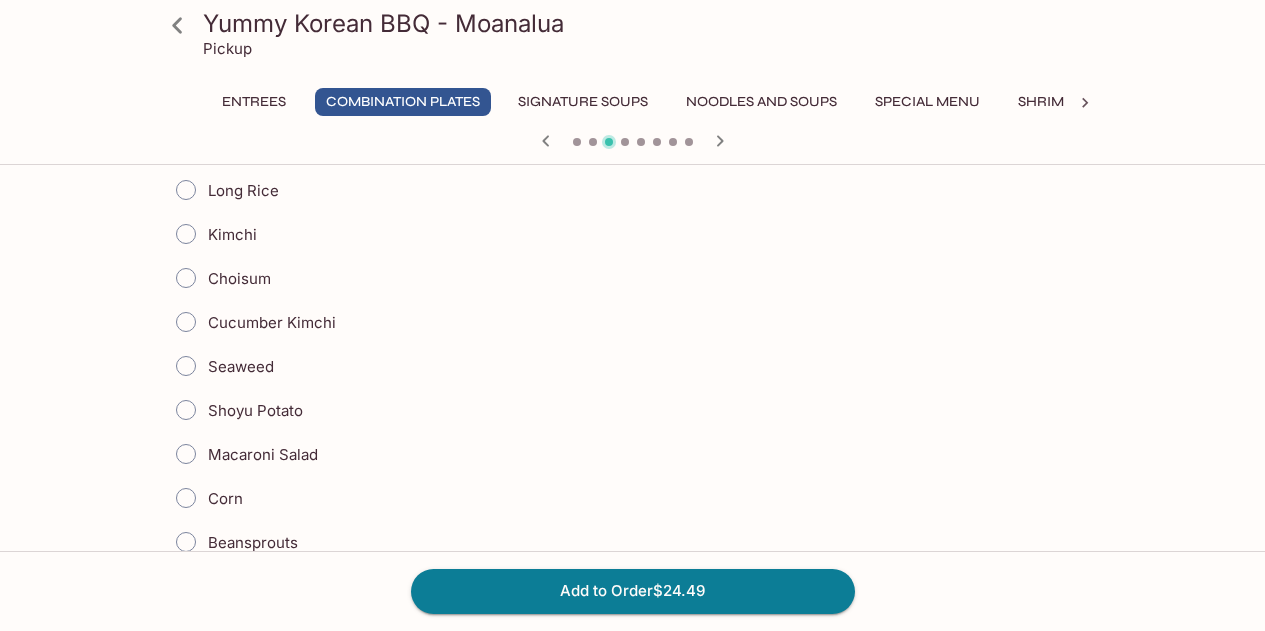 scroll, scrollTop: 600, scrollLeft: 0, axis: vertical 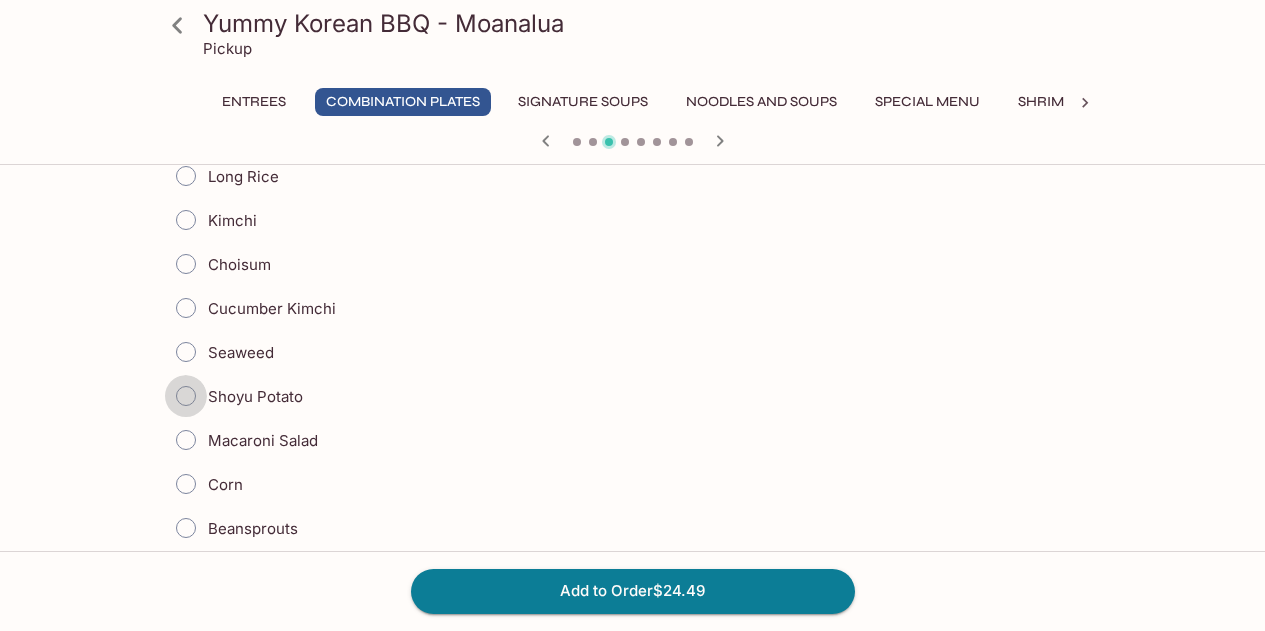 click on "Shoyu Potato" at bounding box center [186, 396] 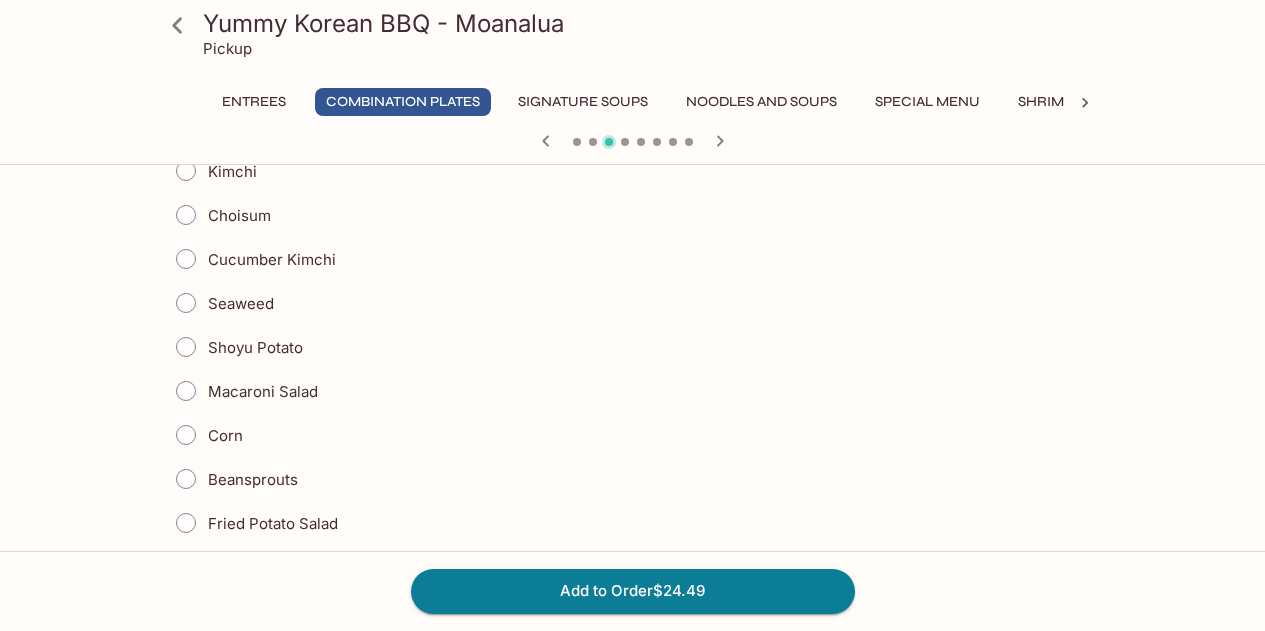 scroll, scrollTop: 1300, scrollLeft: 0, axis: vertical 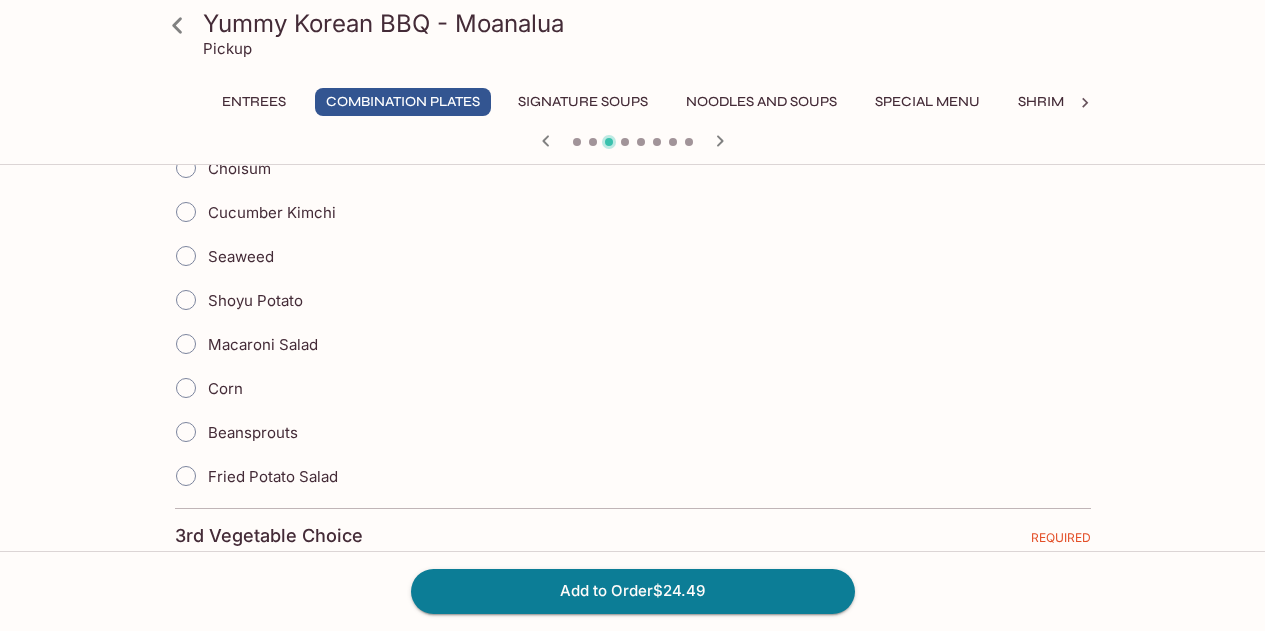 click on "Fried Potato Salad" at bounding box center (186, 476) 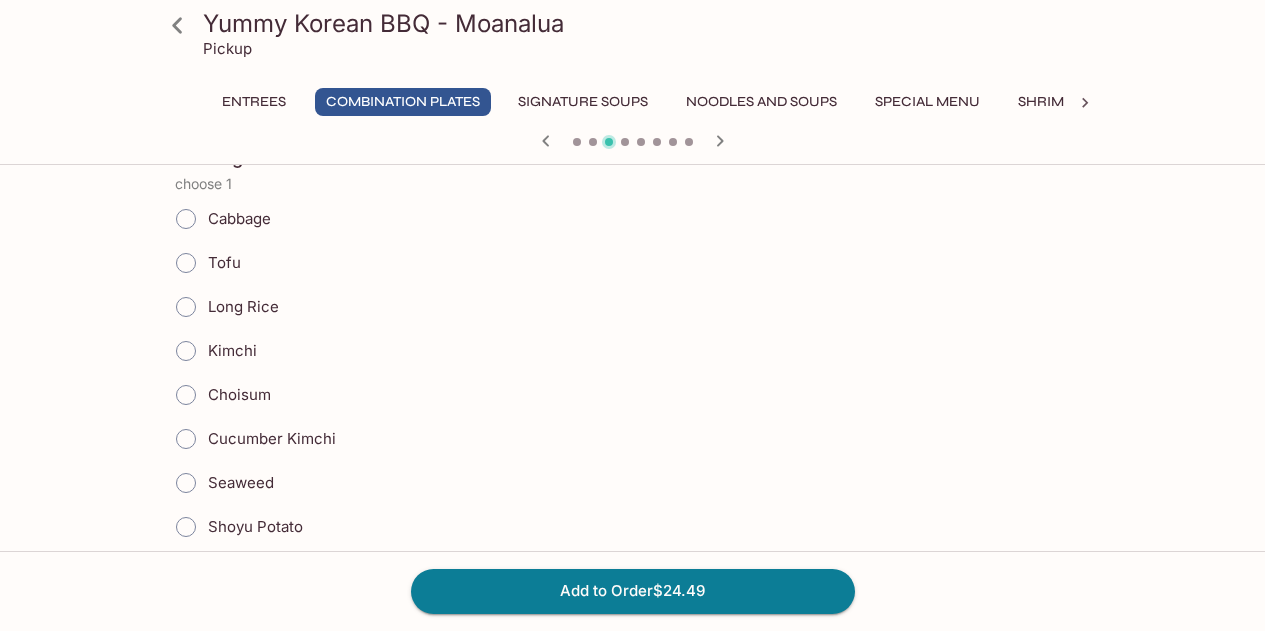 scroll, scrollTop: 1700, scrollLeft: 0, axis: vertical 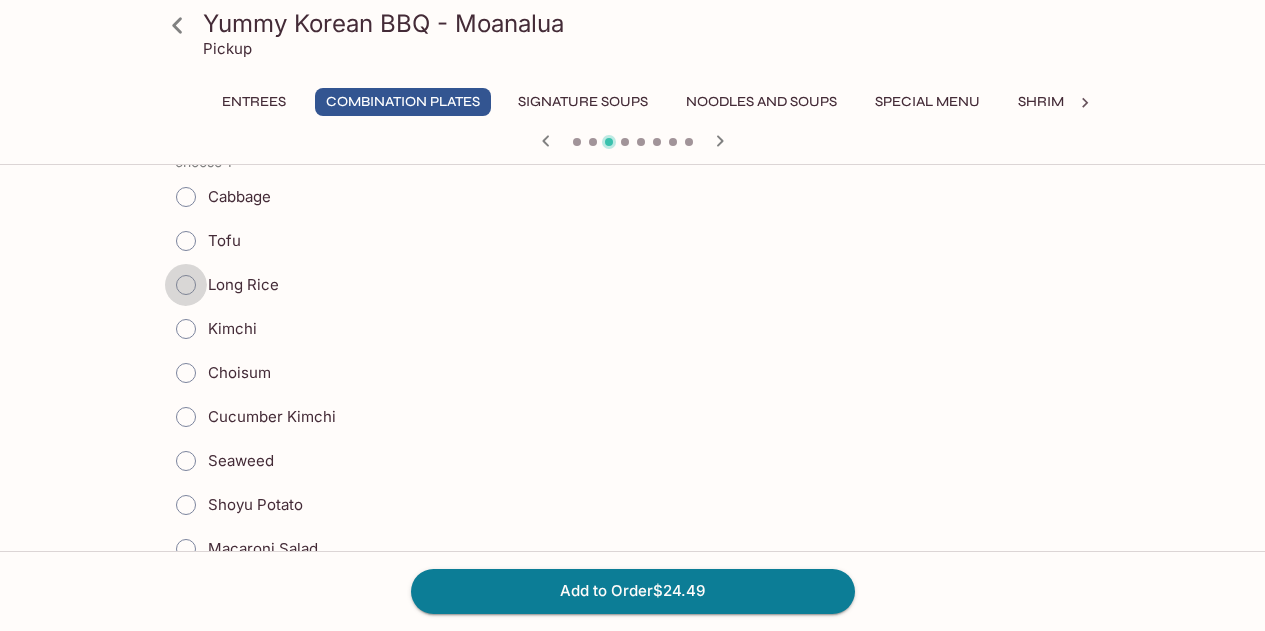 click on "Long Rice" at bounding box center [186, 285] 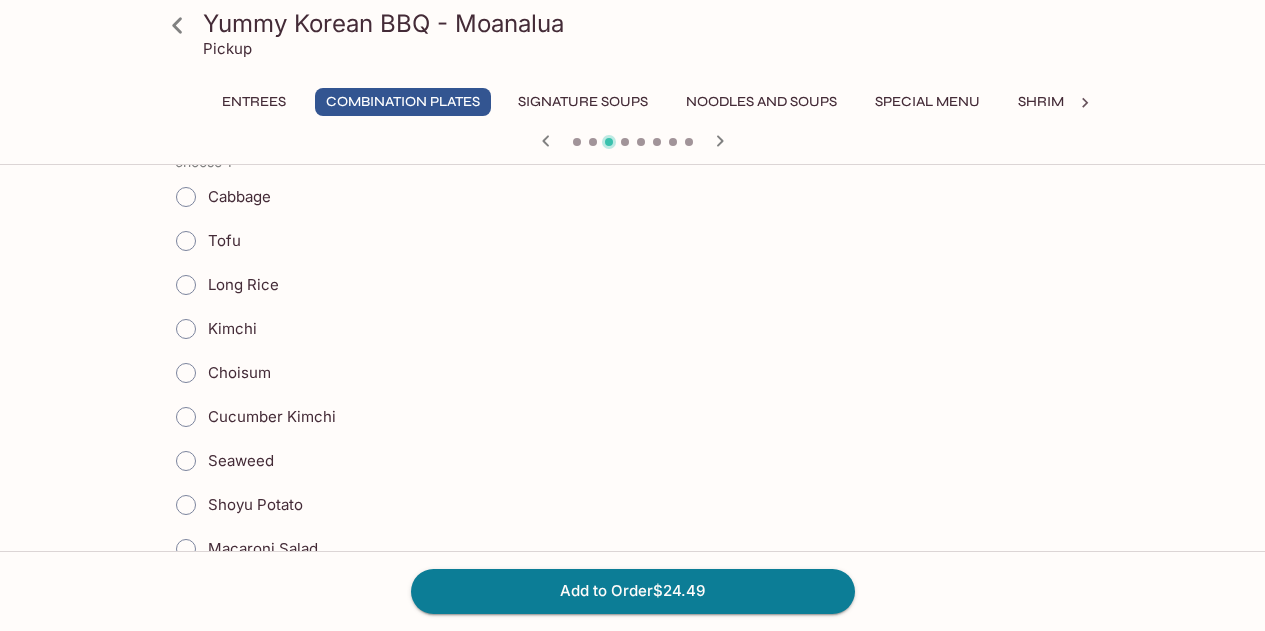 click on "Long Rice" at bounding box center (186, 285) 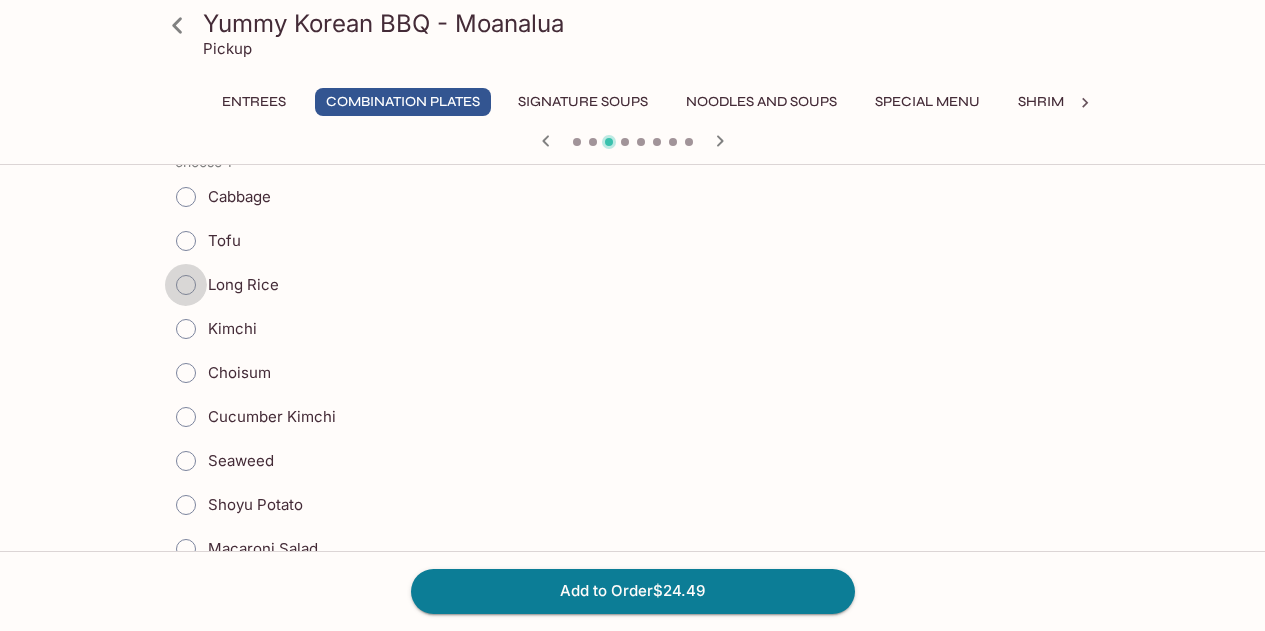 click on "Long Rice" at bounding box center [186, 285] 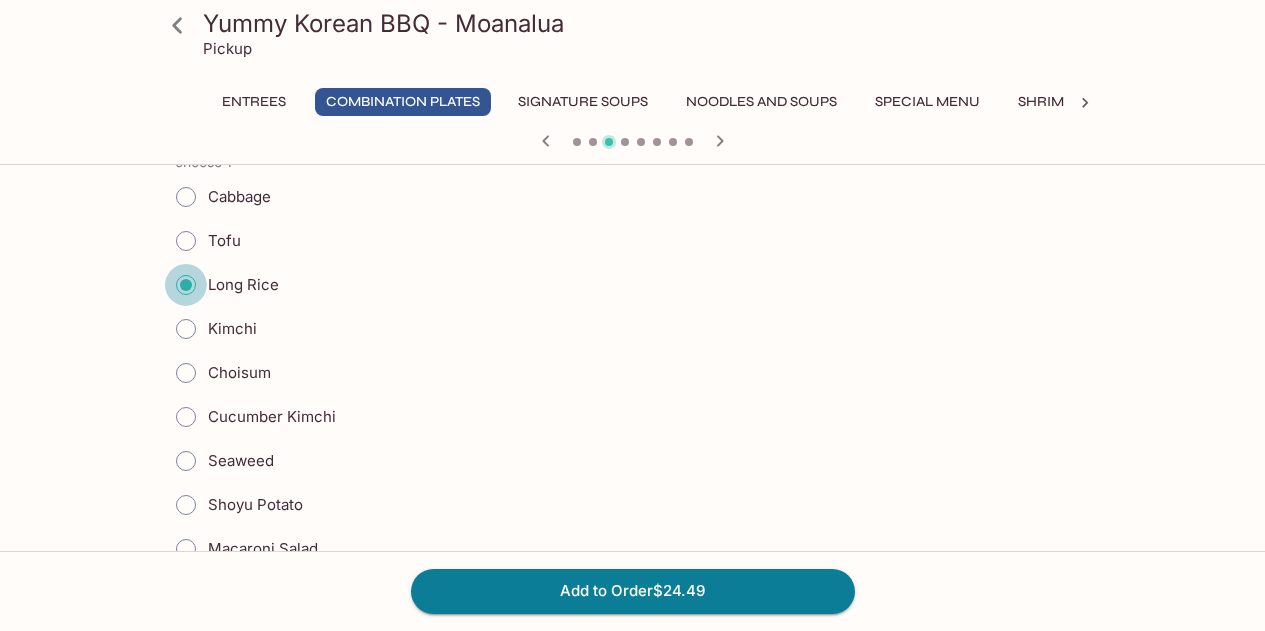 click on "Long Rice" at bounding box center [186, 285] 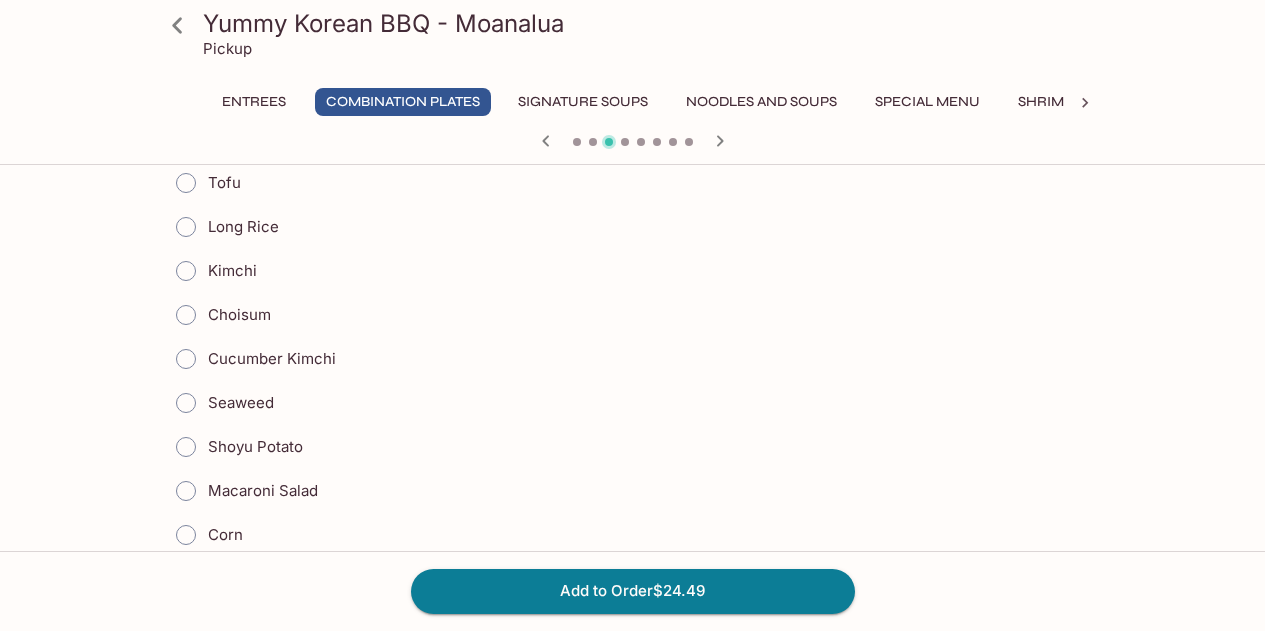 scroll, scrollTop: 2400, scrollLeft: 0, axis: vertical 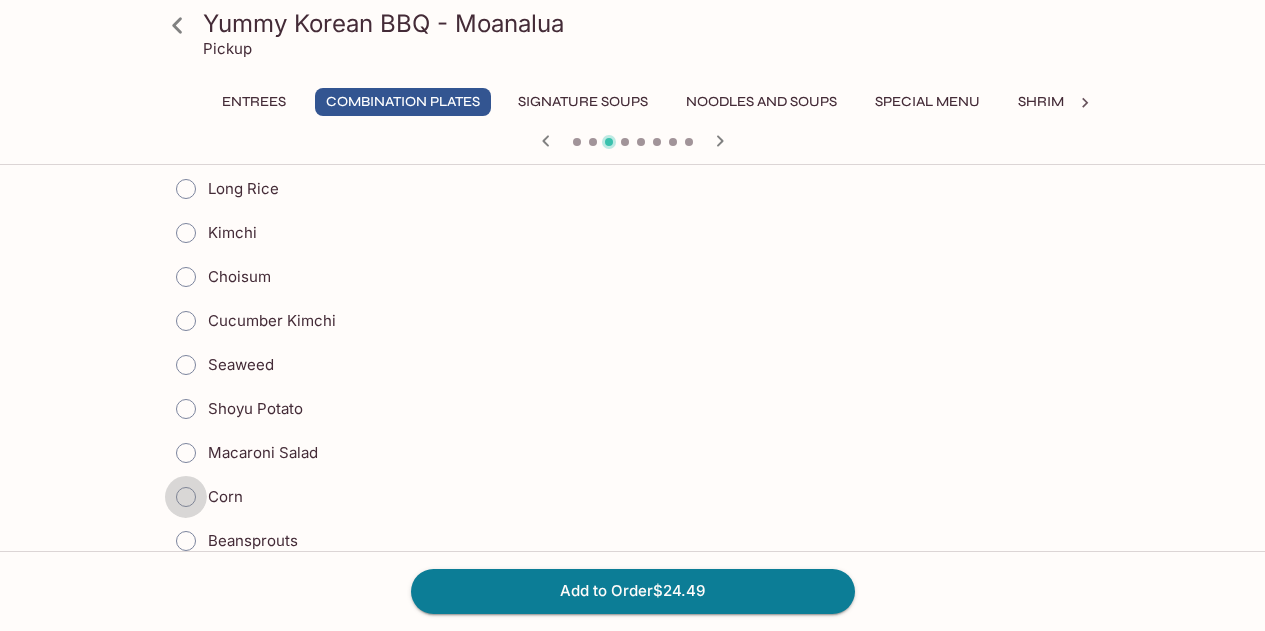 click on "Corn" at bounding box center [186, 497] 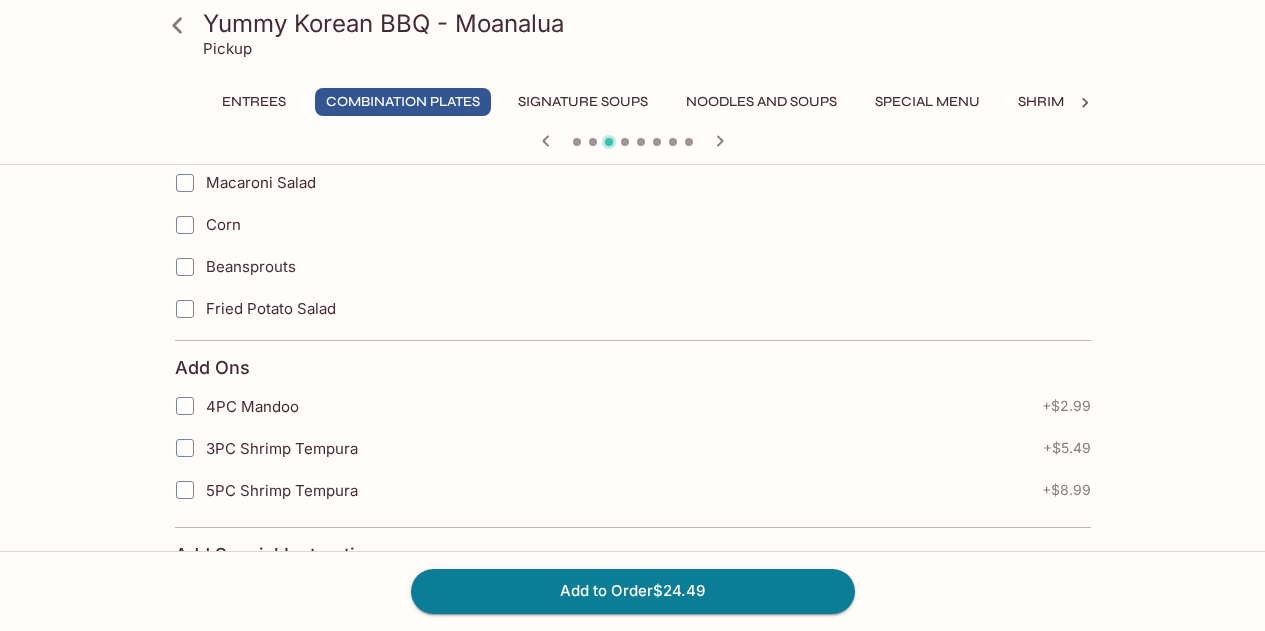 scroll, scrollTop: 3300, scrollLeft: 0, axis: vertical 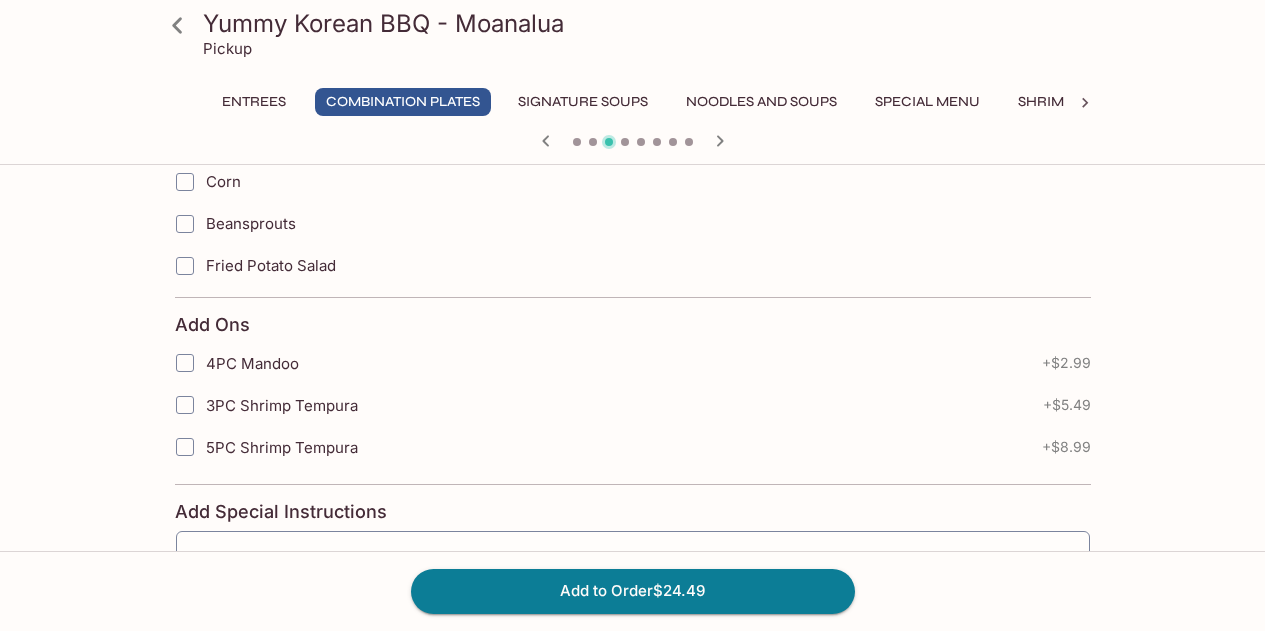 click on "4PC Mandoo" at bounding box center (185, 363) 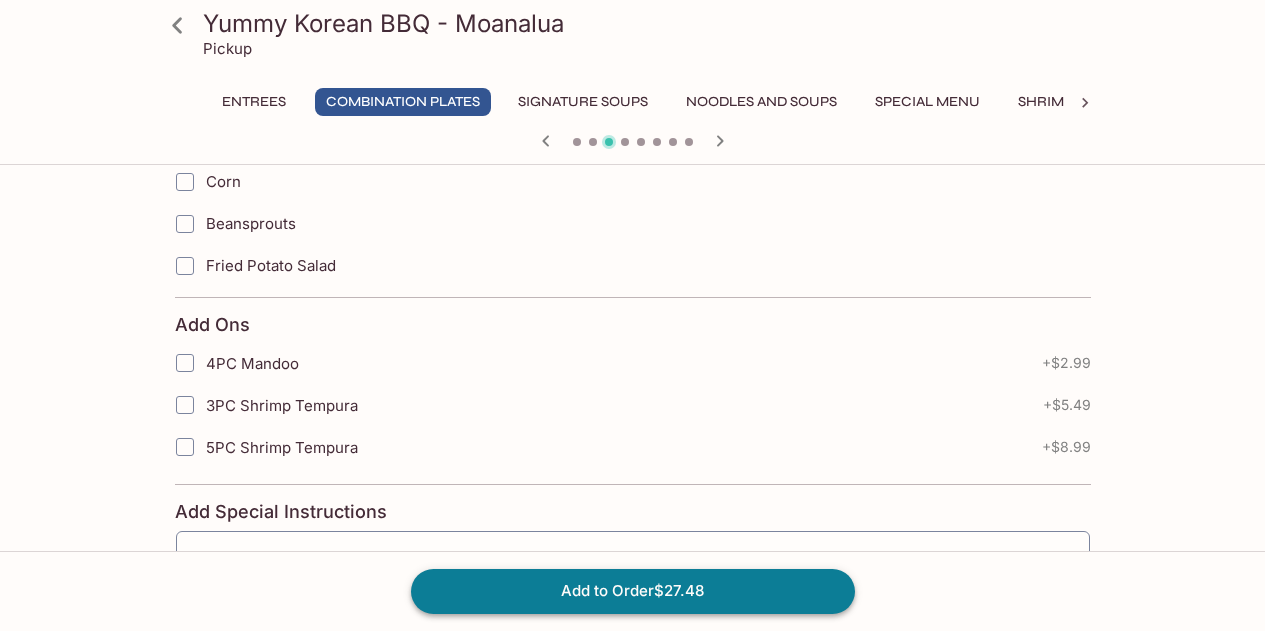 click on "Add to Order  $27.48" at bounding box center (633, 591) 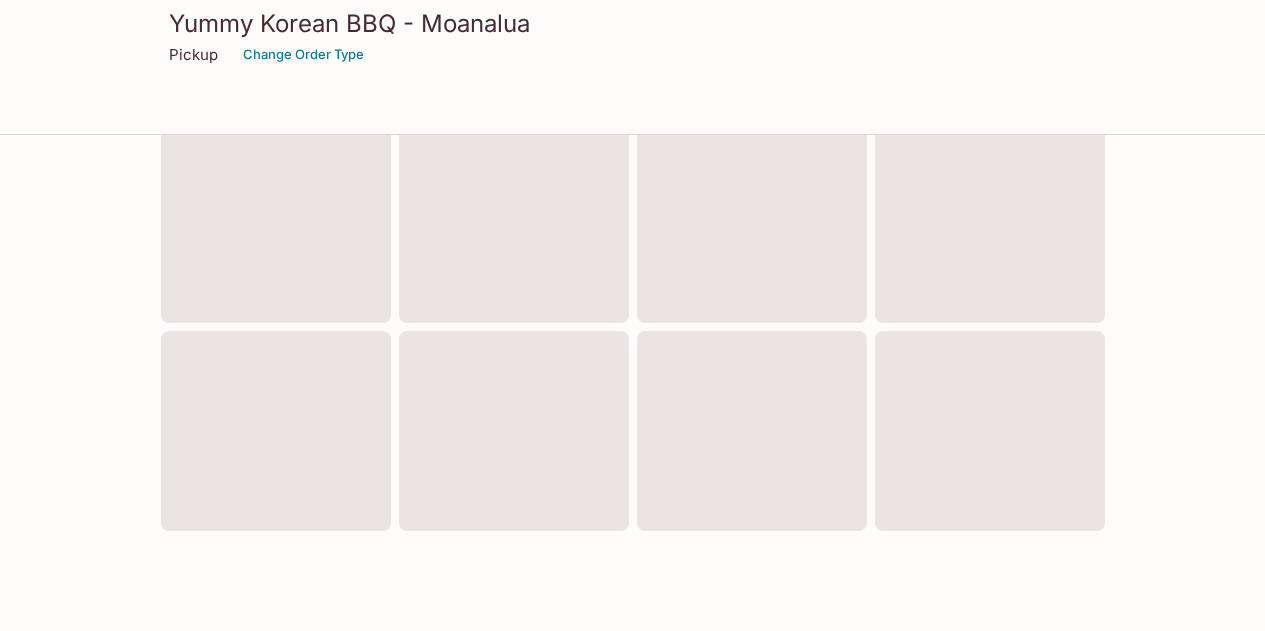 scroll, scrollTop: 0, scrollLeft: 0, axis: both 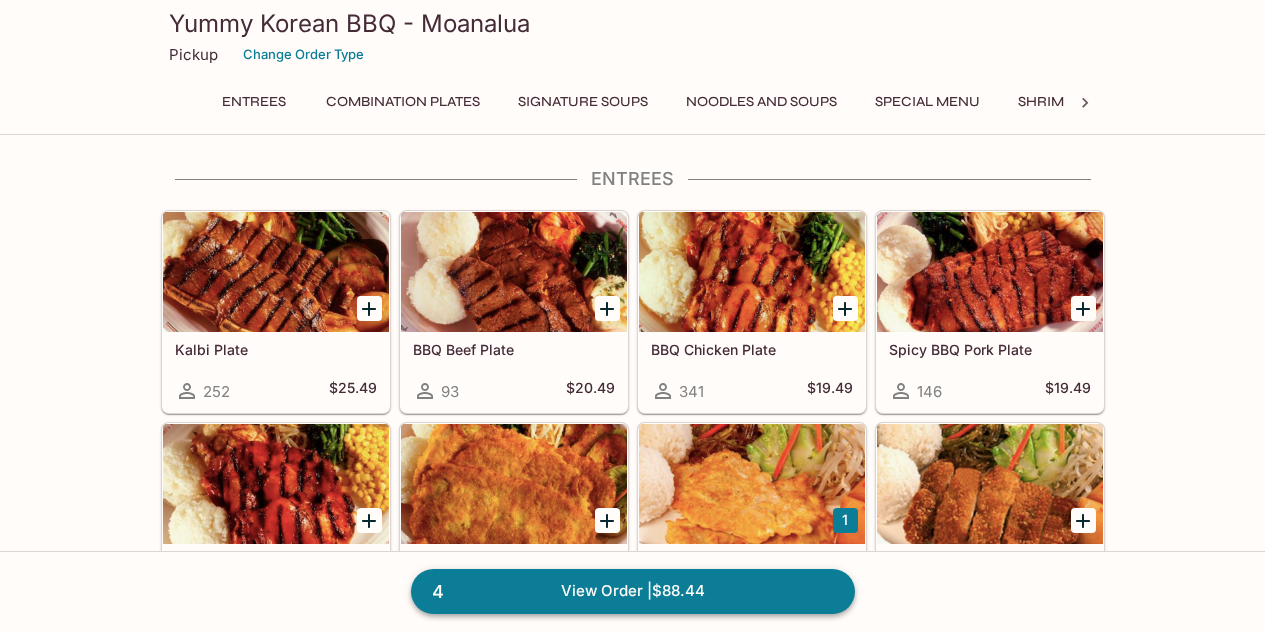 click on "4 View Order |  $88.44" at bounding box center (633, 591) 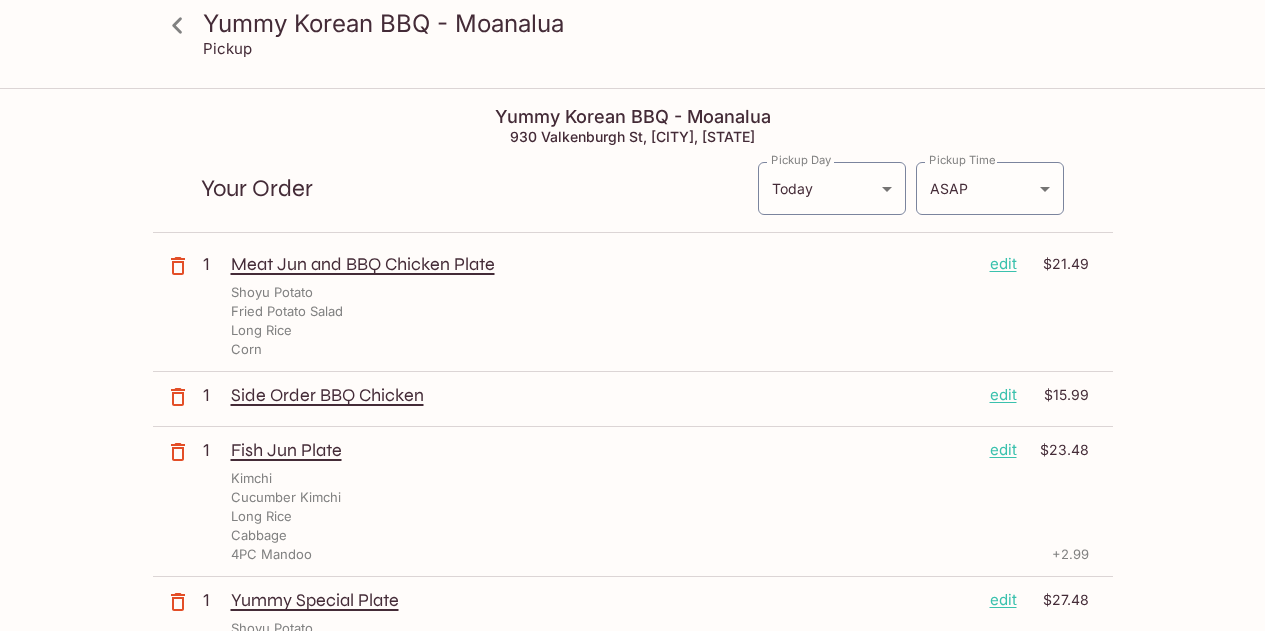 click 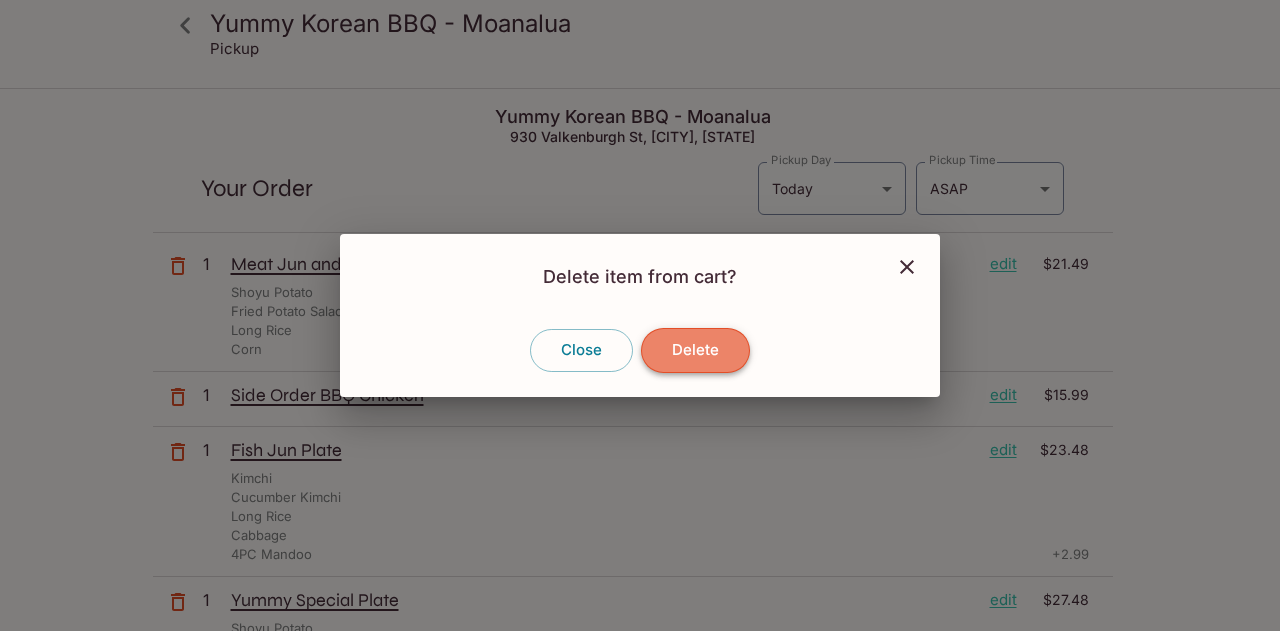 click on "Delete" at bounding box center (695, 350) 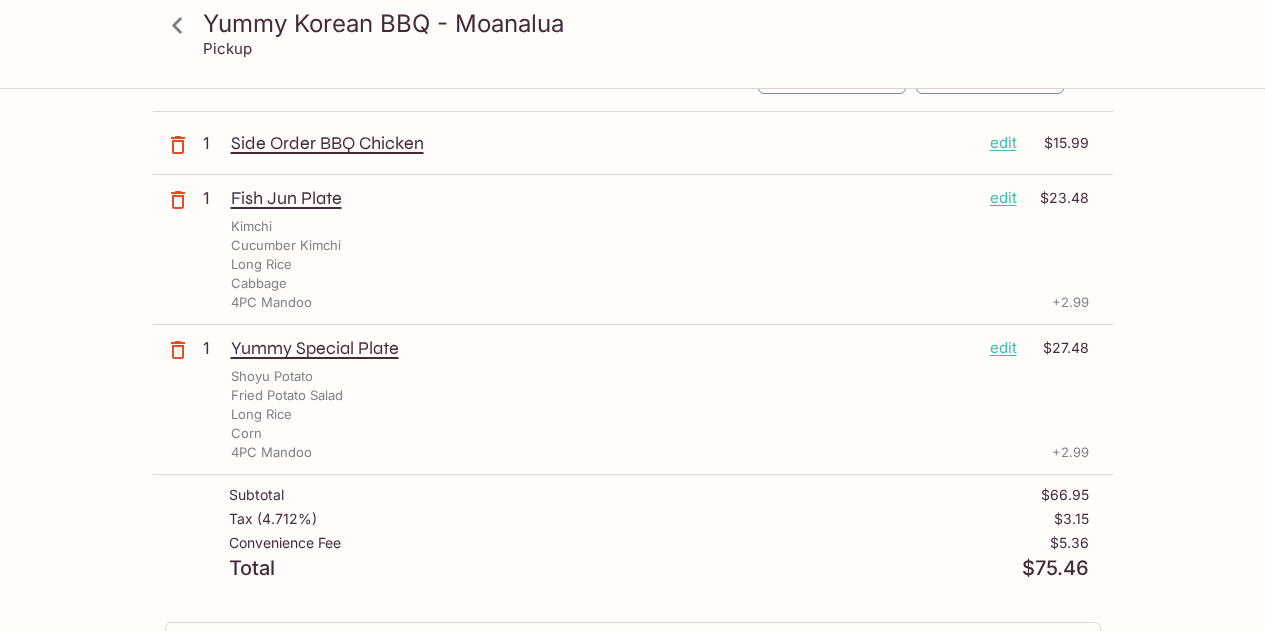 scroll, scrollTop: 100, scrollLeft: 0, axis: vertical 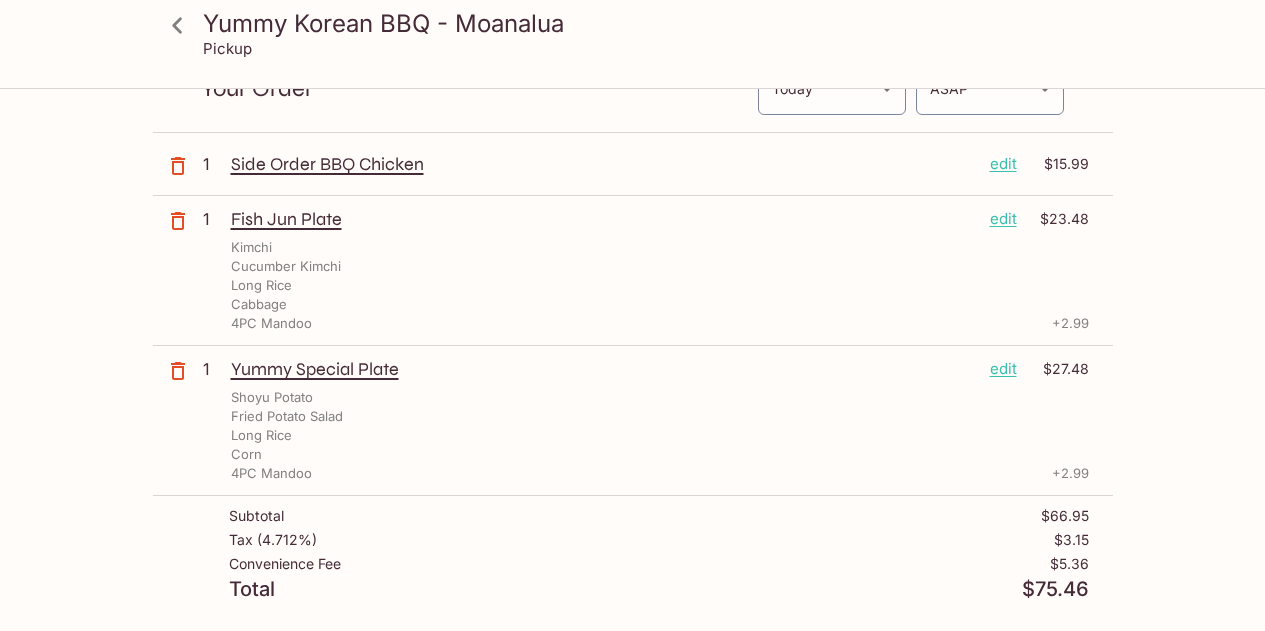 click on "Side Order BBQ Chicken" at bounding box center (602, 164) 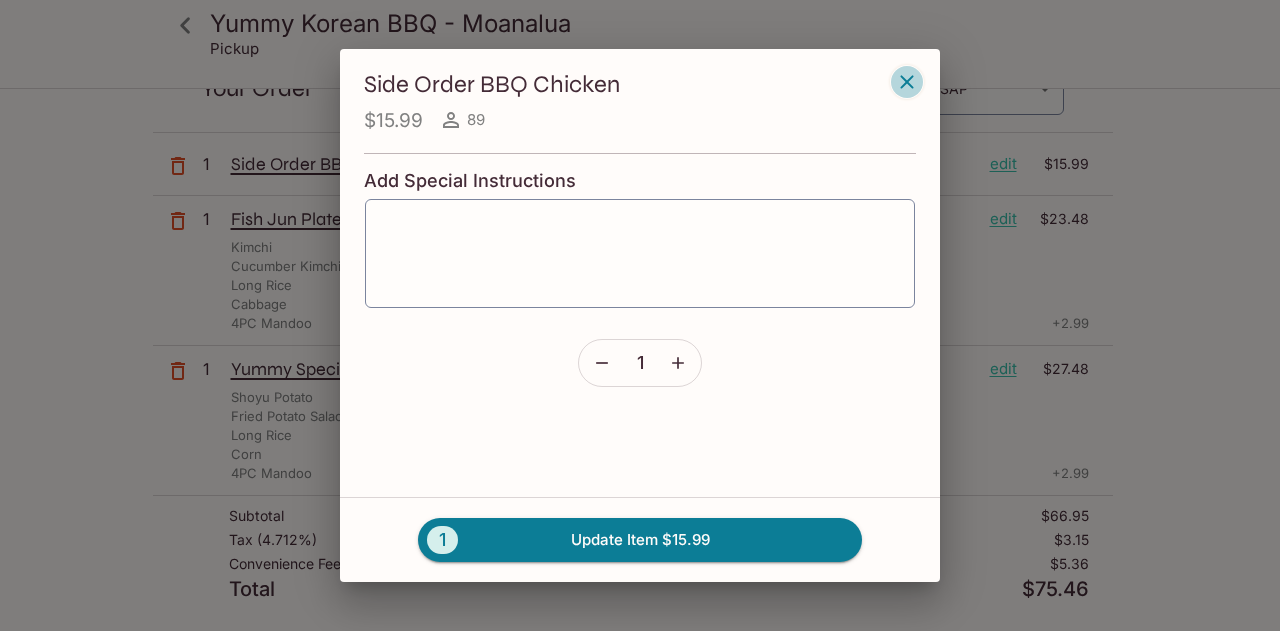 click 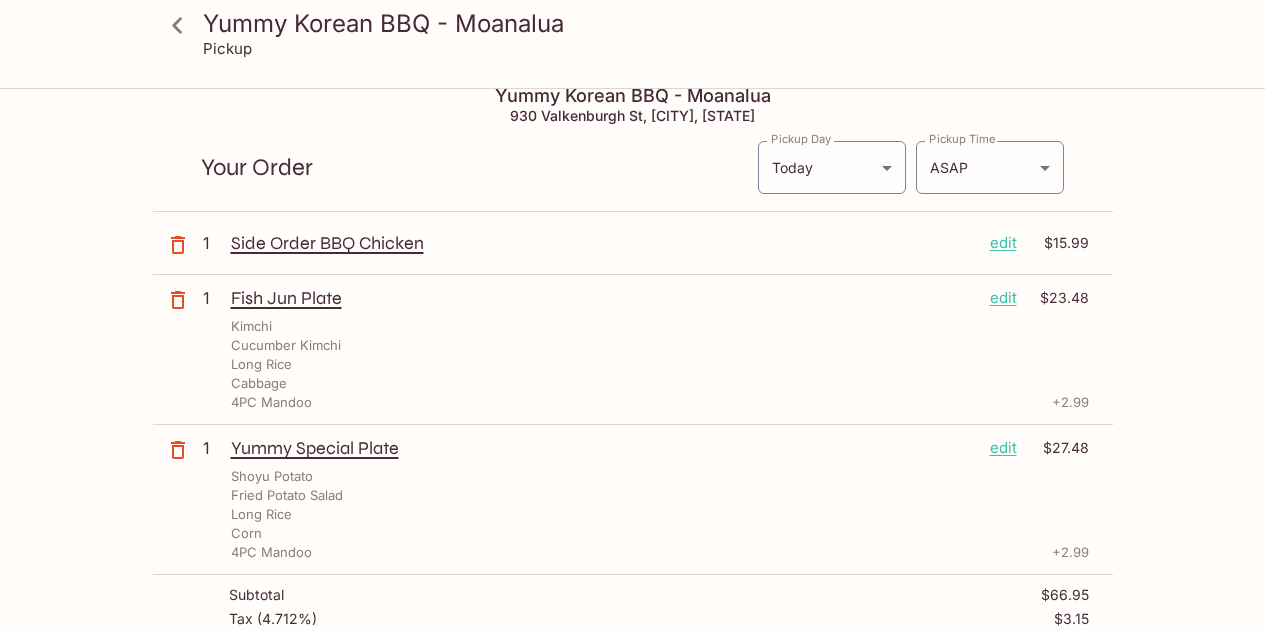 scroll, scrollTop: 0, scrollLeft: 0, axis: both 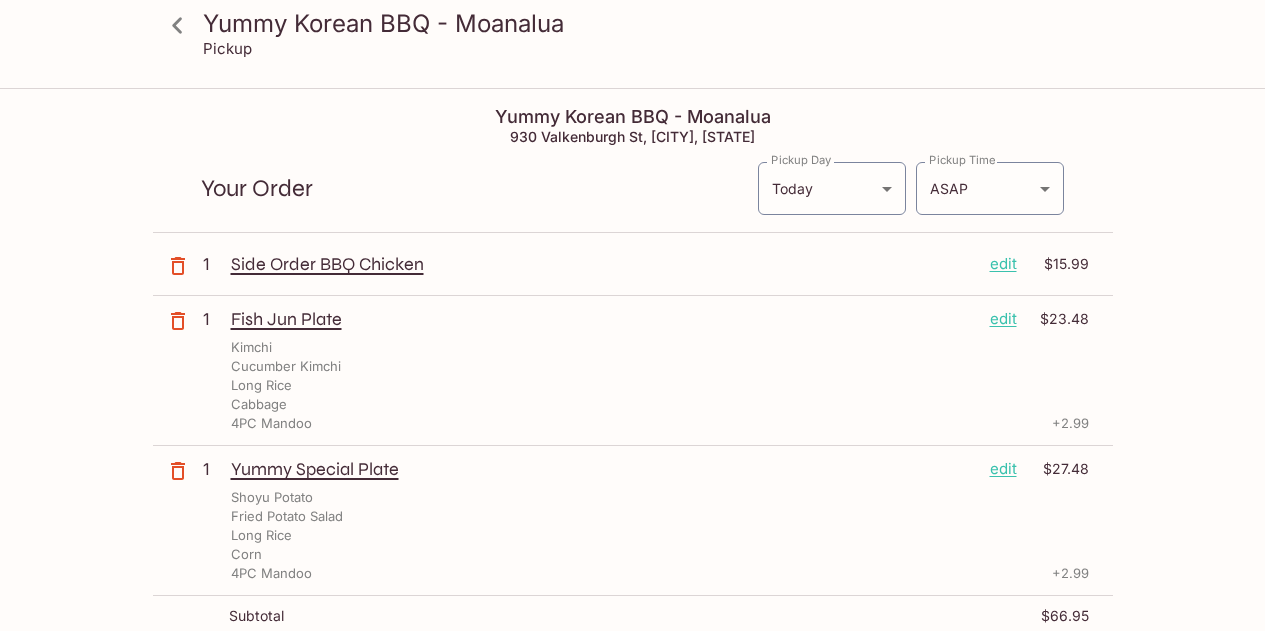 click on "Yummy Korean BBQ - Moanalua Pickup Yummy Korean BBQ - Moanalua 930 Valkenburgh St, [CITY], [STATE] Your Order Pickup Day Today Today Pickup Day Pickup Time ASAP ASAP Pickup Time 1 Side Order BBQ Chicken  edit $15.99 1 Fish Jun Plate  edit $23.48 Kimchi Cucumber Kimchi Long Rice  Cabbage  4PC Mandoo + 2.99 1 Yummy Special Plate edit $27.48 Shoyu Potato Fried Potato Salad Long Rice  Corn  4PC Mandoo + 2.99 Subtotal $66.95 Tax ( 4.712% ) $3.15 Convenience Fee $5.36 Total $75.46 ([PHONE]) I agree to receive SMS notifications regarding my order [NAME] x Pay with Credit Card" at bounding box center [632, 632] 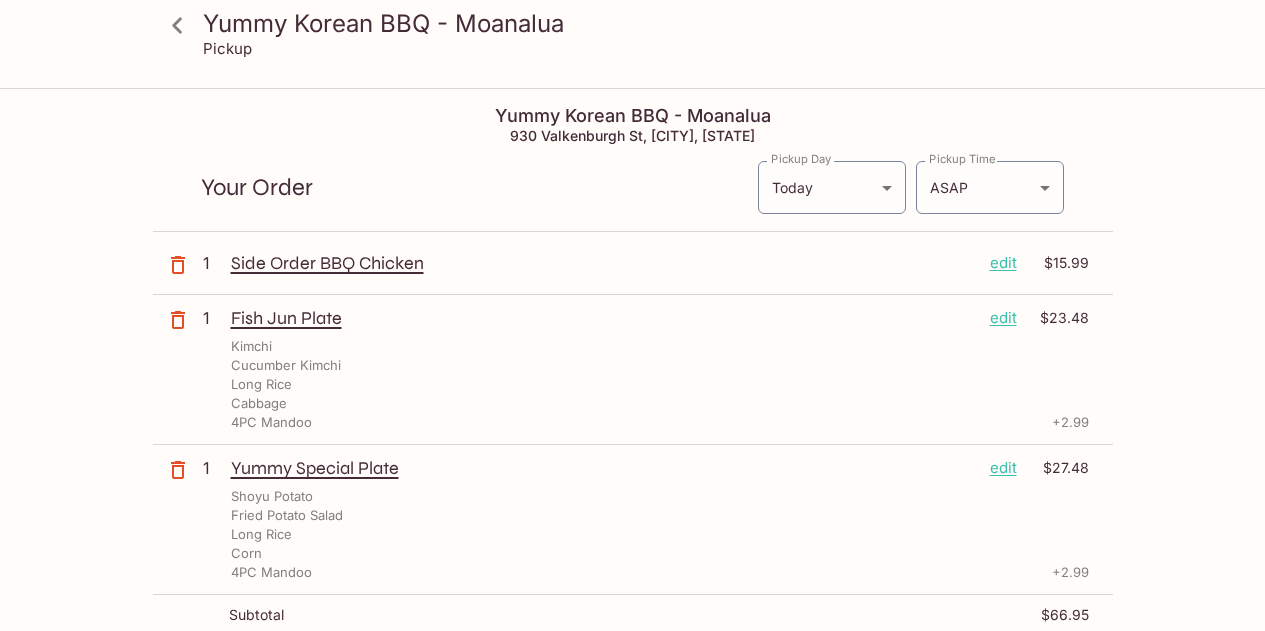 scroll, scrollTop: 0, scrollLeft: 0, axis: both 